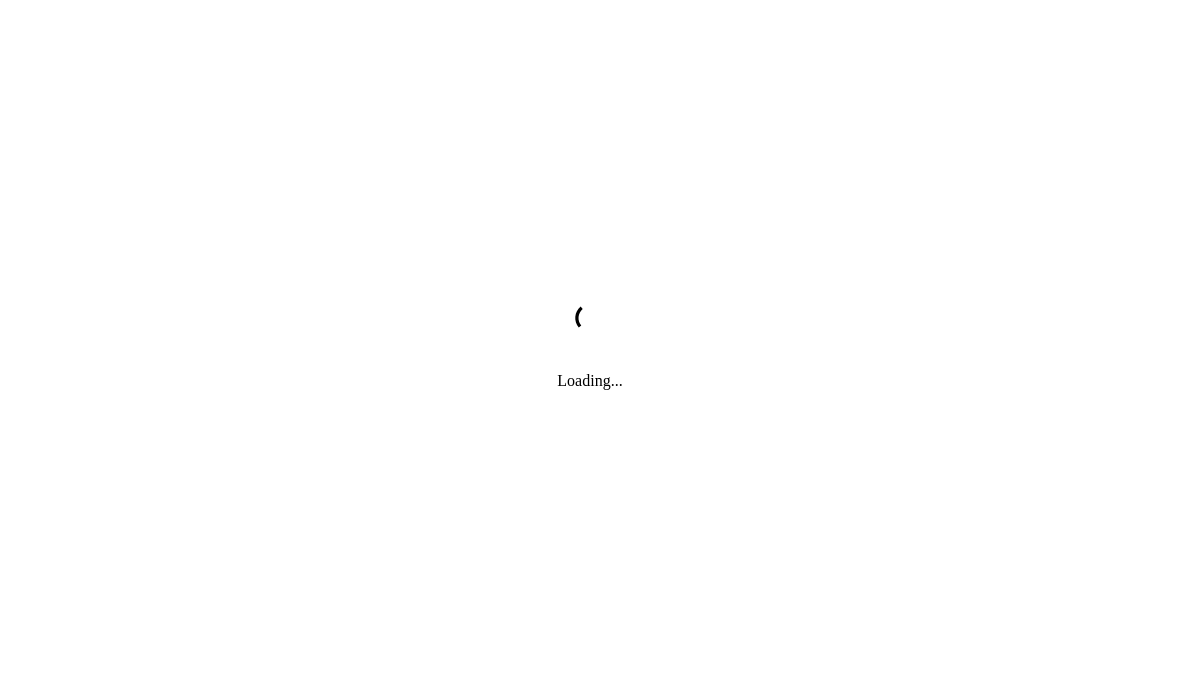 scroll, scrollTop: 0, scrollLeft: 0, axis: both 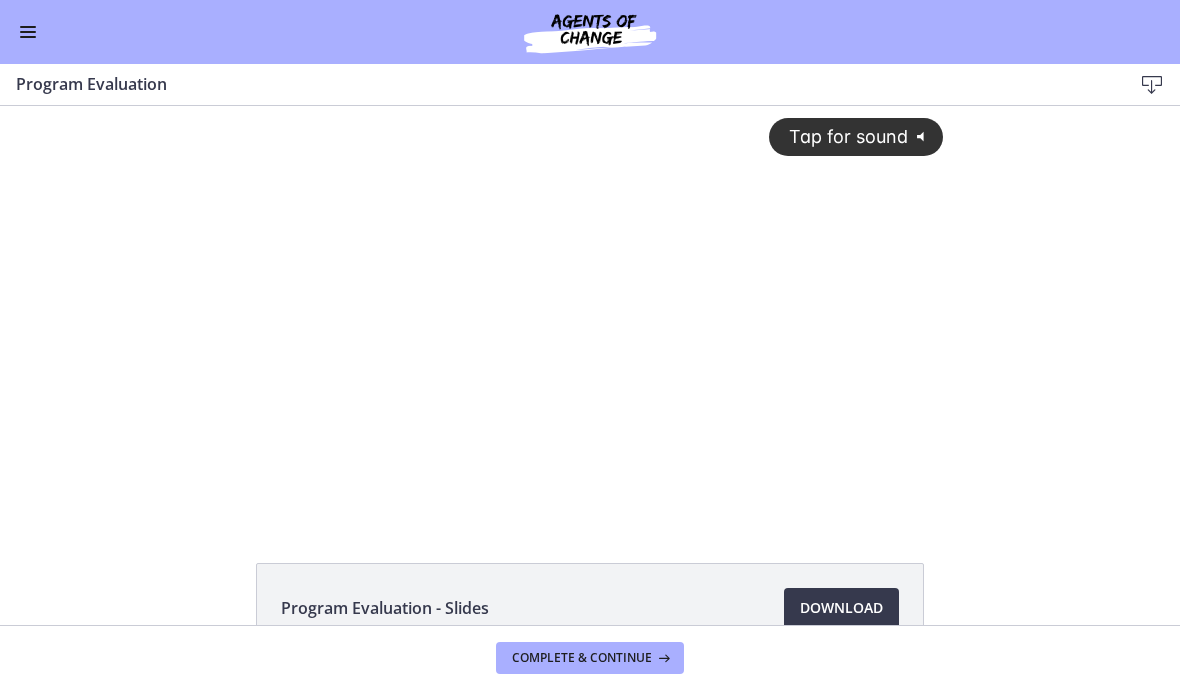 click on "Tap for sound
@keyframes VOLUME_SMALL_WAVE_FLASH {
0% { opacity: 0; }
33% { opacity: 1; }
66% { opacity: 1; }
100% { opacity: 0; }
}
@keyframes VOLUME_LARGE_WAVE_FLASH {
0% { opacity: 0; }
33% { opacity: 1; }
66% { opacity: 1; }
100% { opacity: 0; }
}
.volume__small-wave {
animation: VOLUME_SMALL_WAVE_FLASH 2s infinite;
opacity: 0;
}
.volume__large-wave {
animation: VOLUME_LARGE_WAVE_FLASH 2s infinite .3s;
opacity: 0;
}" at bounding box center [590, 295] 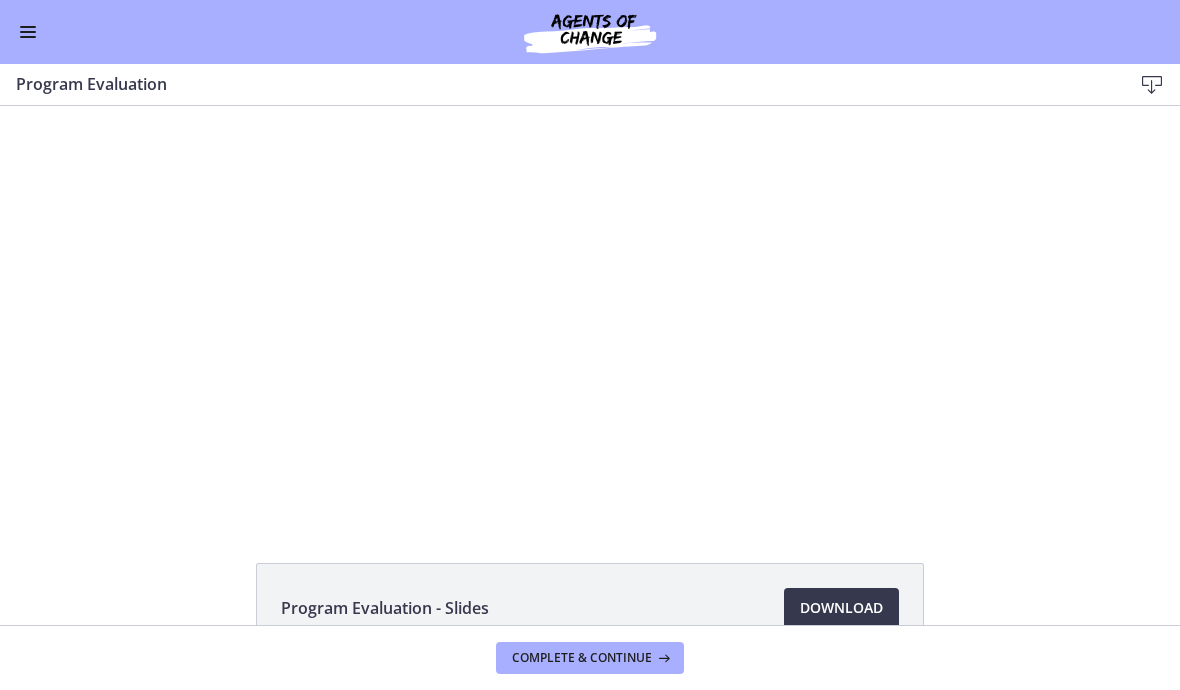 click at bounding box center (28, 32) 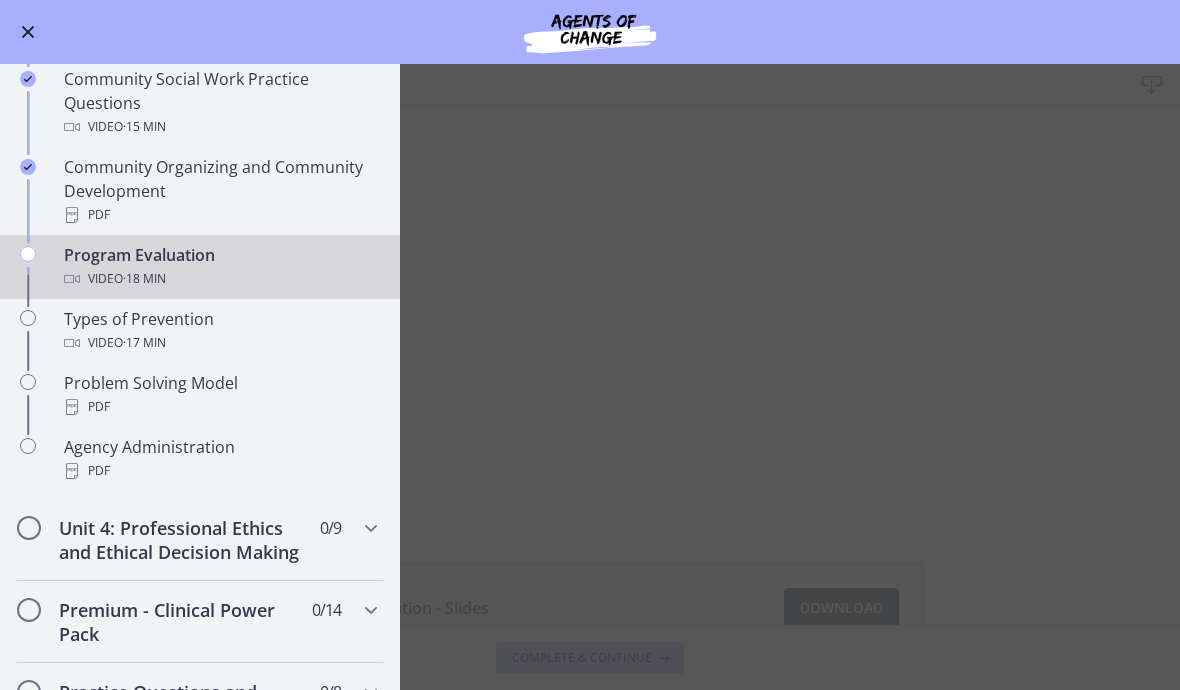 scroll, scrollTop: 1069, scrollLeft: 0, axis: vertical 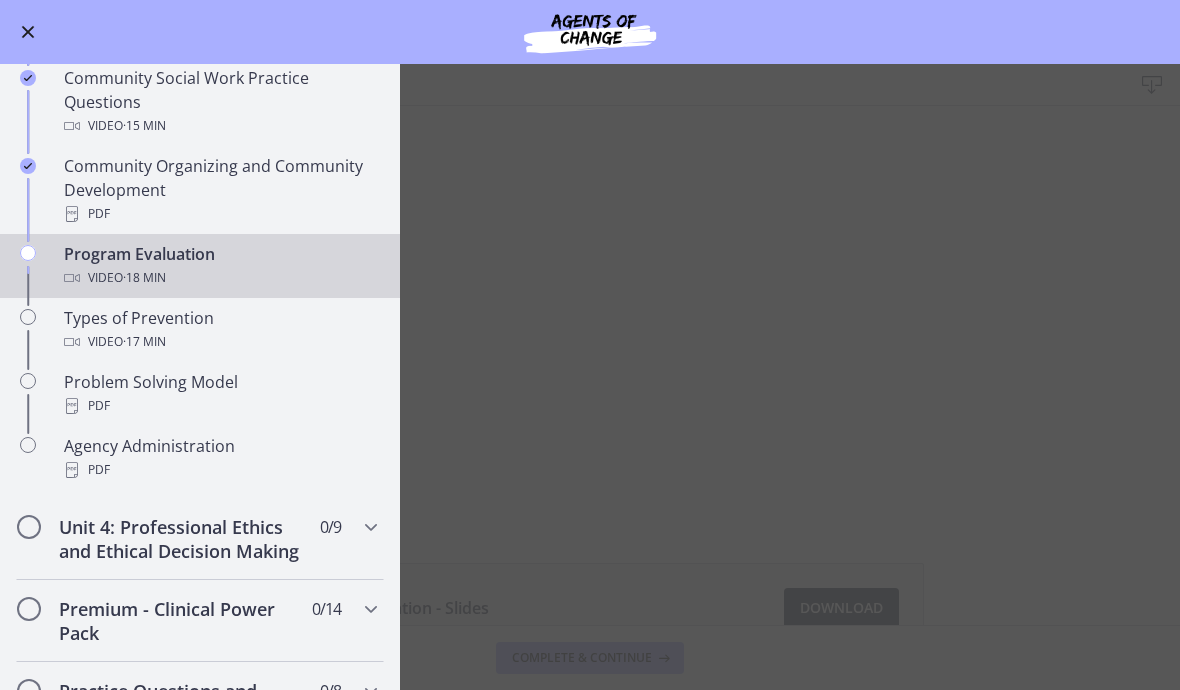 click at bounding box center (28, 32) 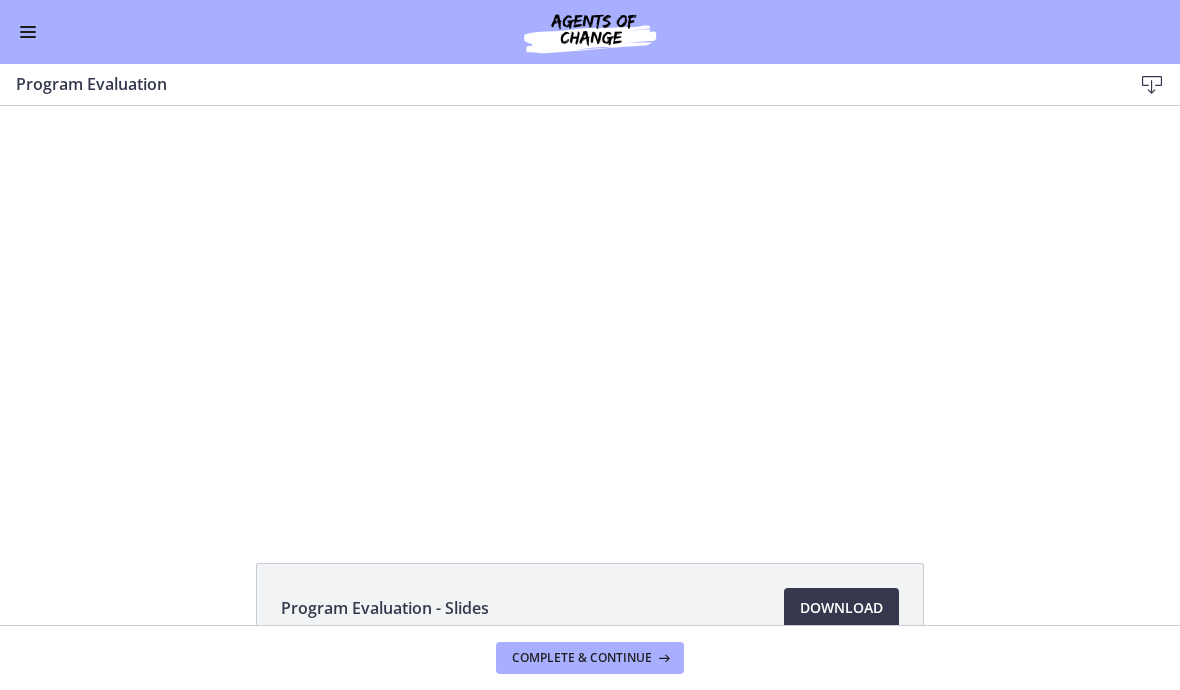 click at bounding box center [590, 311] 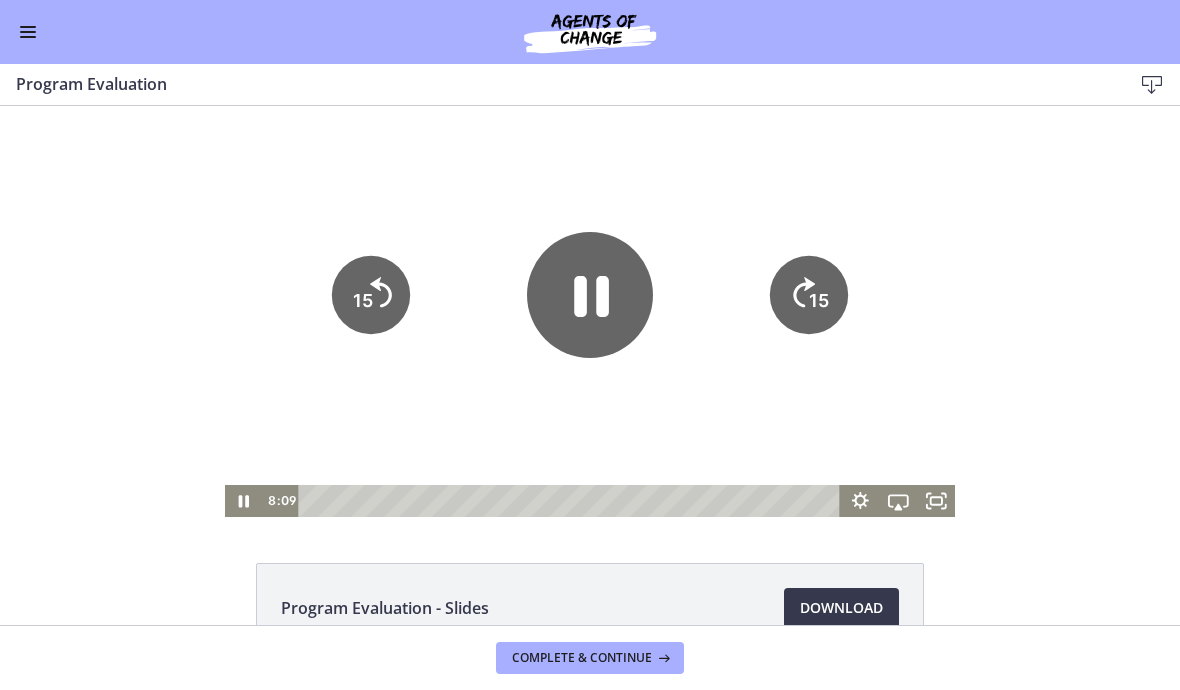 click 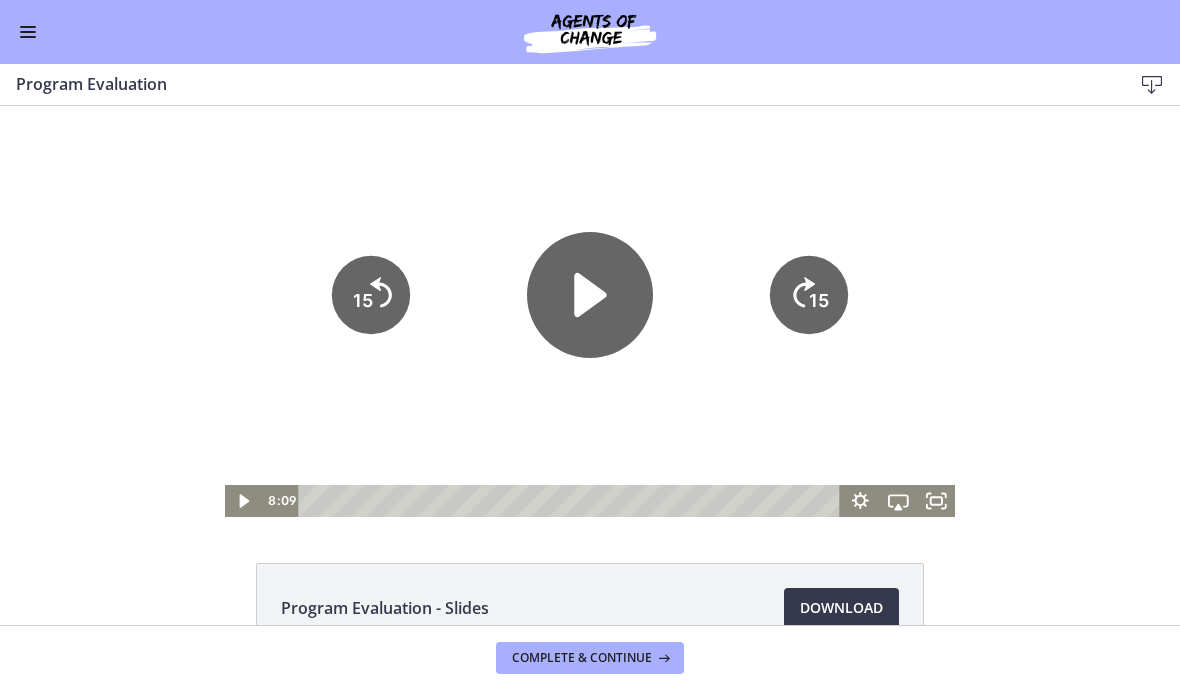 click 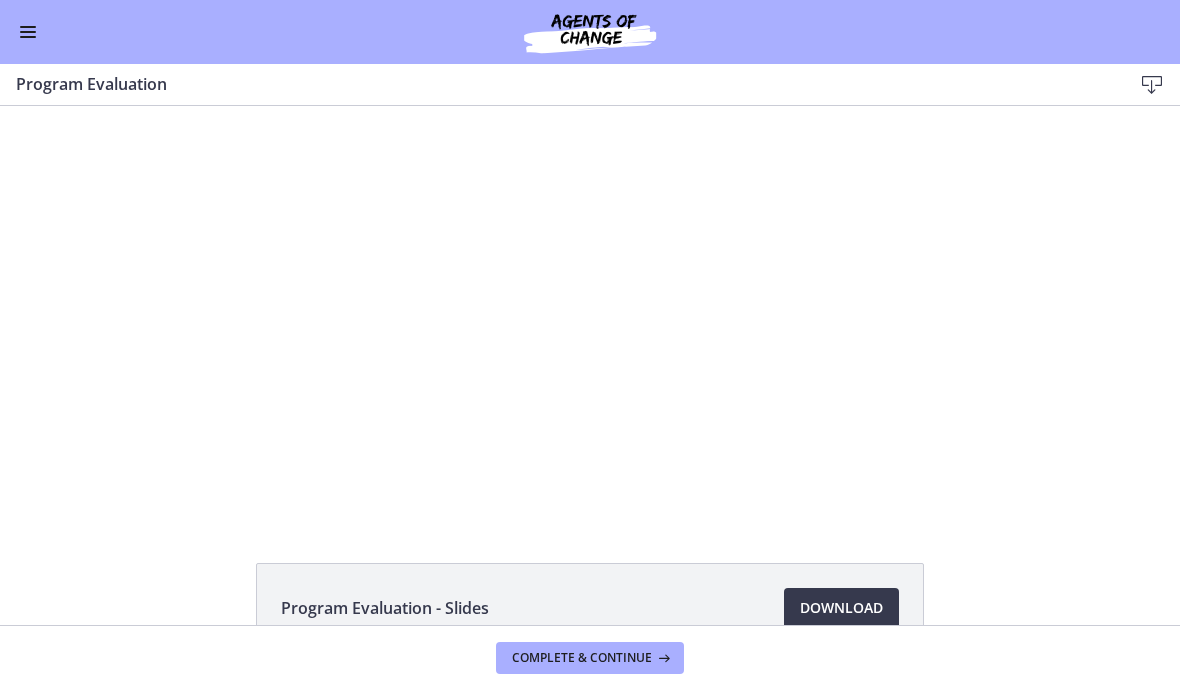 click at bounding box center (590, 311) 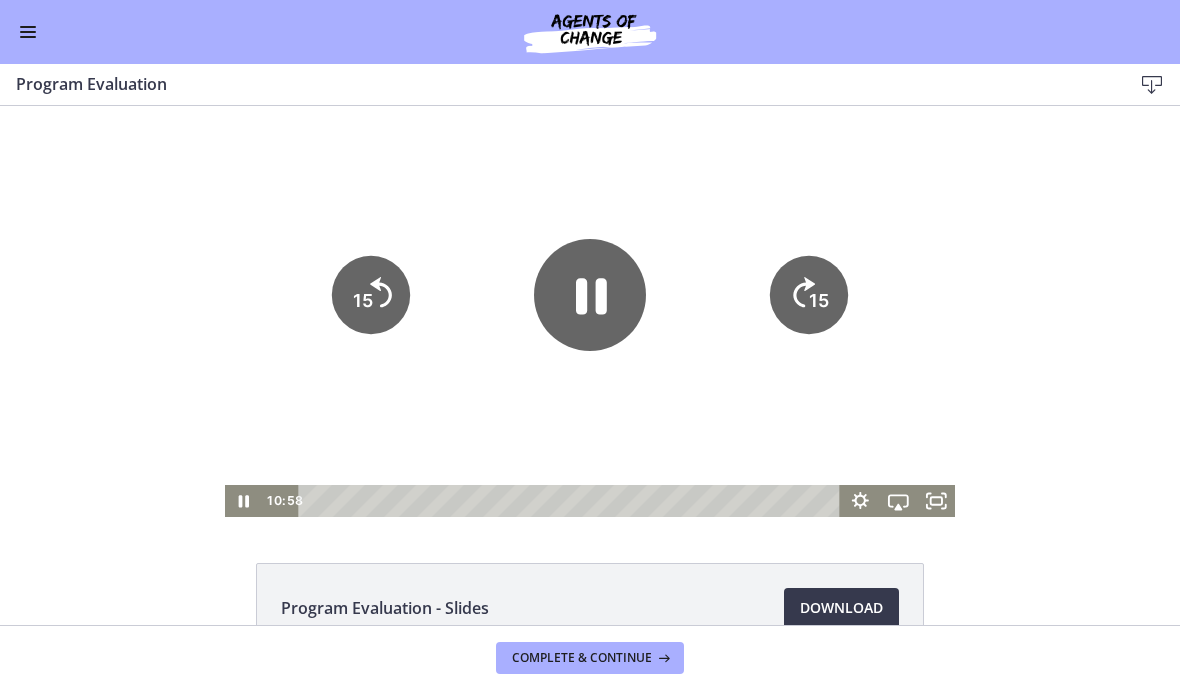 click 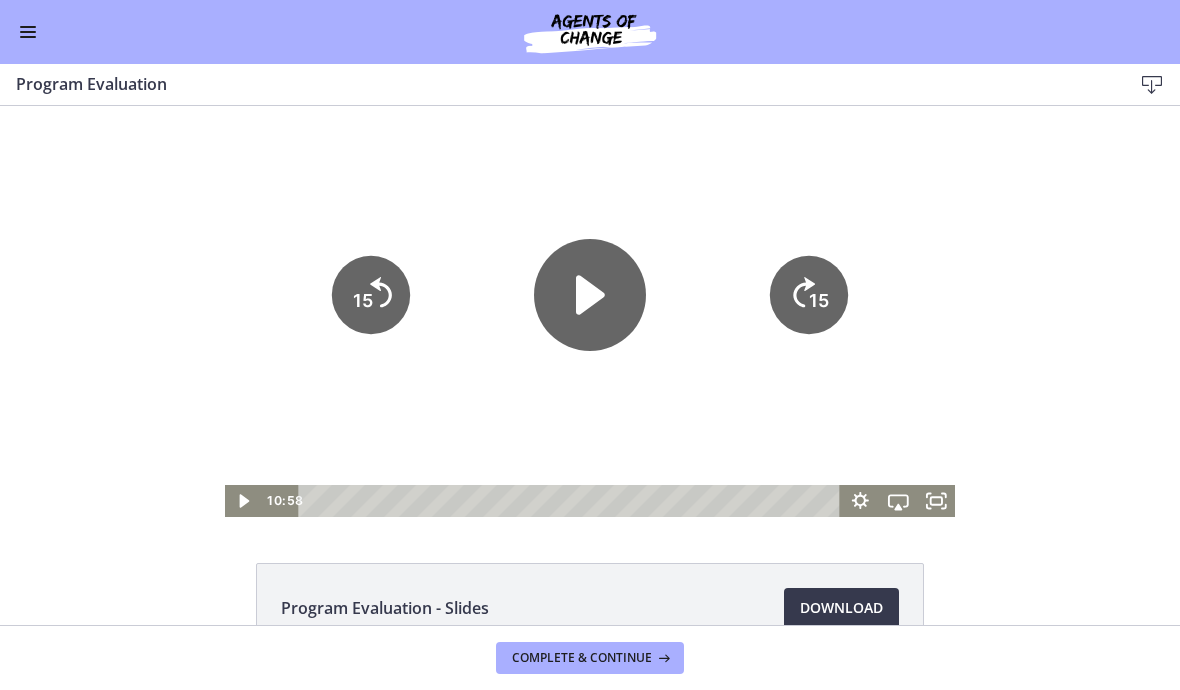 scroll, scrollTop: 815, scrollLeft: 0, axis: vertical 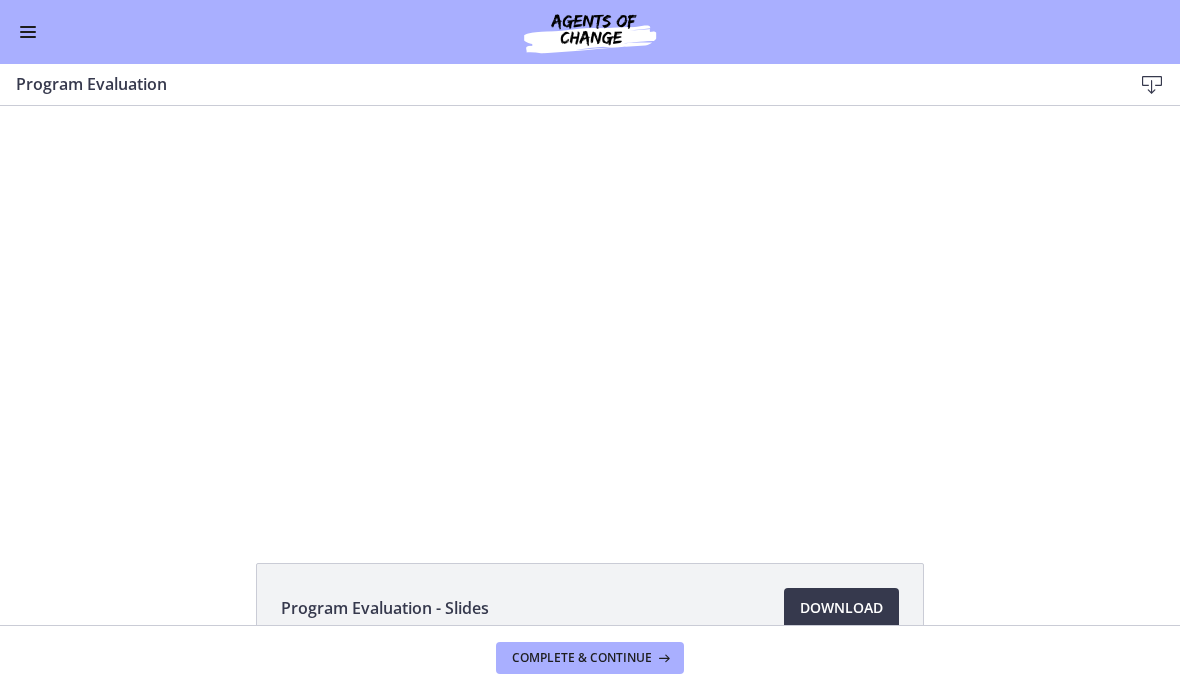 click at bounding box center [590, 311] 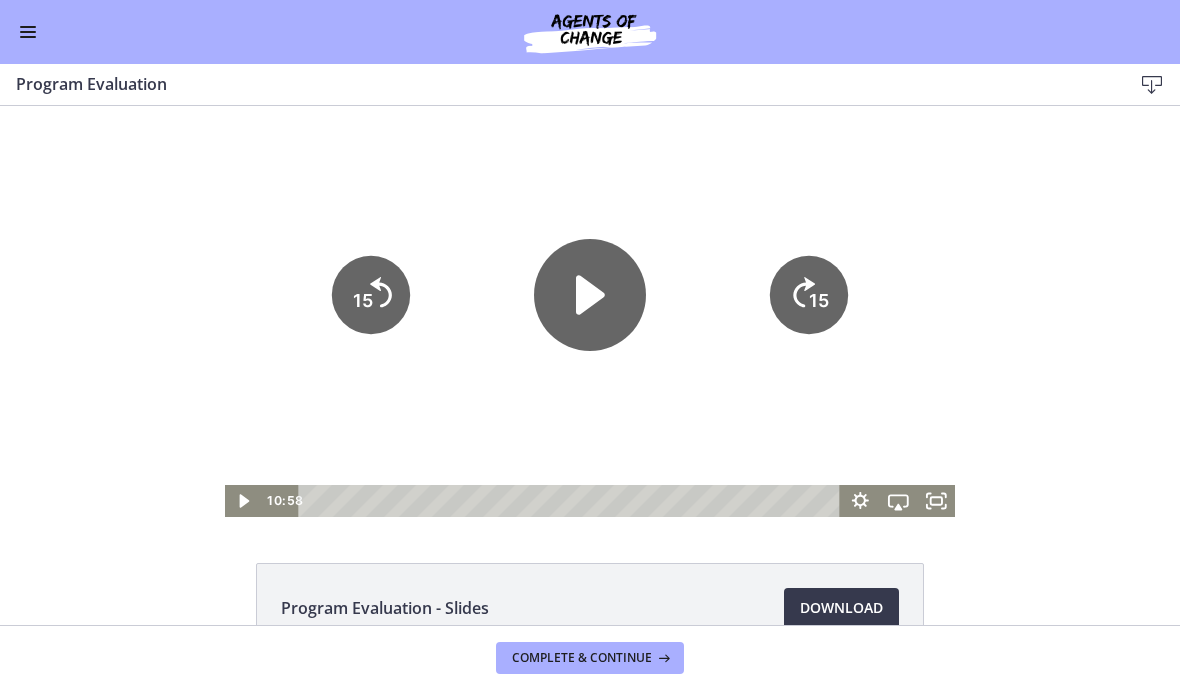 click 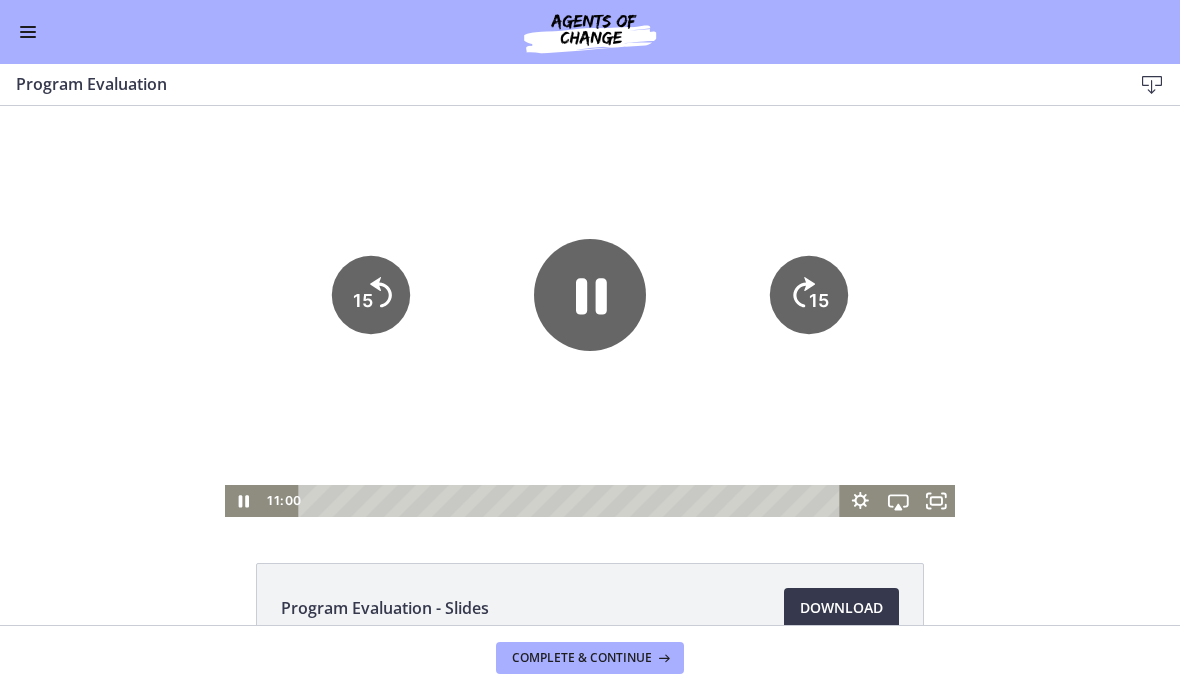 click 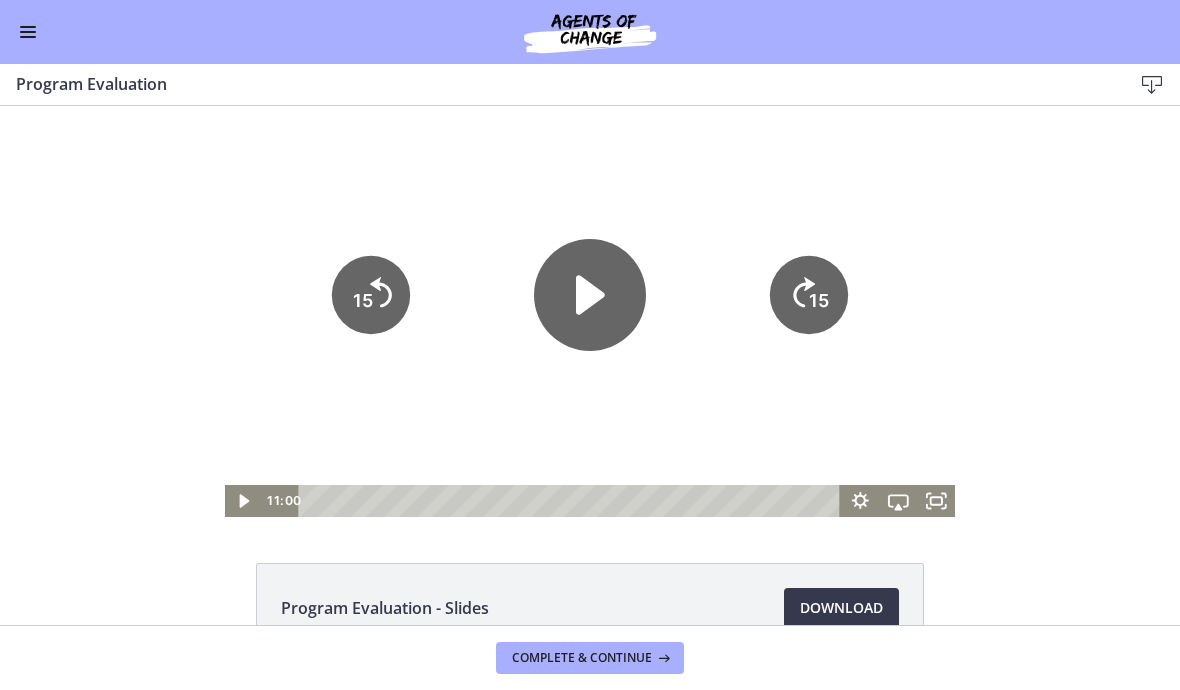 click 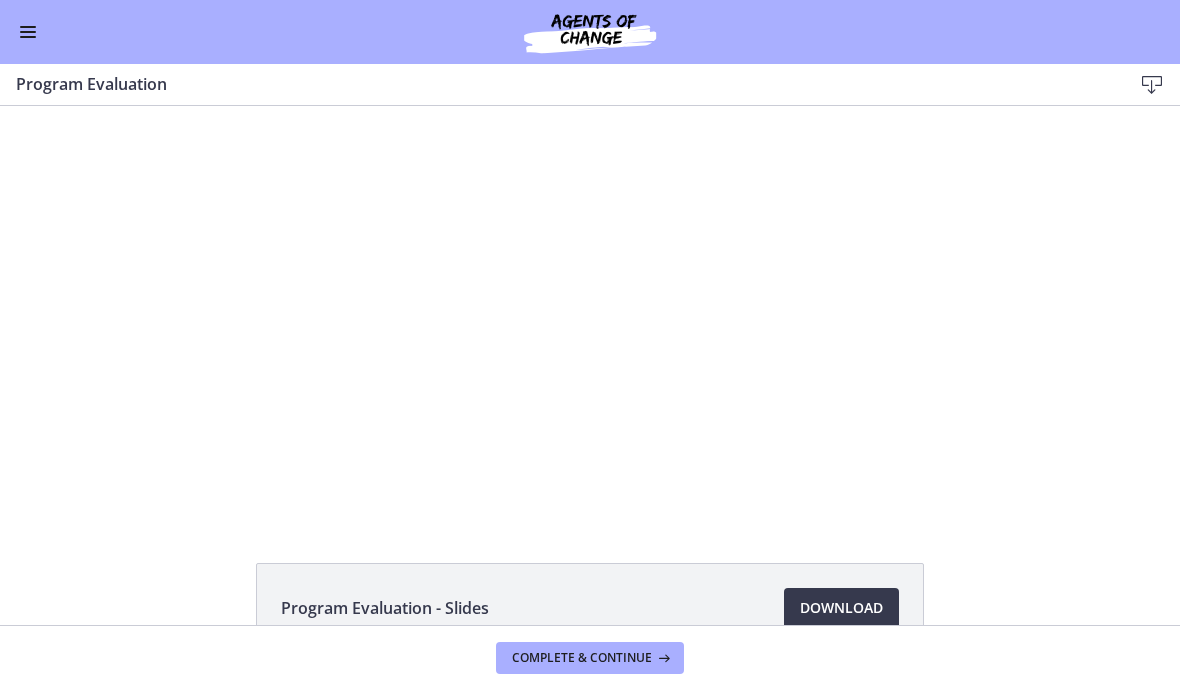 click at bounding box center [590, 311] 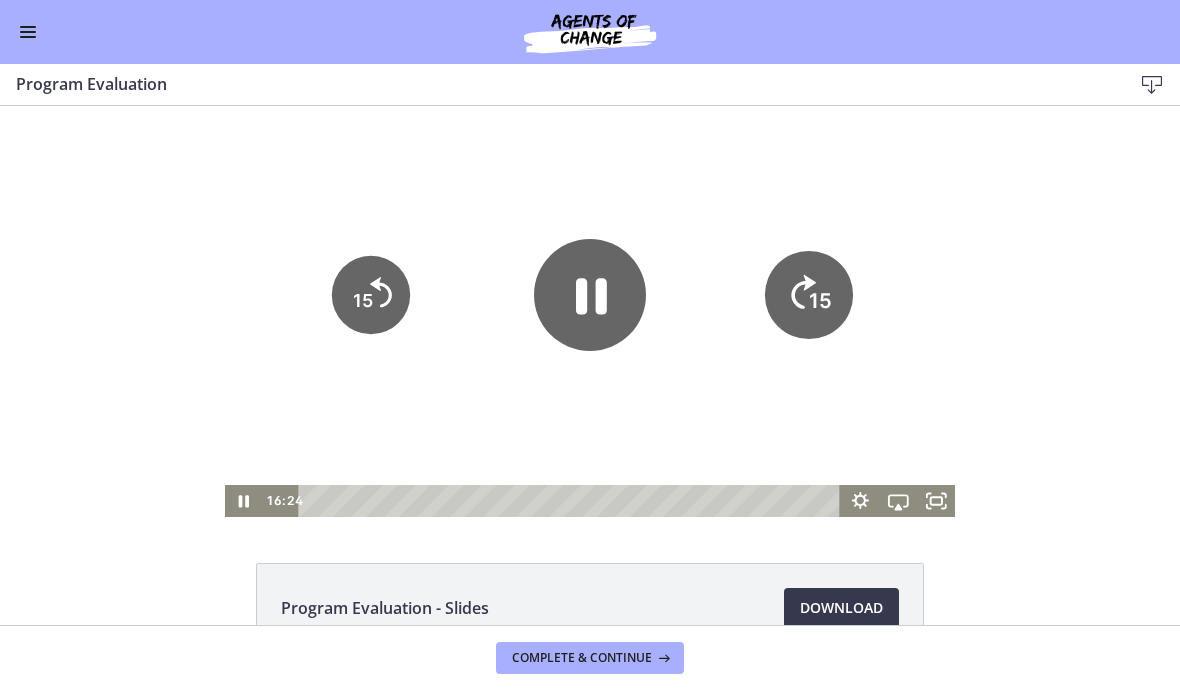 click on "15" 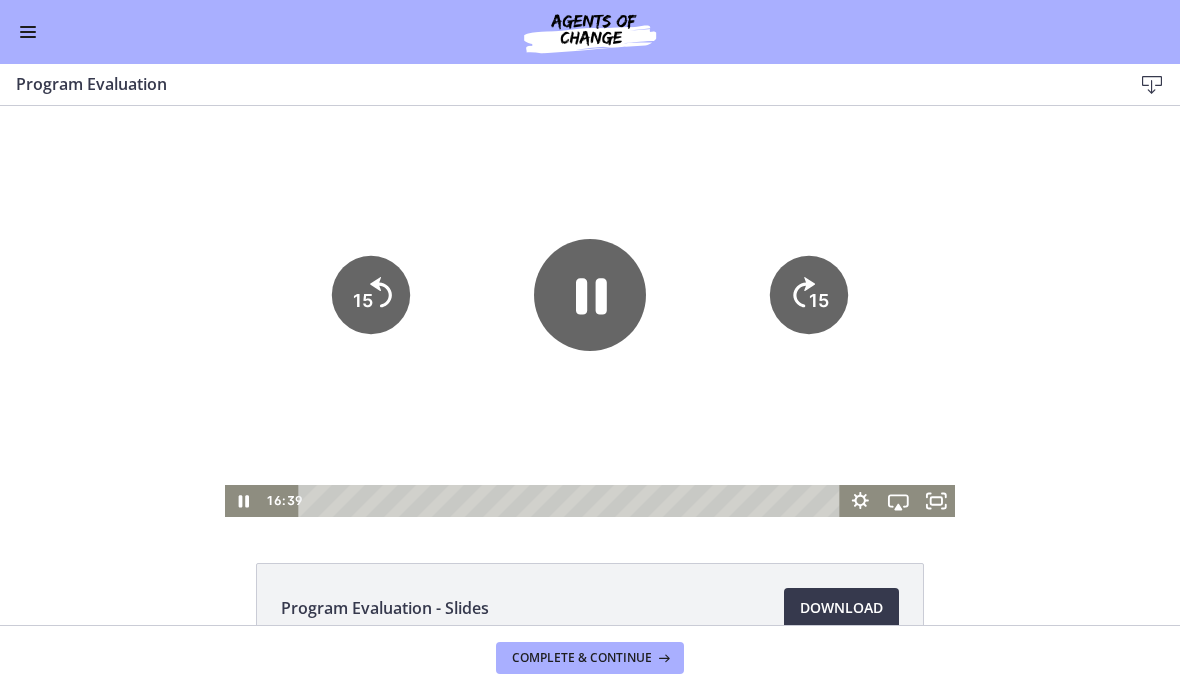 click on "15" 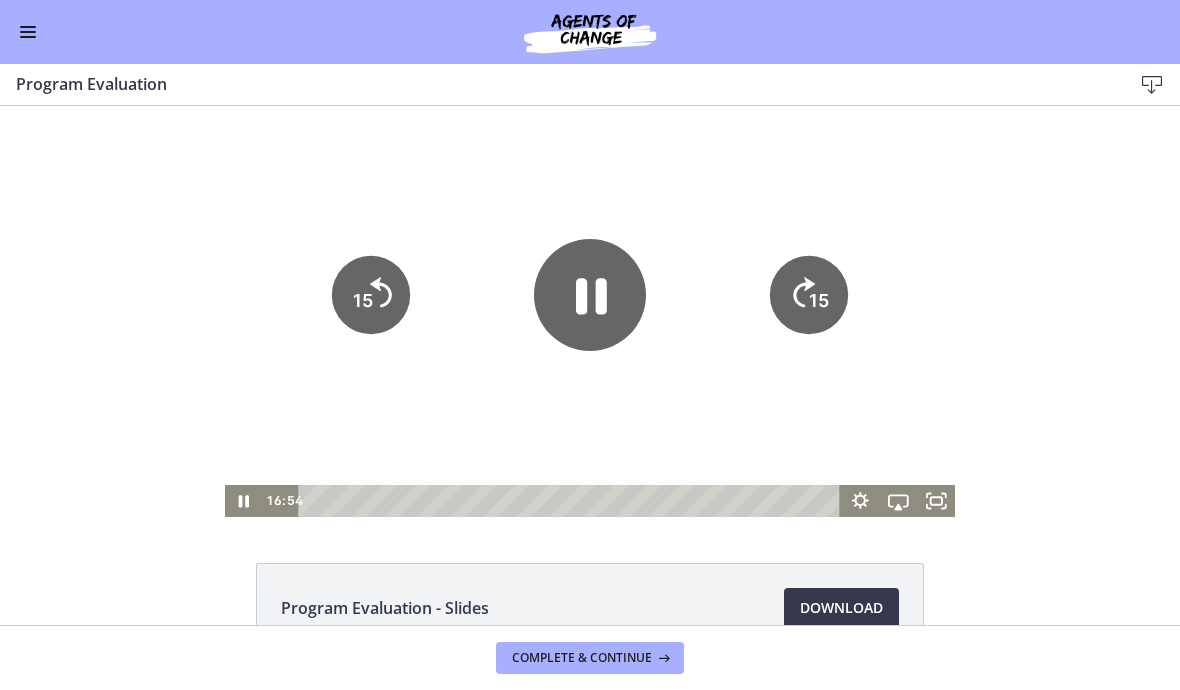 click on "15" 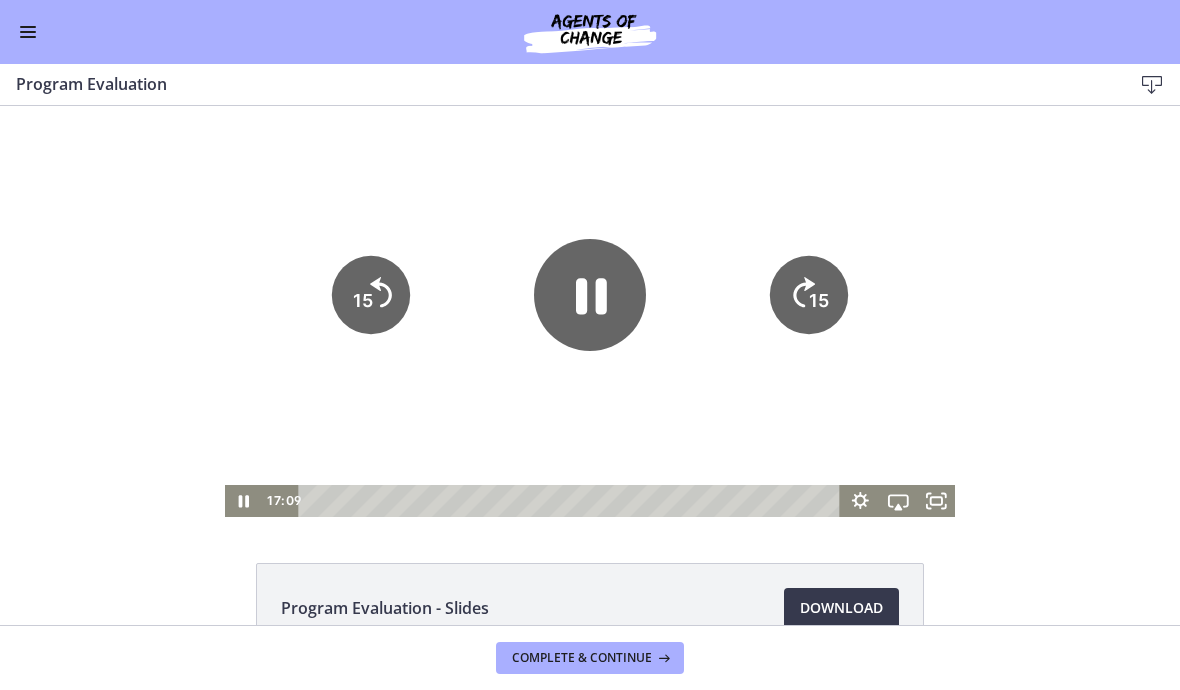 click on "15" 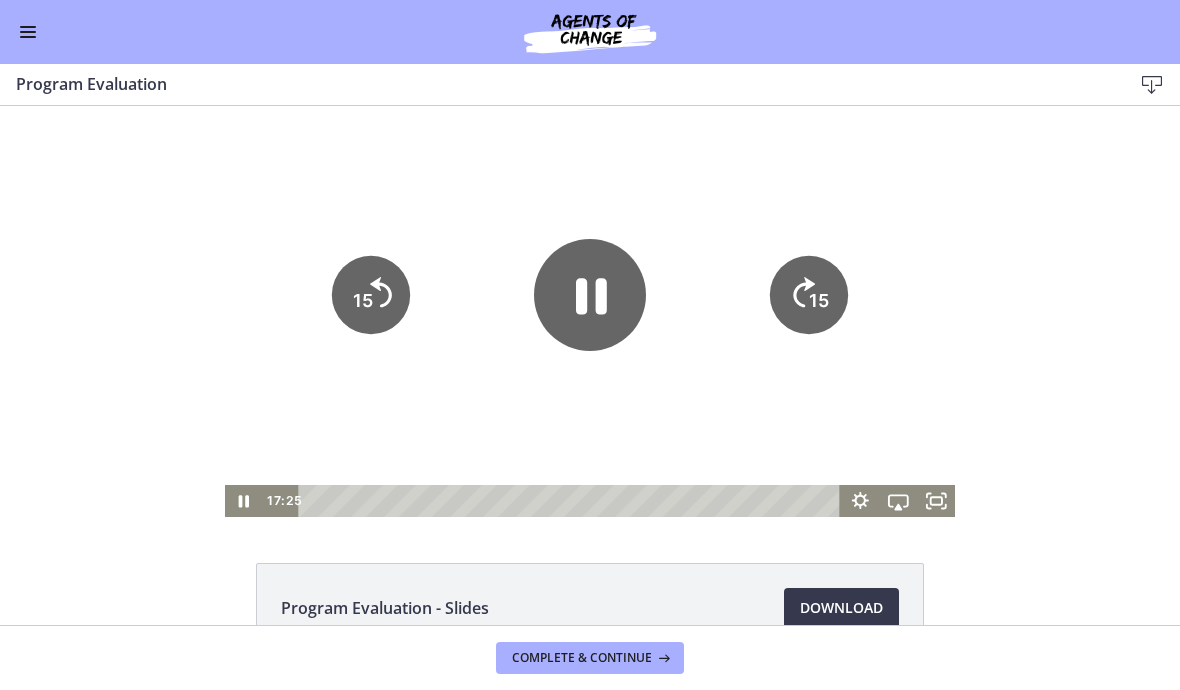 click at bounding box center [28, 32] 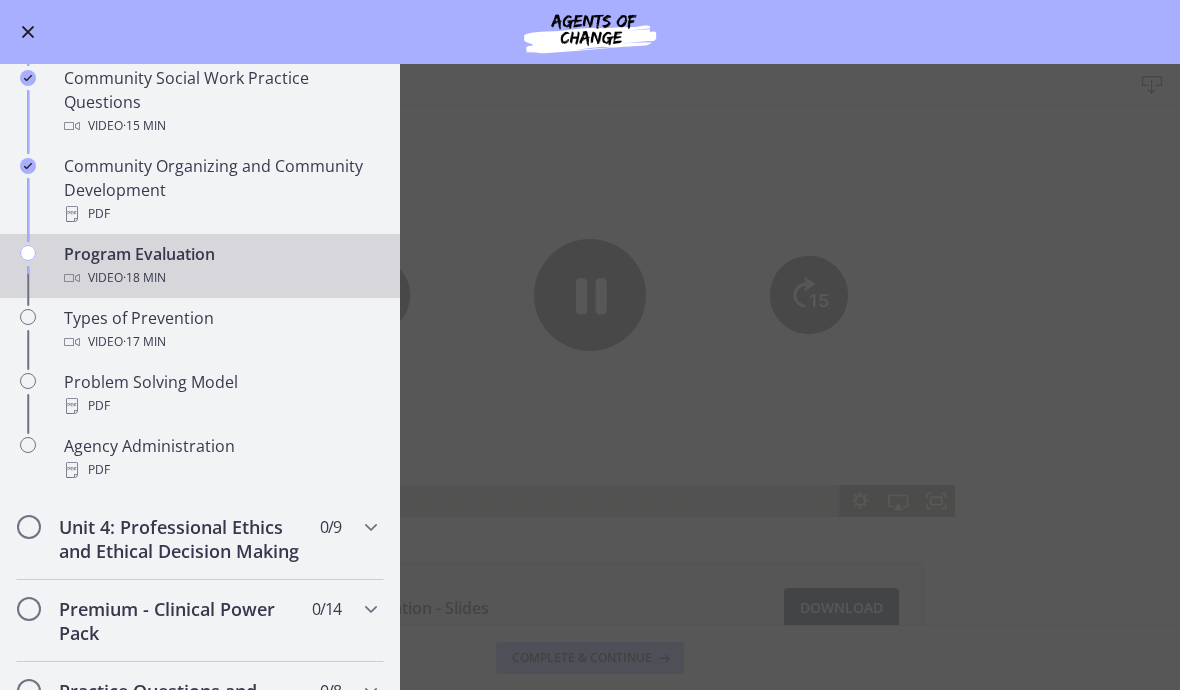 click on "Program Evaluation
Download
Enable fullscreen
Program Evaluation - Slides
Download
Opens in a new window
Complete & continue" at bounding box center [590, 377] 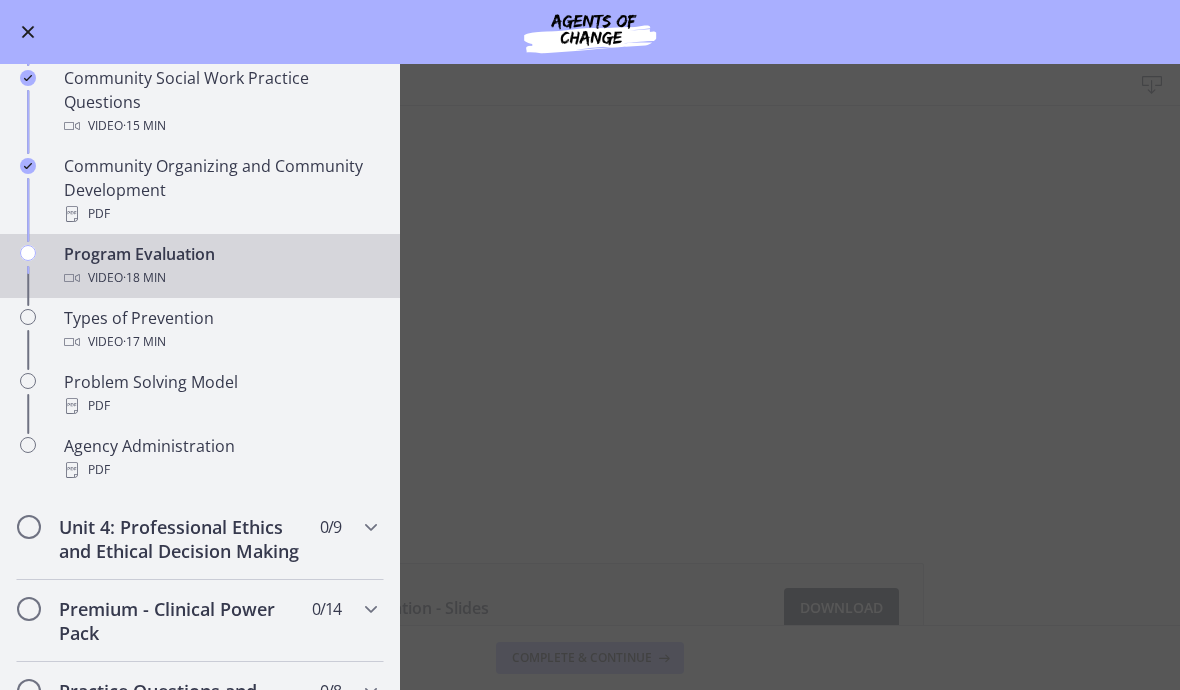 click at bounding box center (28, 32) 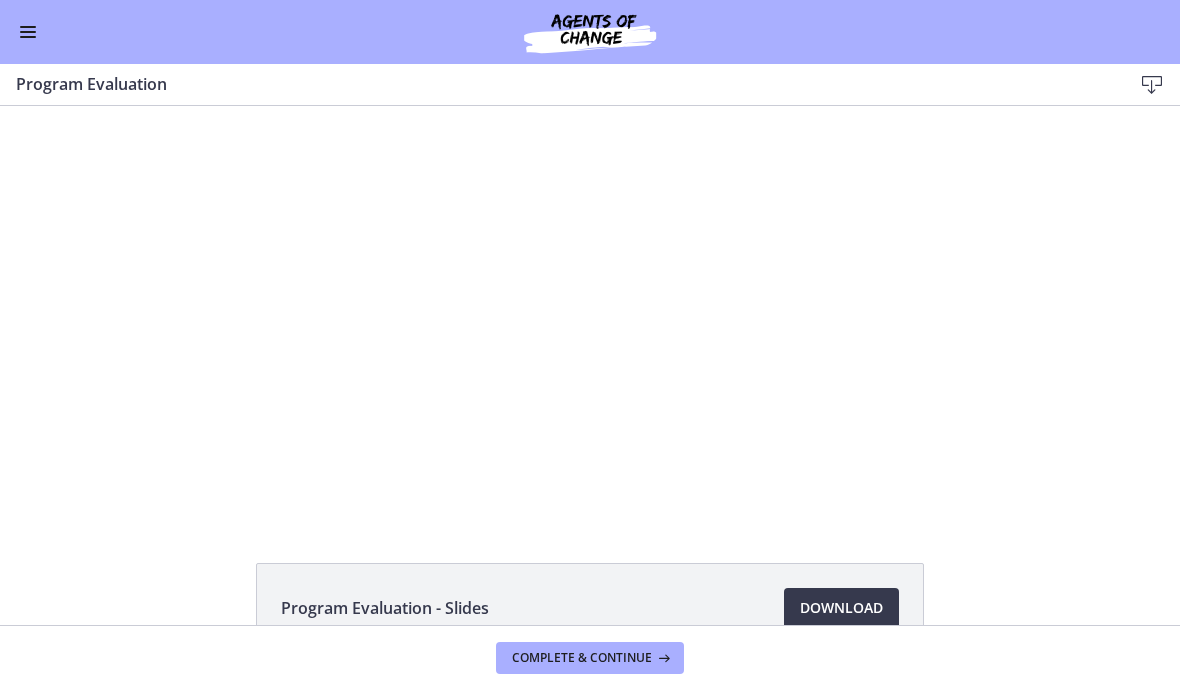 click on "Complete & continue" at bounding box center [582, 658] 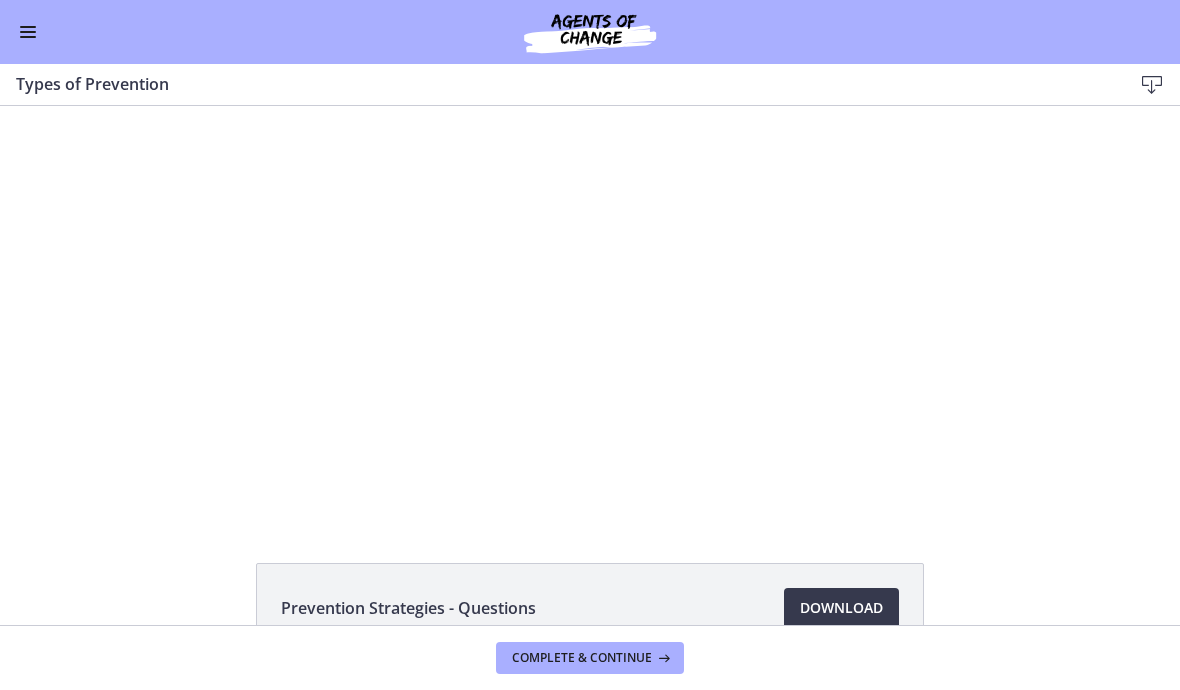 scroll, scrollTop: 0, scrollLeft: 0, axis: both 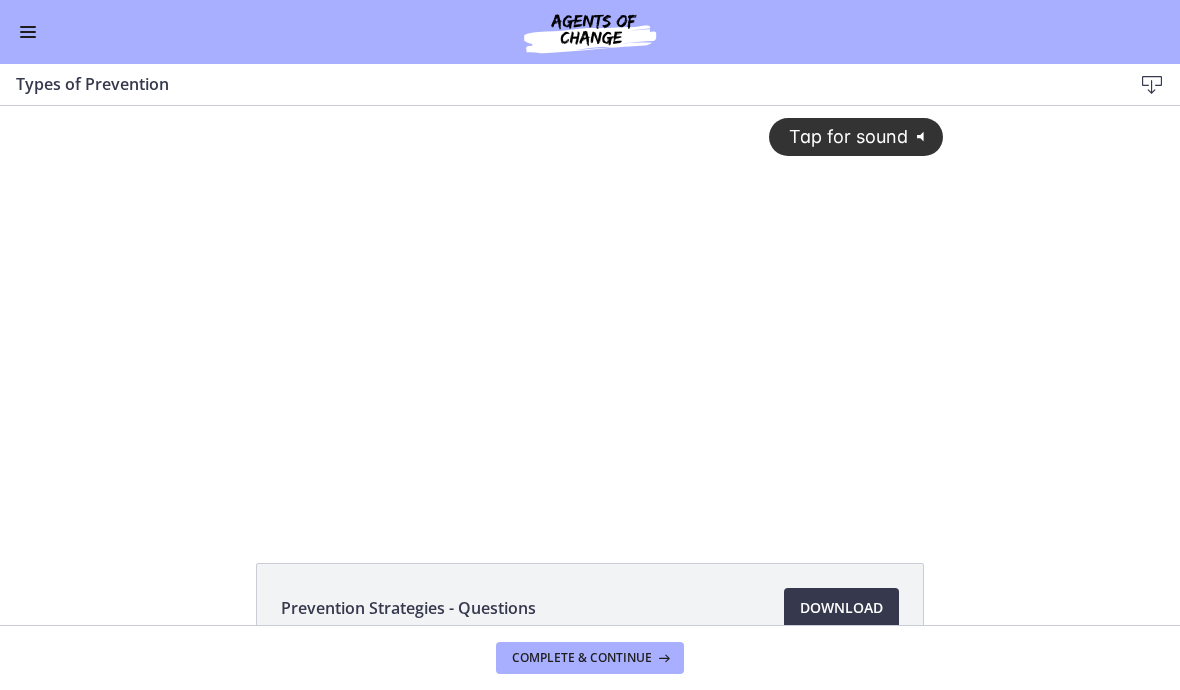 click on "Tap for sound
@keyframes VOLUME_SMALL_WAVE_FLASH {
0% { opacity: 0; }
33% { opacity: 1; }
66% { opacity: 1; }
100% { opacity: 0; }
}
@keyframes VOLUME_LARGE_WAVE_FLASH {
0% { opacity: 0; }
33% { opacity: 1; }
66% { opacity: 1; }
100% { opacity: 0; }
}
.volume__small-wave {
animation: VOLUME_SMALL_WAVE_FLASH 2s infinite;
opacity: 0;
}
.volume__large-wave {
animation: VOLUME_LARGE_WAVE_FLASH 2s infinite .3s;
opacity: 0;
}" at bounding box center (590, 295) 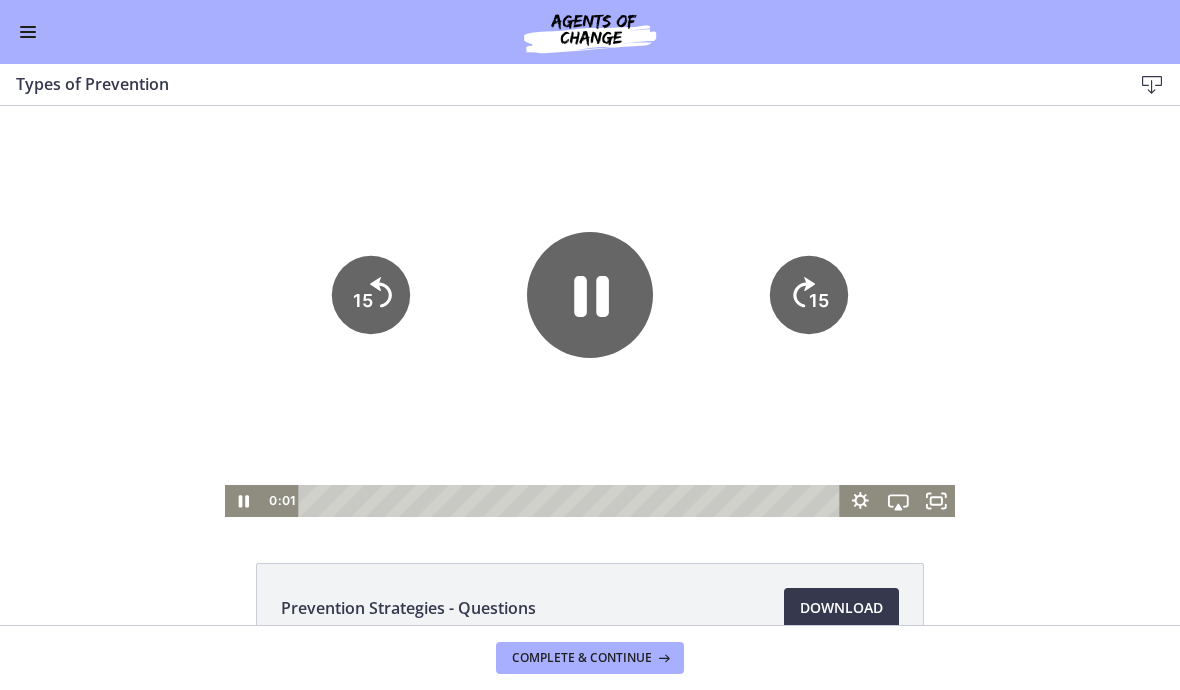 click 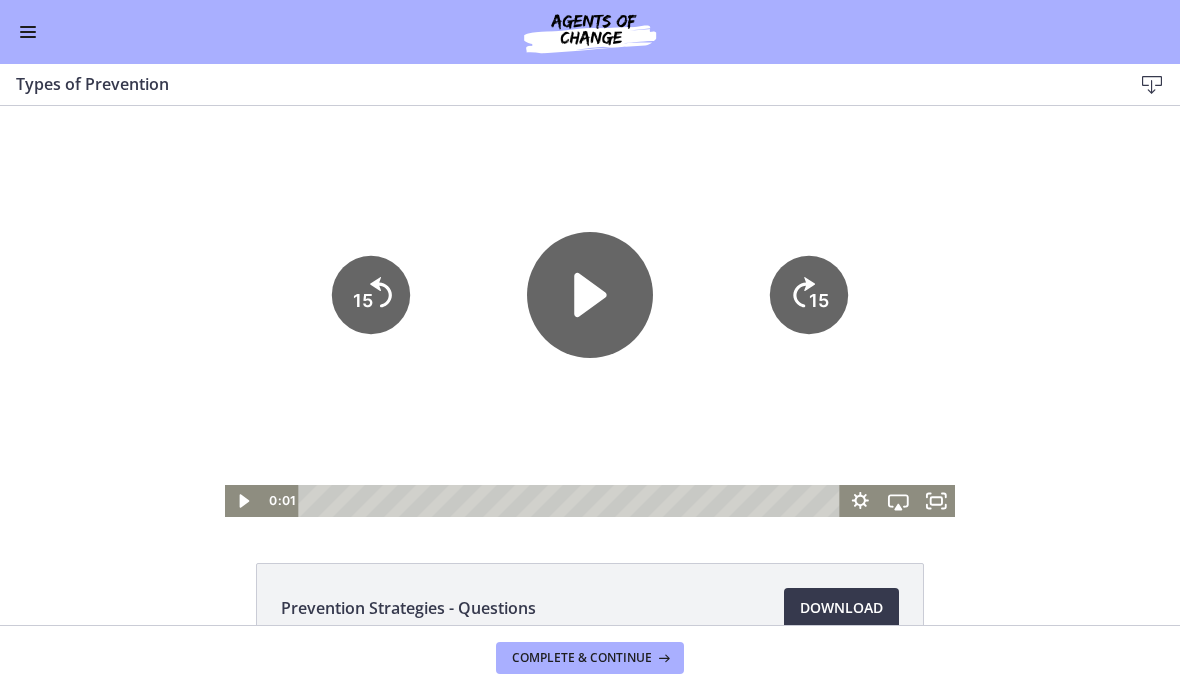 click 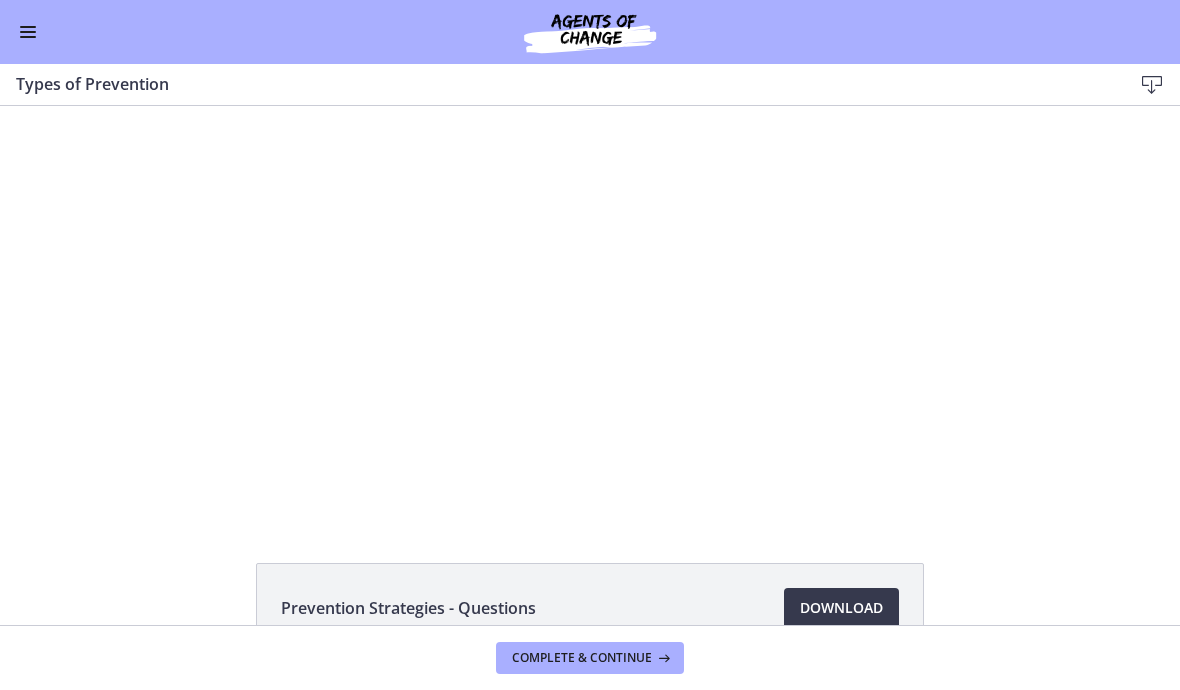 click at bounding box center (590, 311) 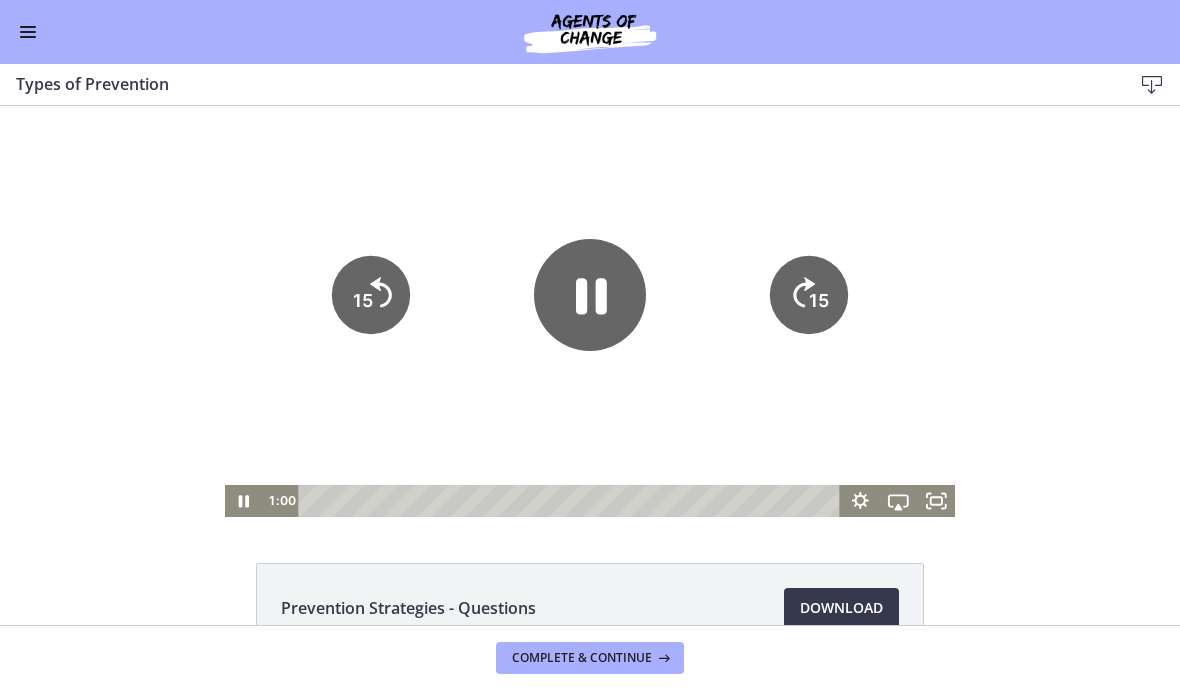 click 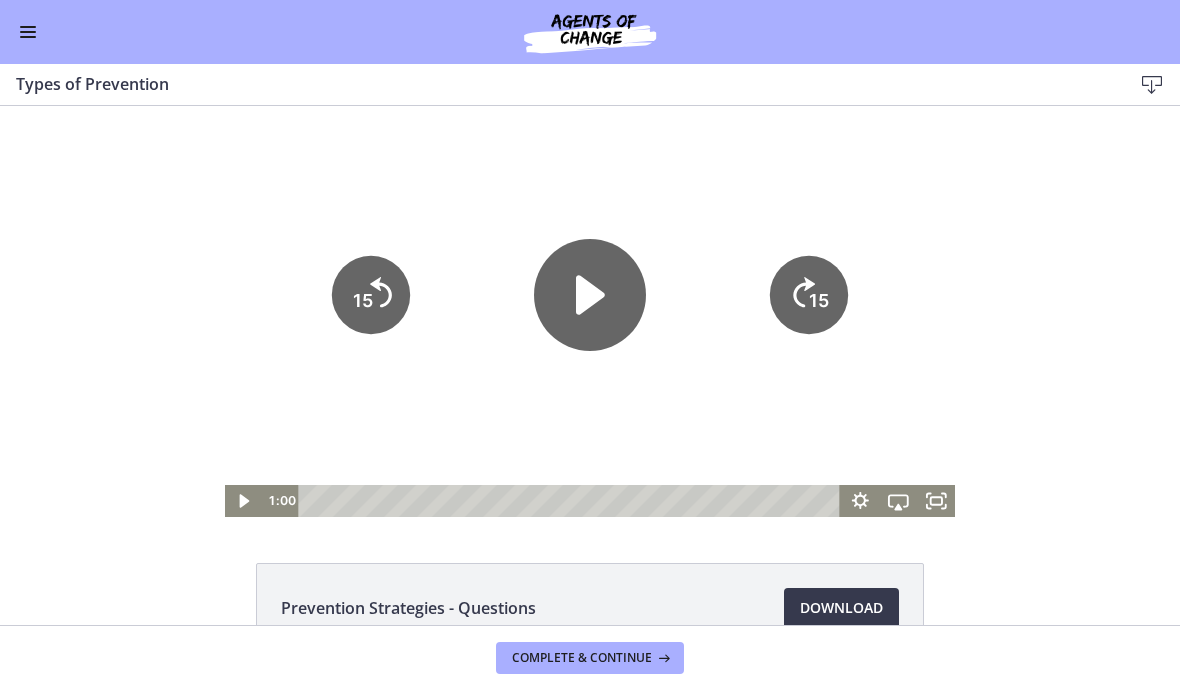 click 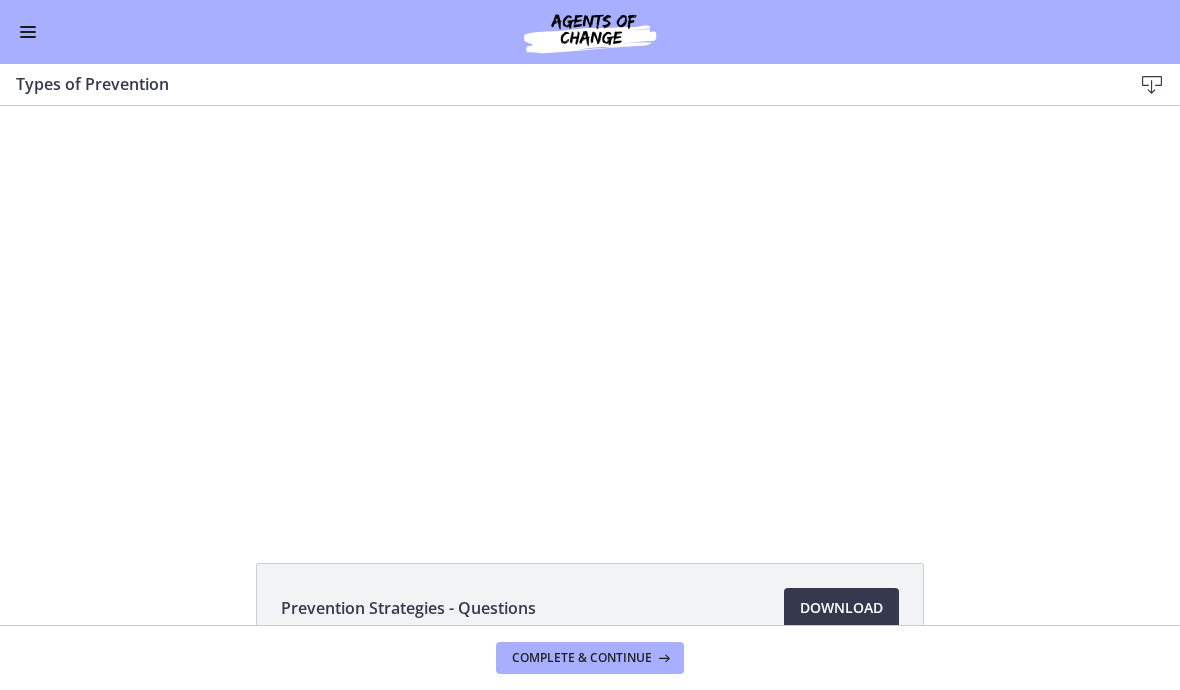 click at bounding box center [590, 311] 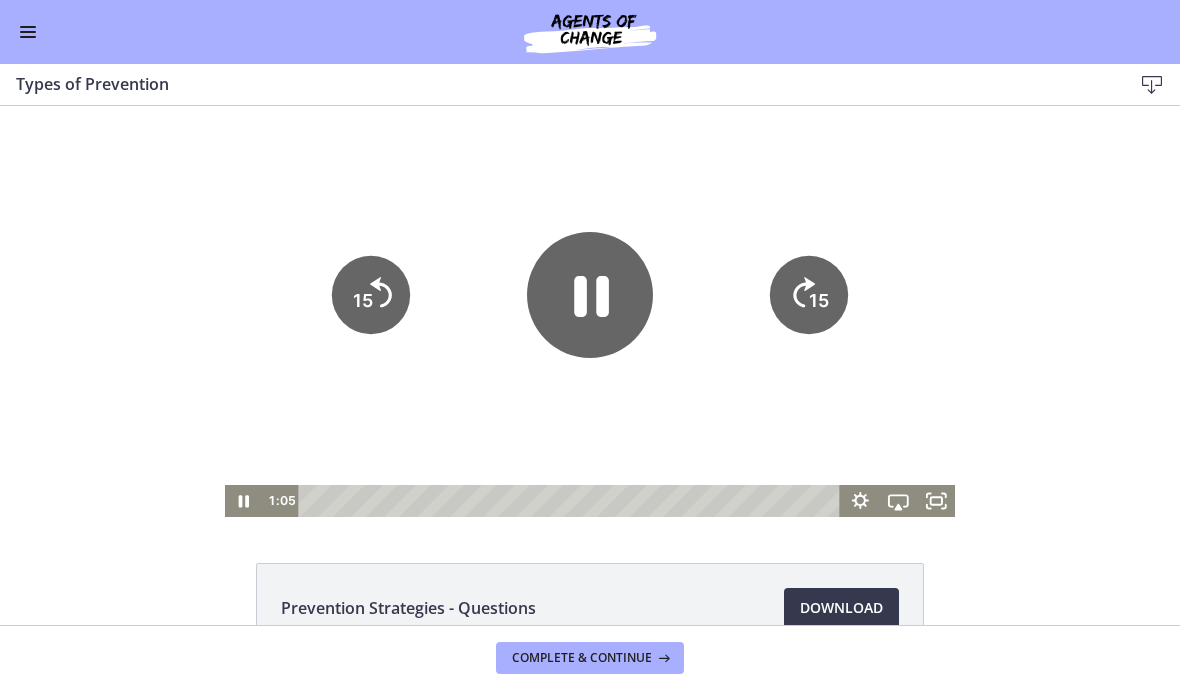 click 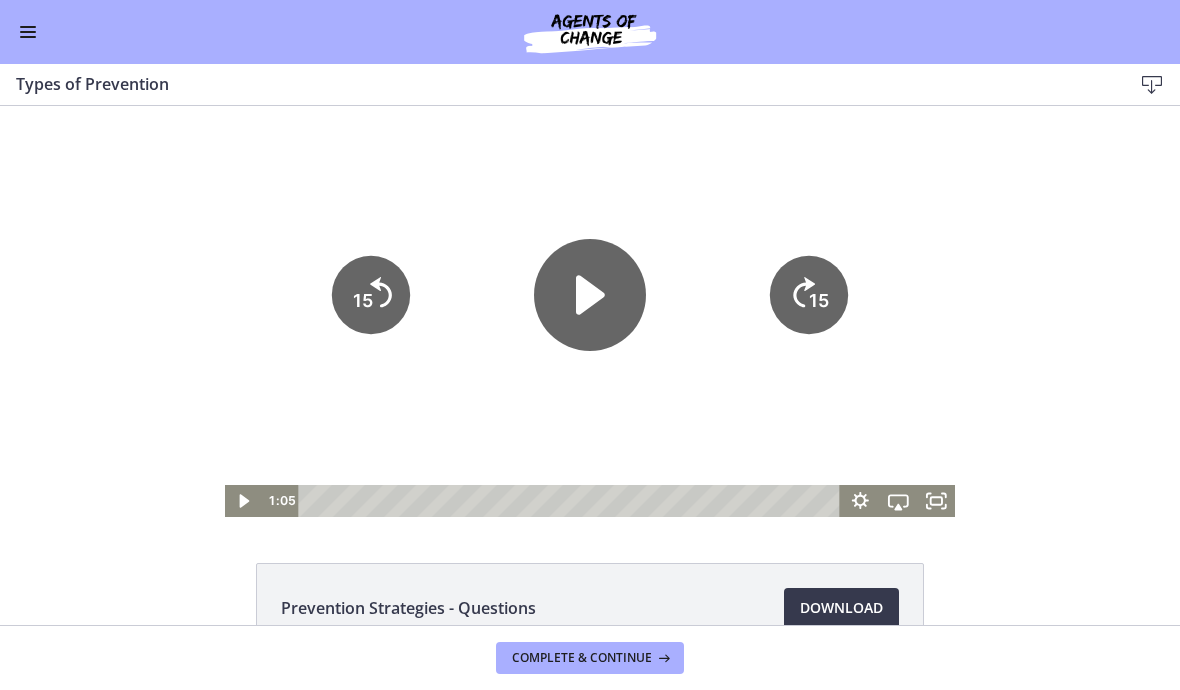click 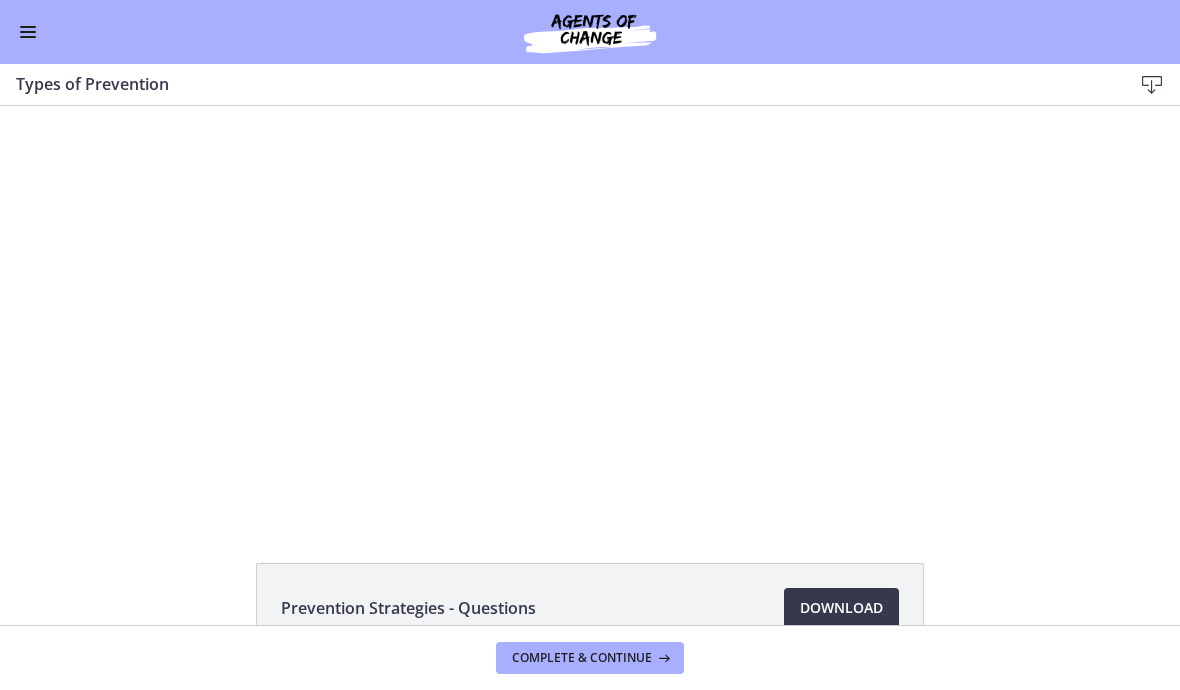 click at bounding box center [28, 32] 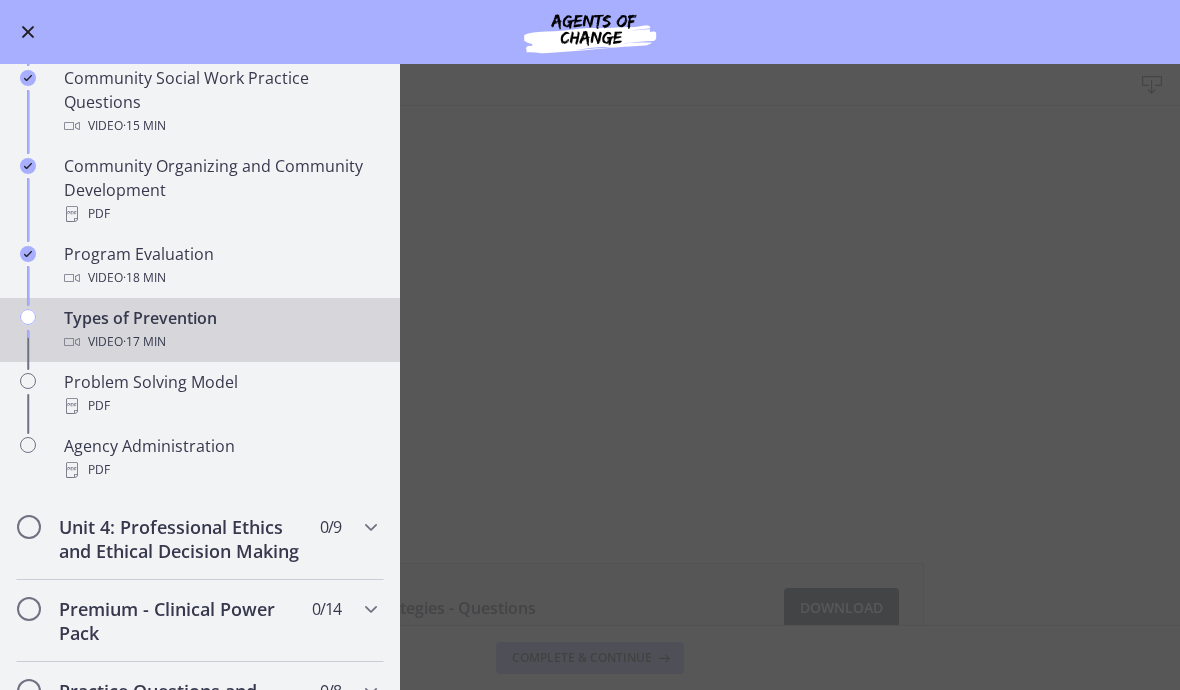 click at bounding box center (28, 32) 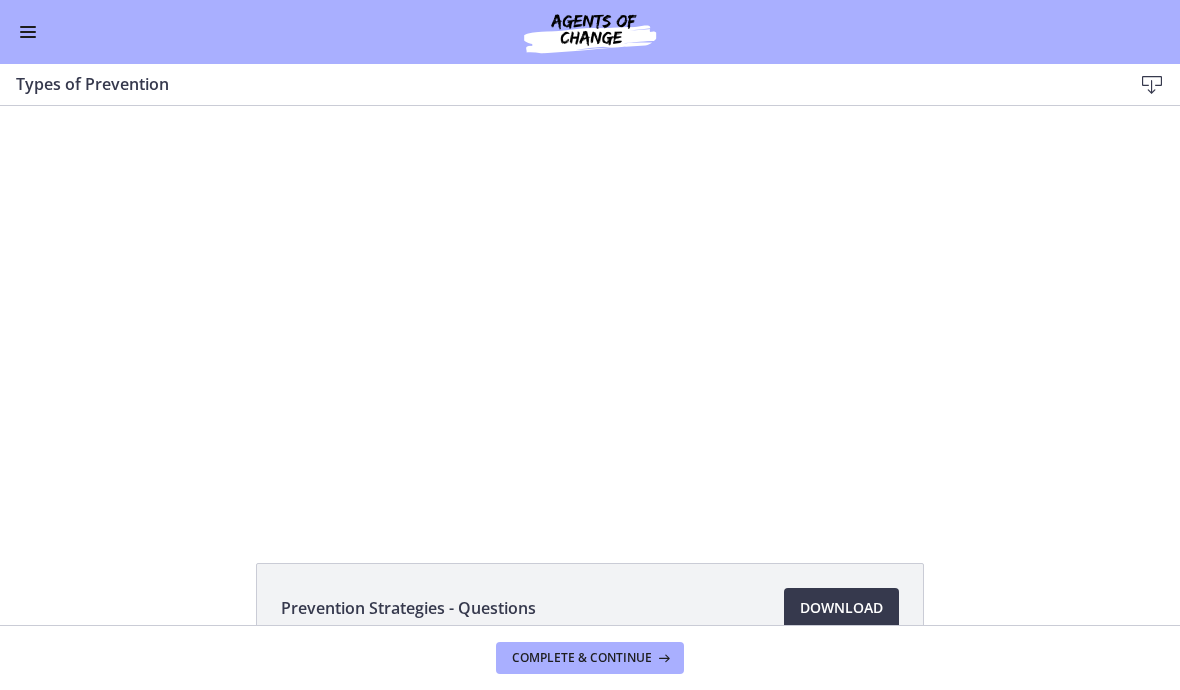 click on "Go to Dashboard" at bounding box center (590, 32) 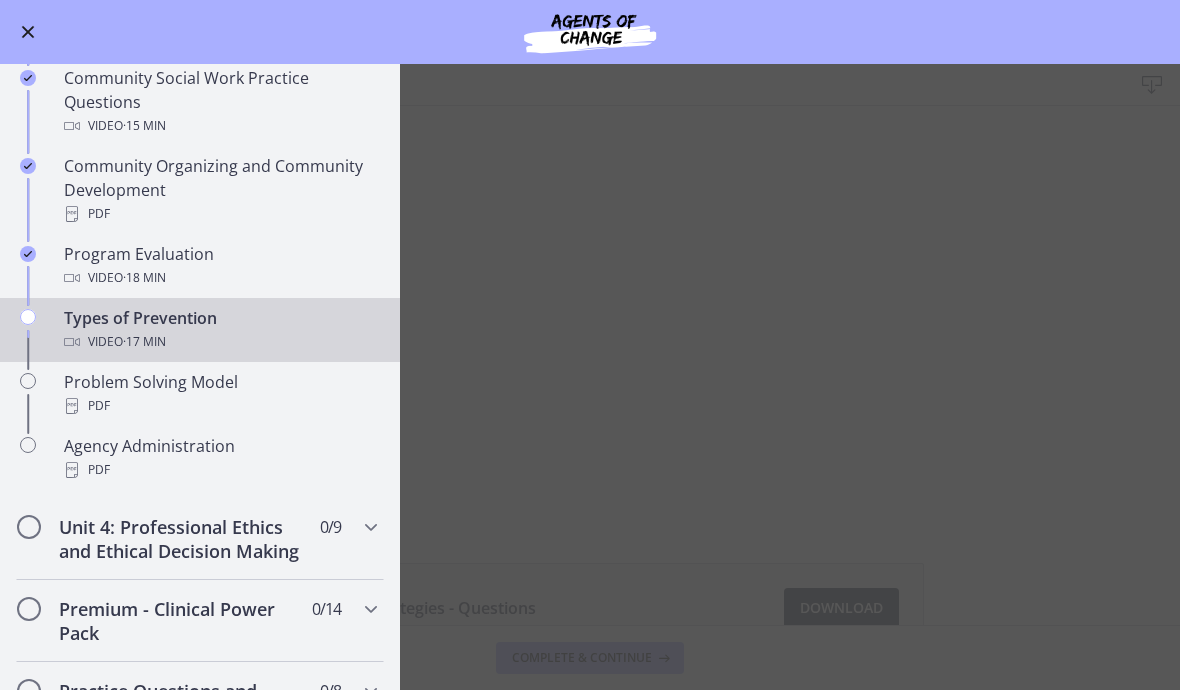 click at bounding box center [28, 32] 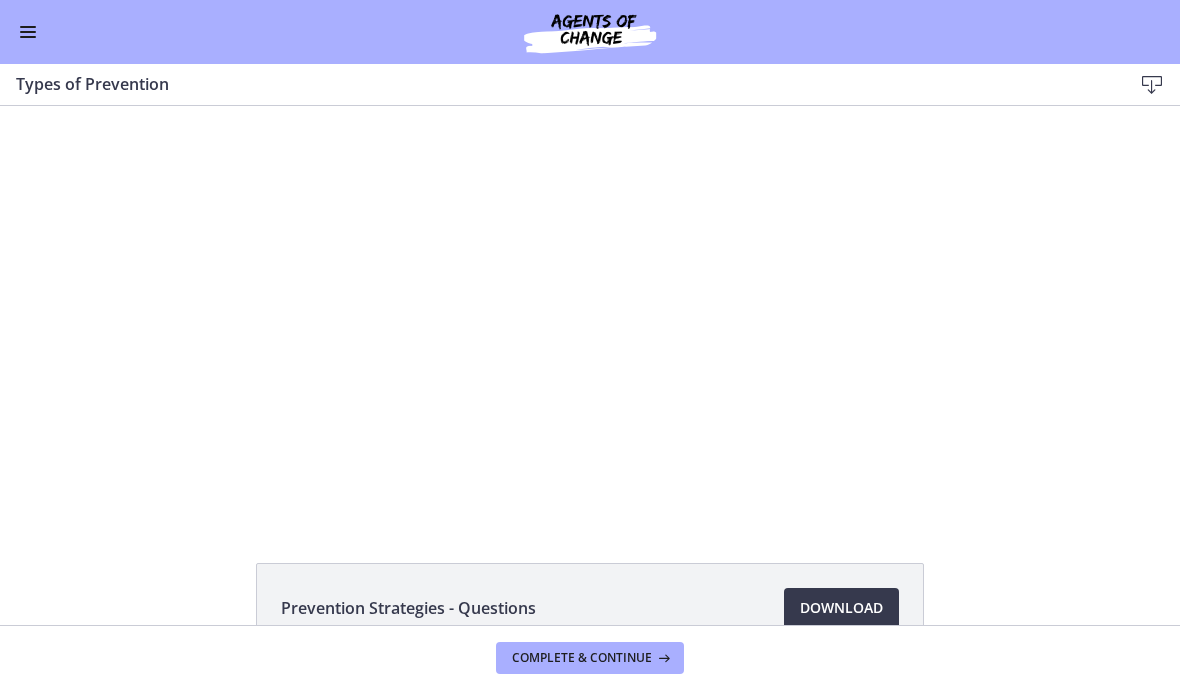 click at bounding box center [590, 311] 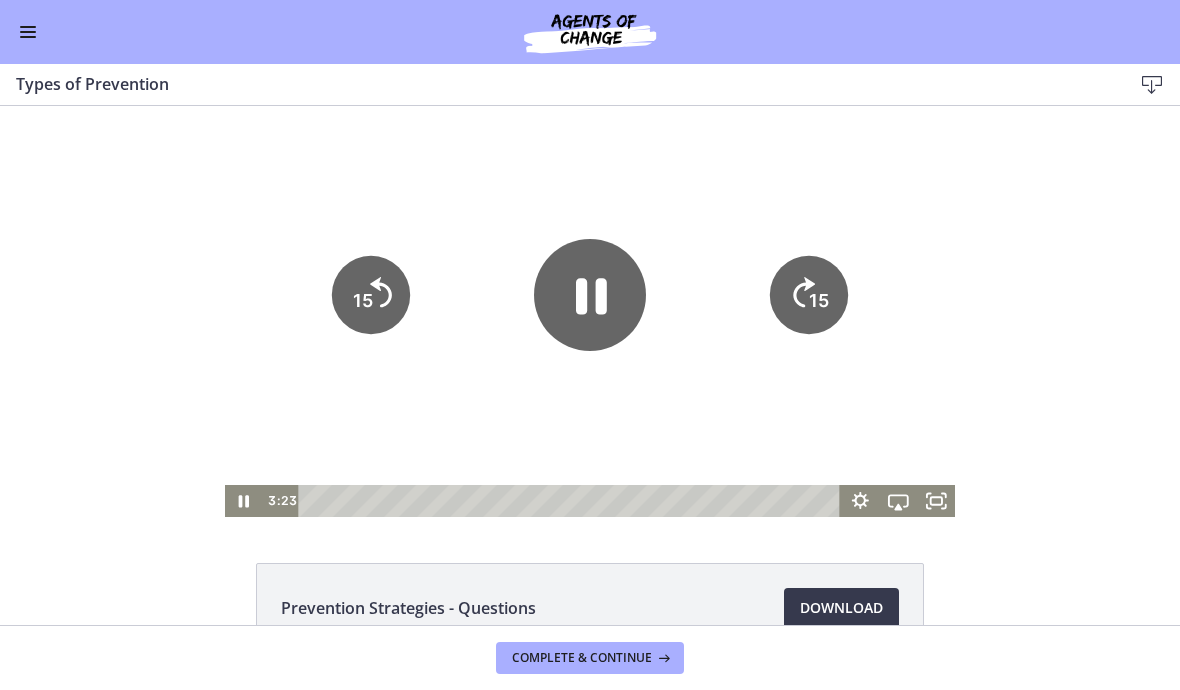 click at bounding box center [590, 311] 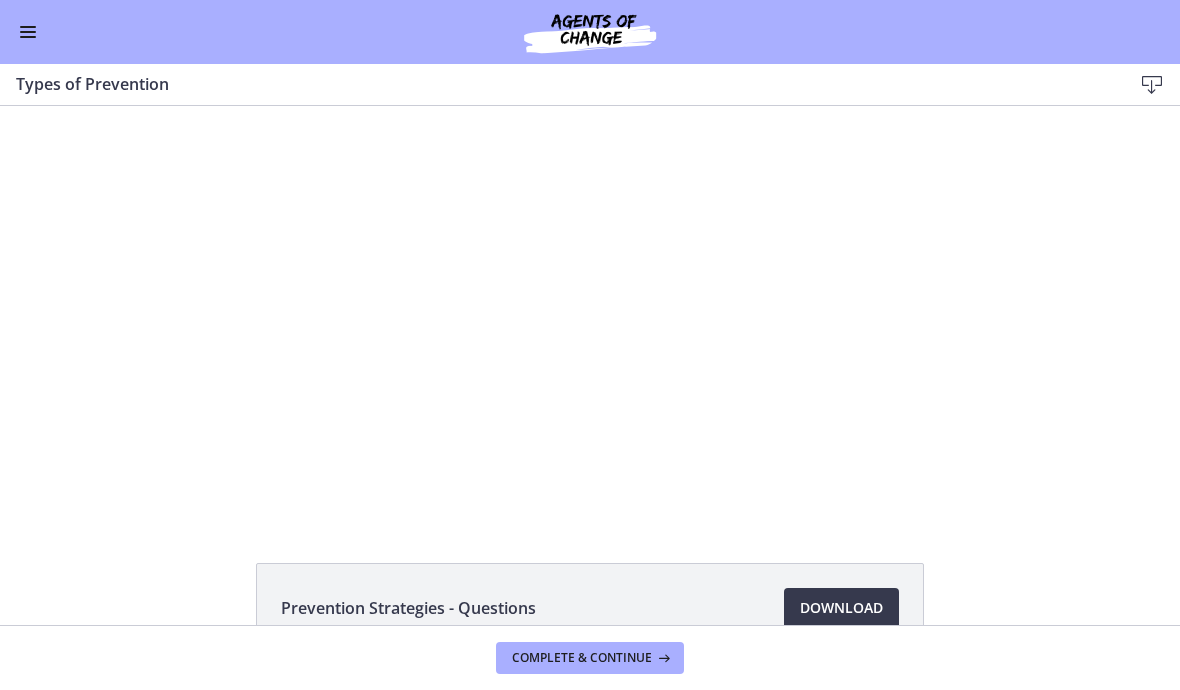 click at bounding box center [590, 311] 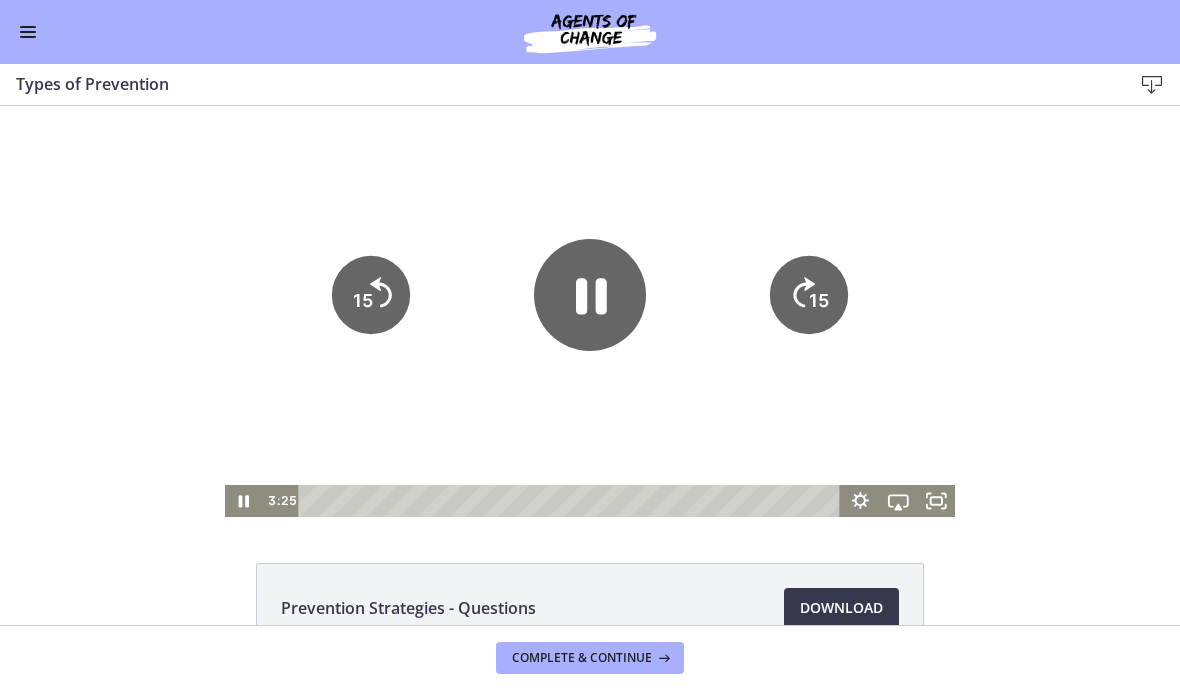 click 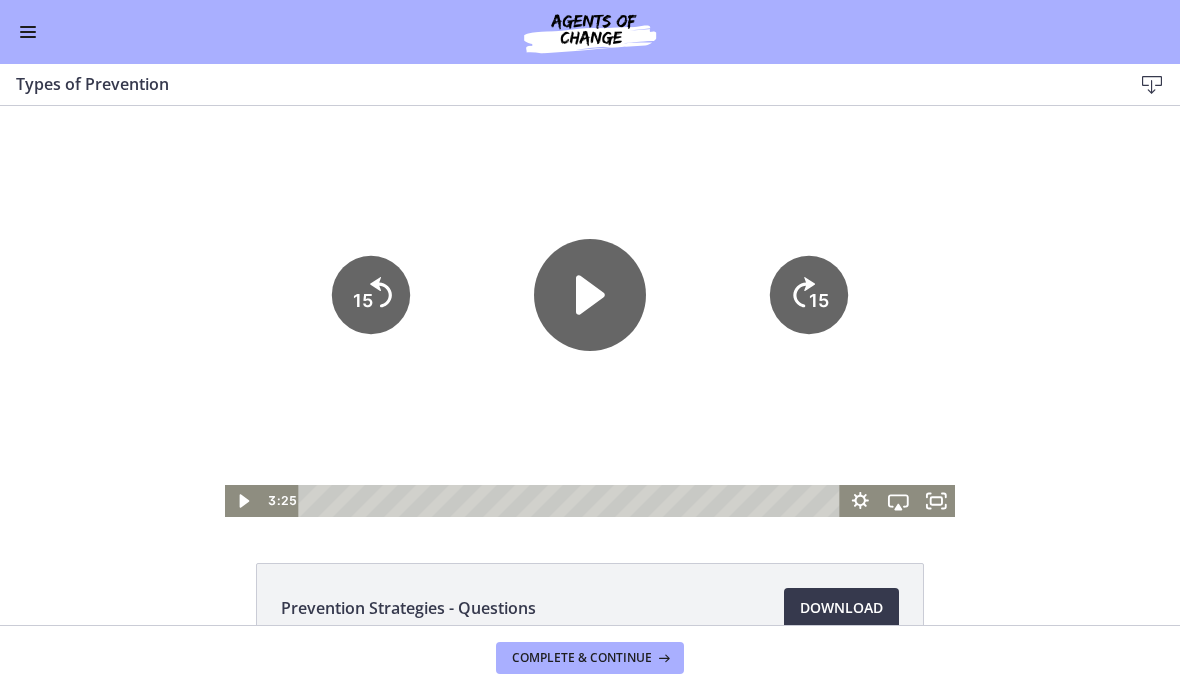 click 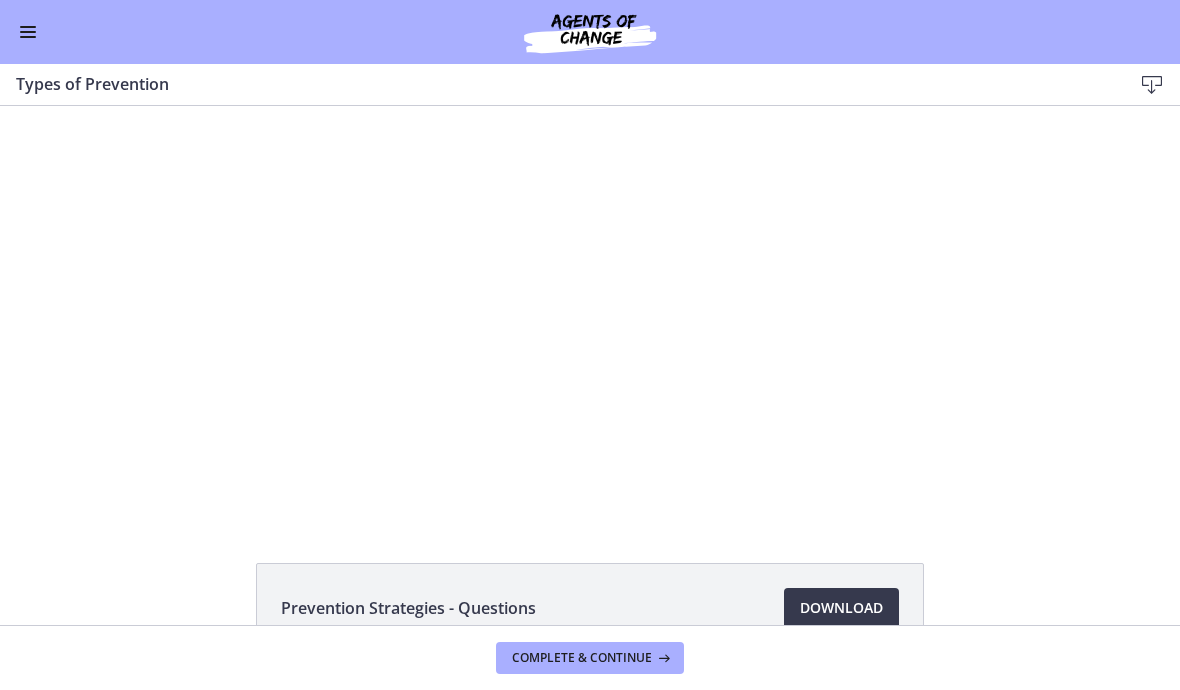 click at bounding box center (590, 311) 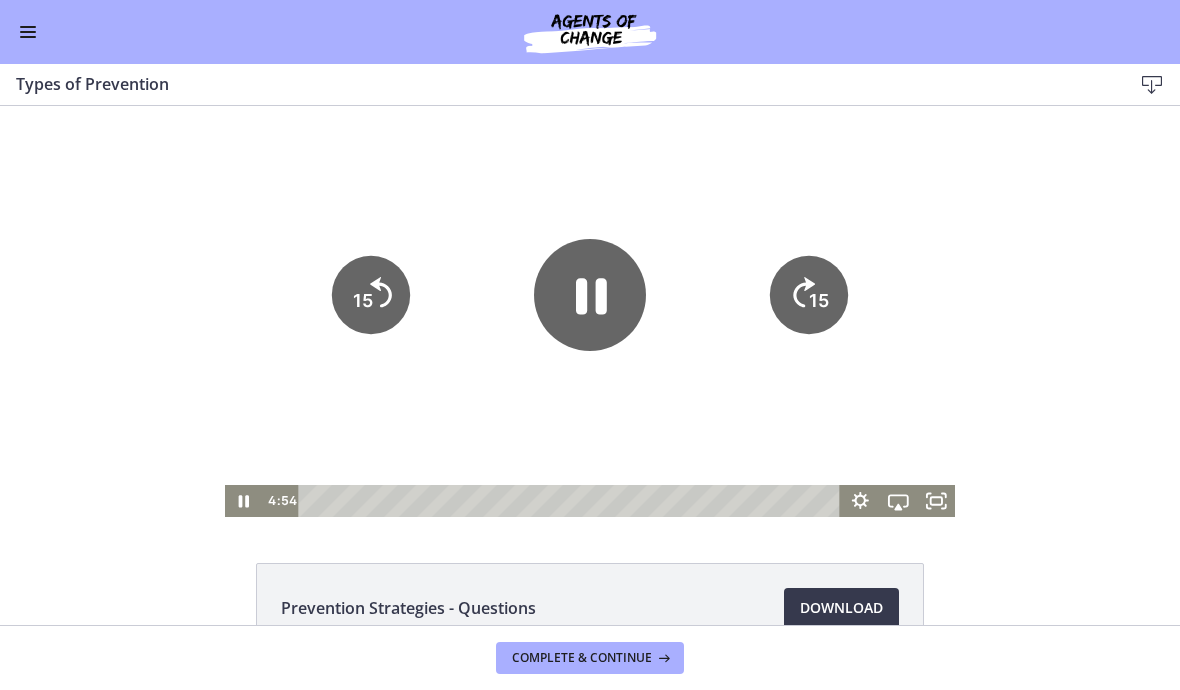 click at bounding box center (28, 32) 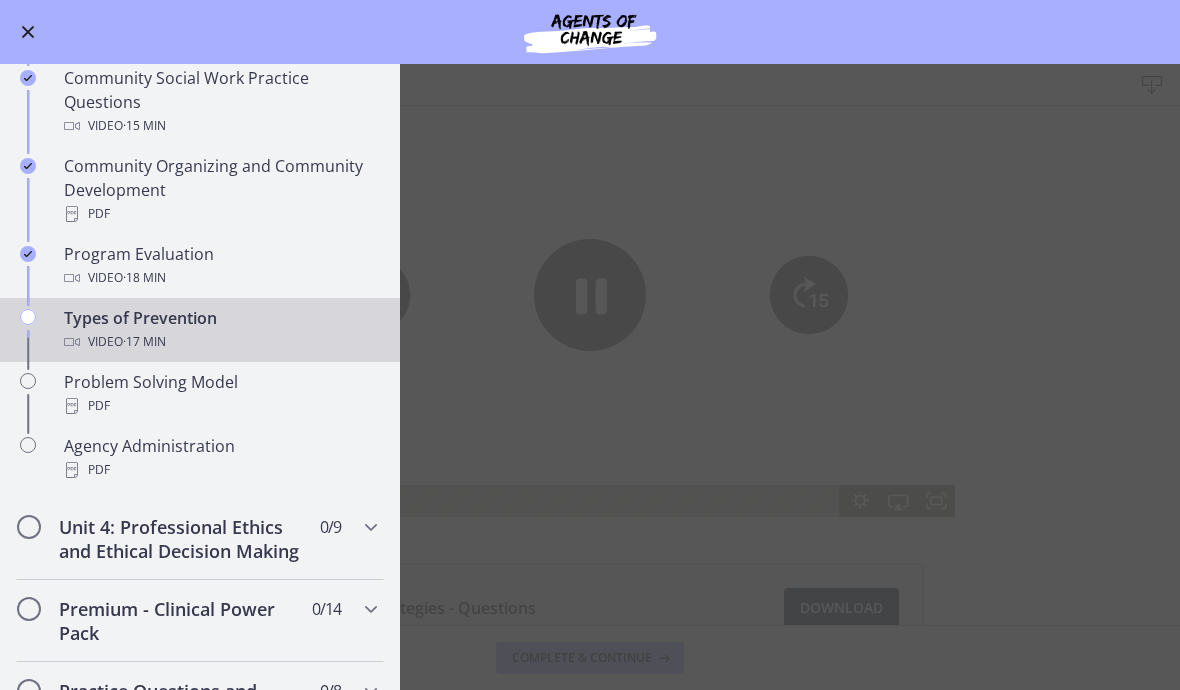 click at bounding box center [28, 32] 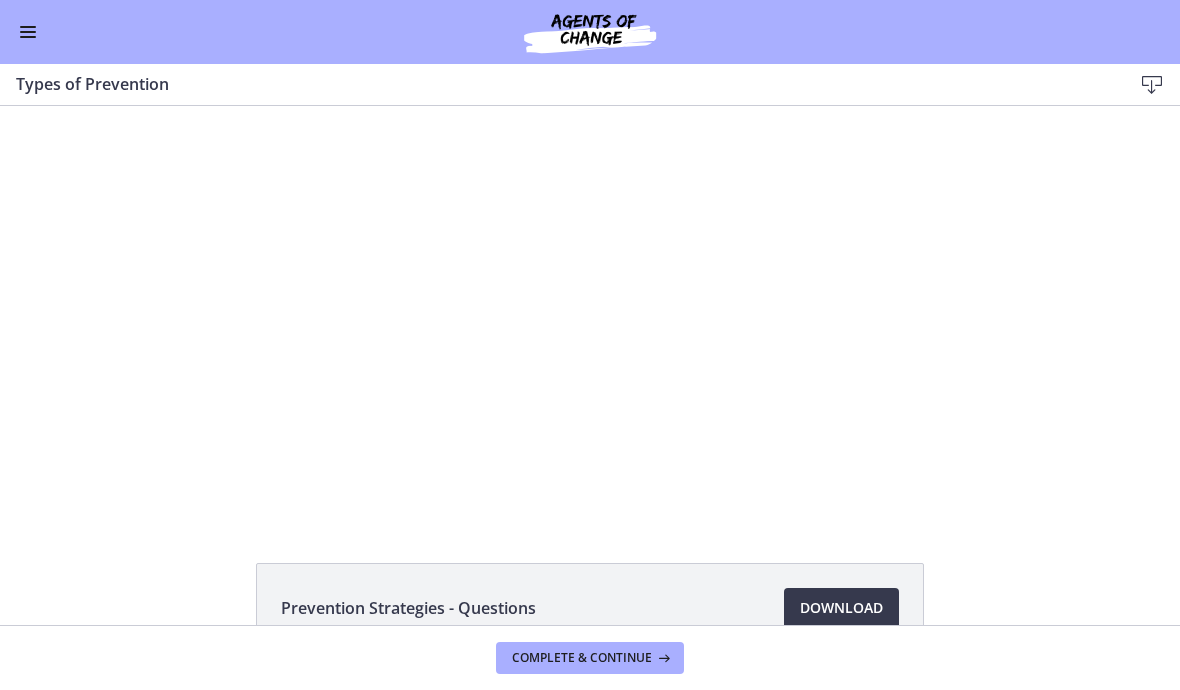 click at bounding box center (590, 311) 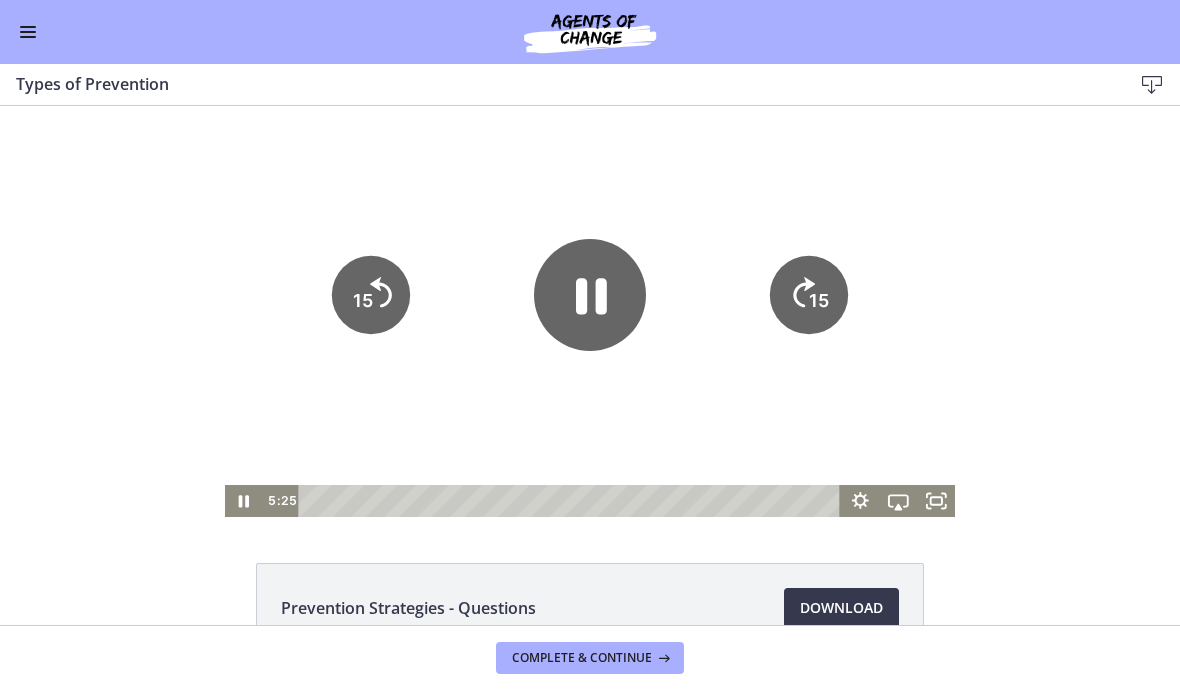 click 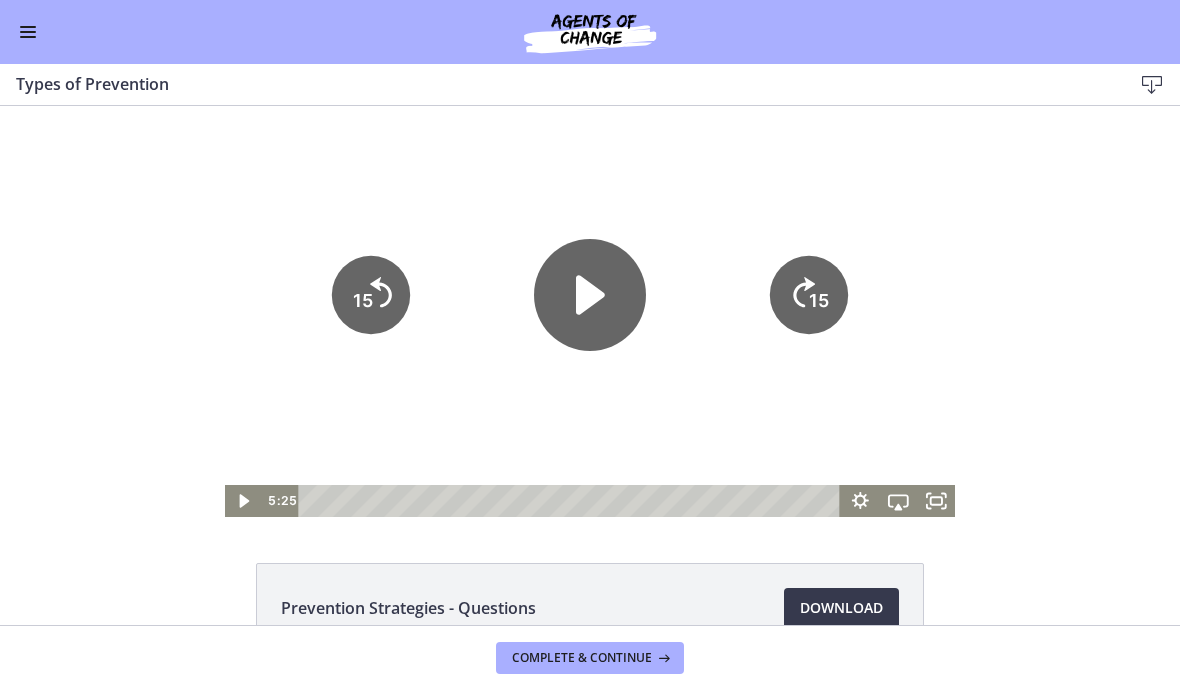 click 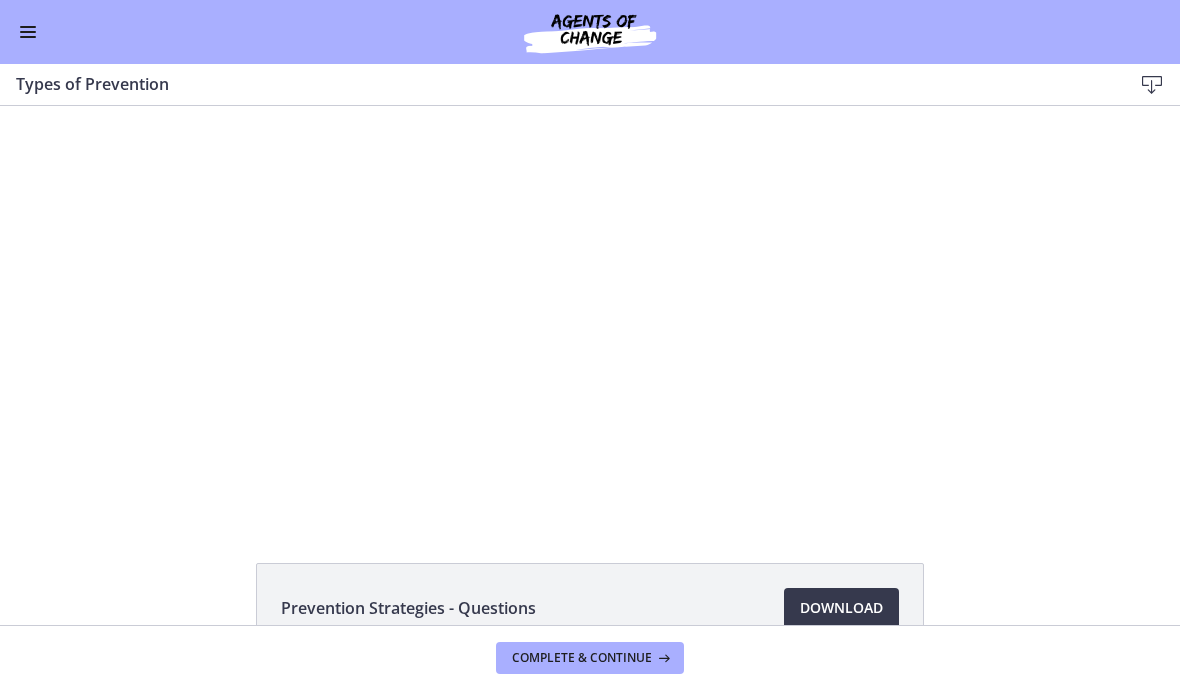 click at bounding box center [590, 311] 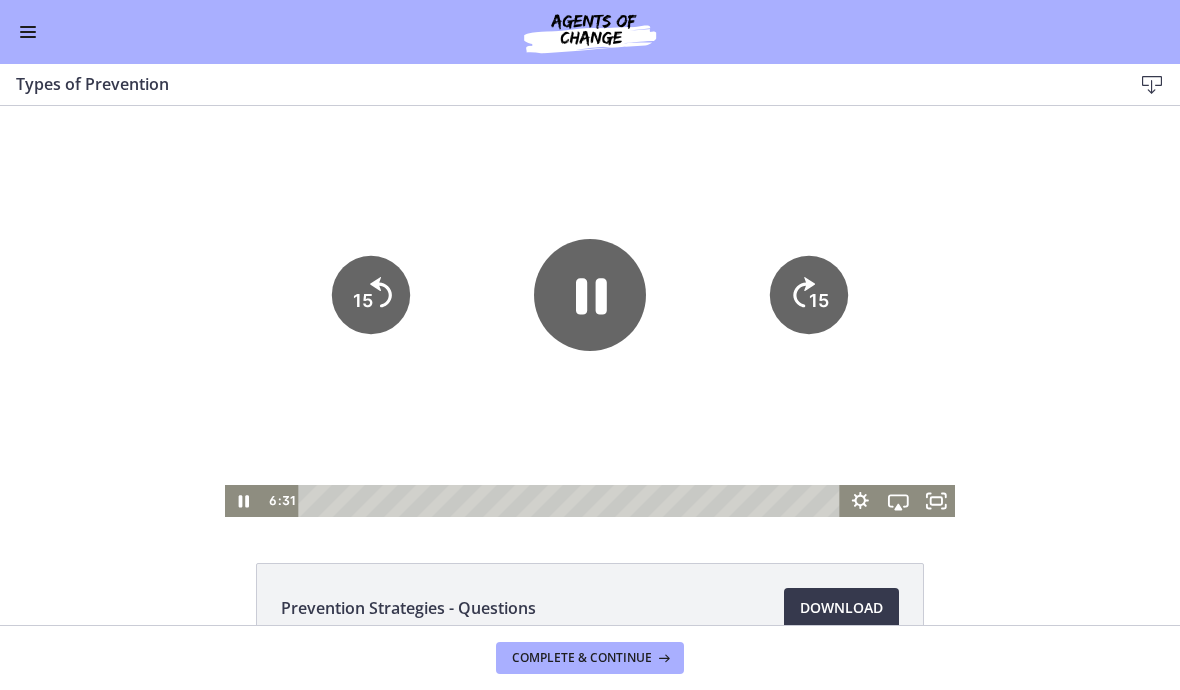 click at bounding box center (590, 311) 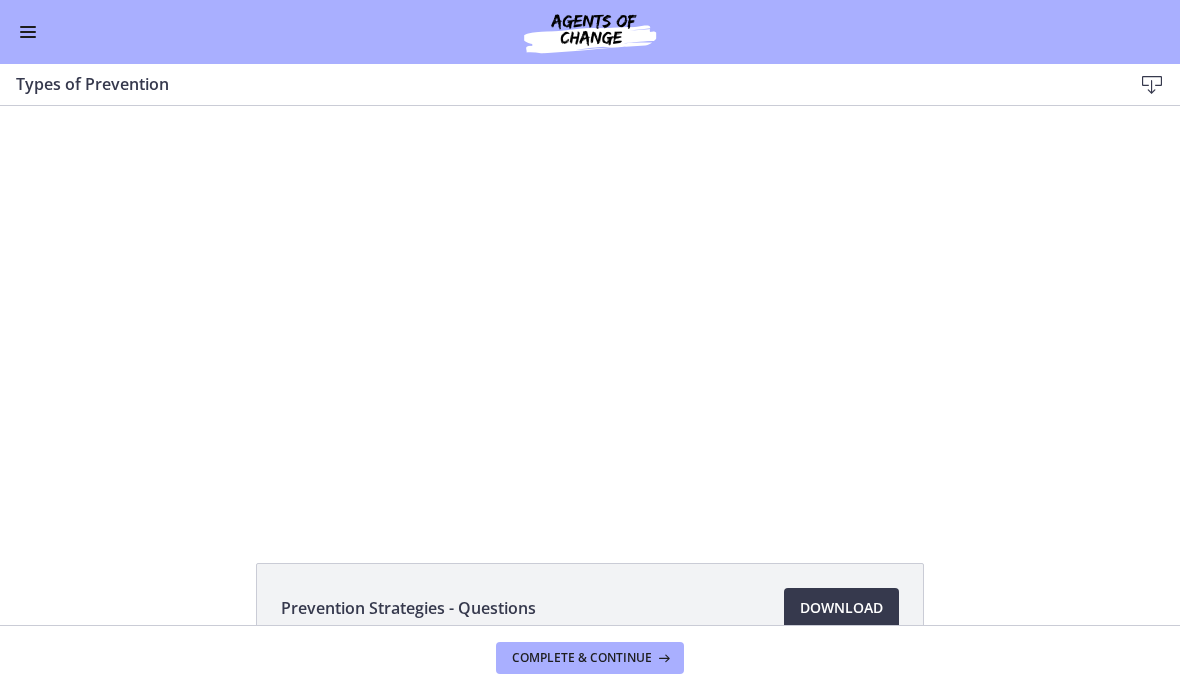 click at bounding box center (590, 311) 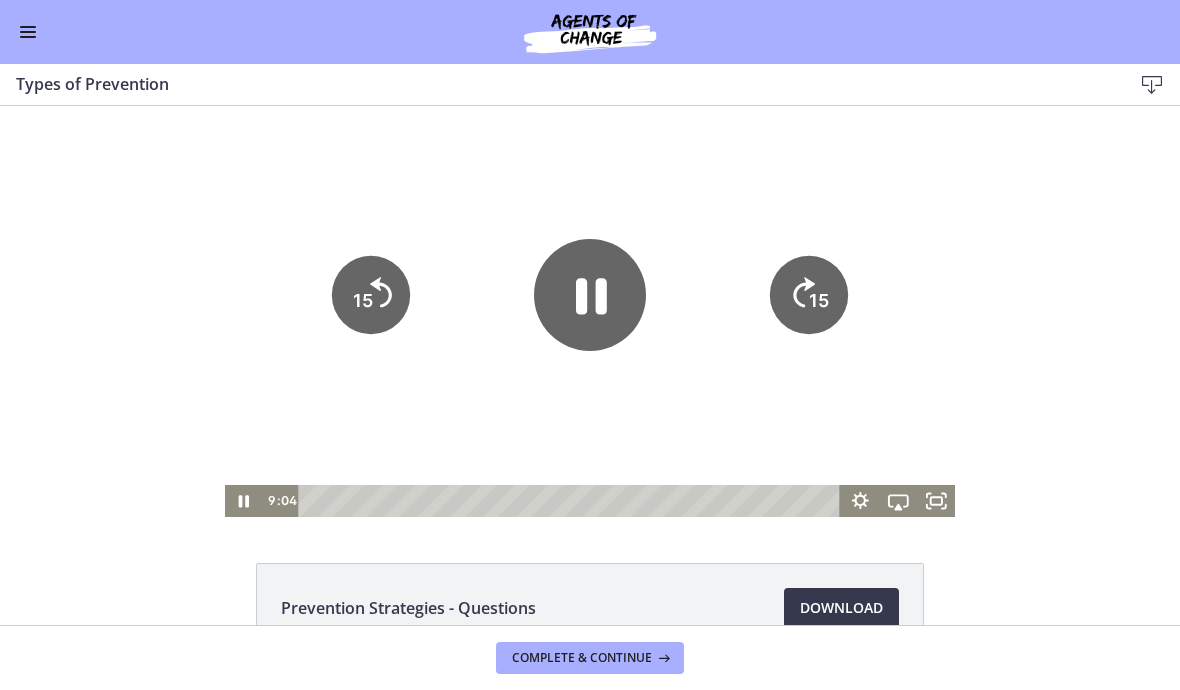 click 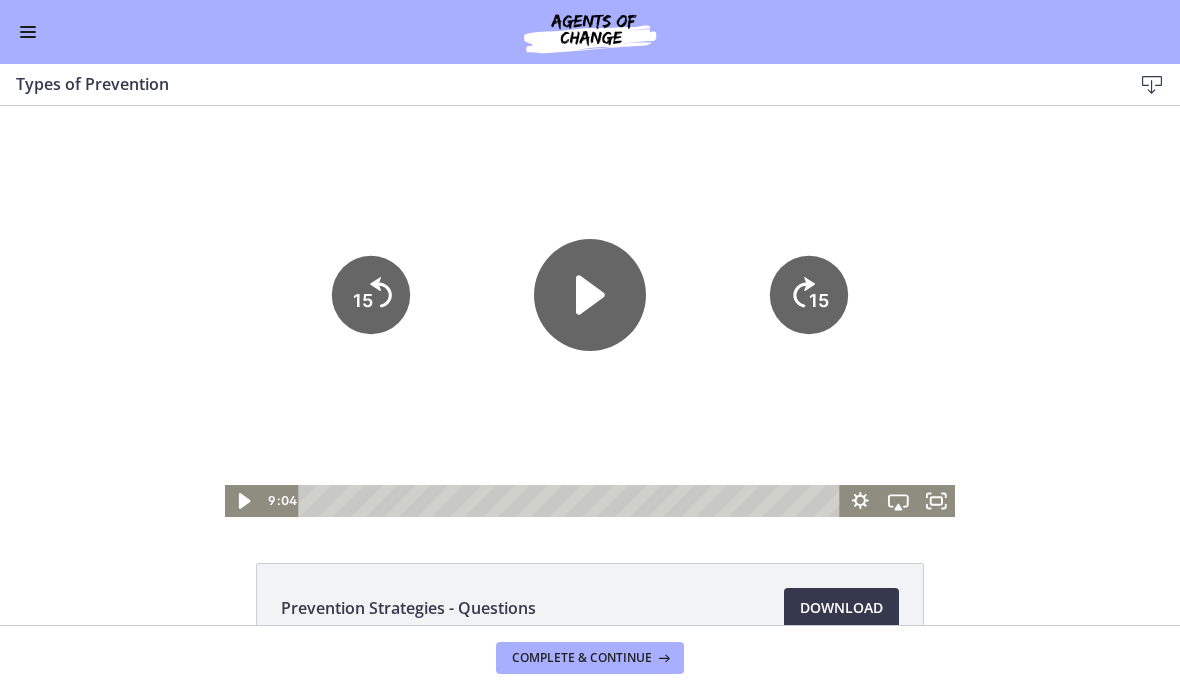click 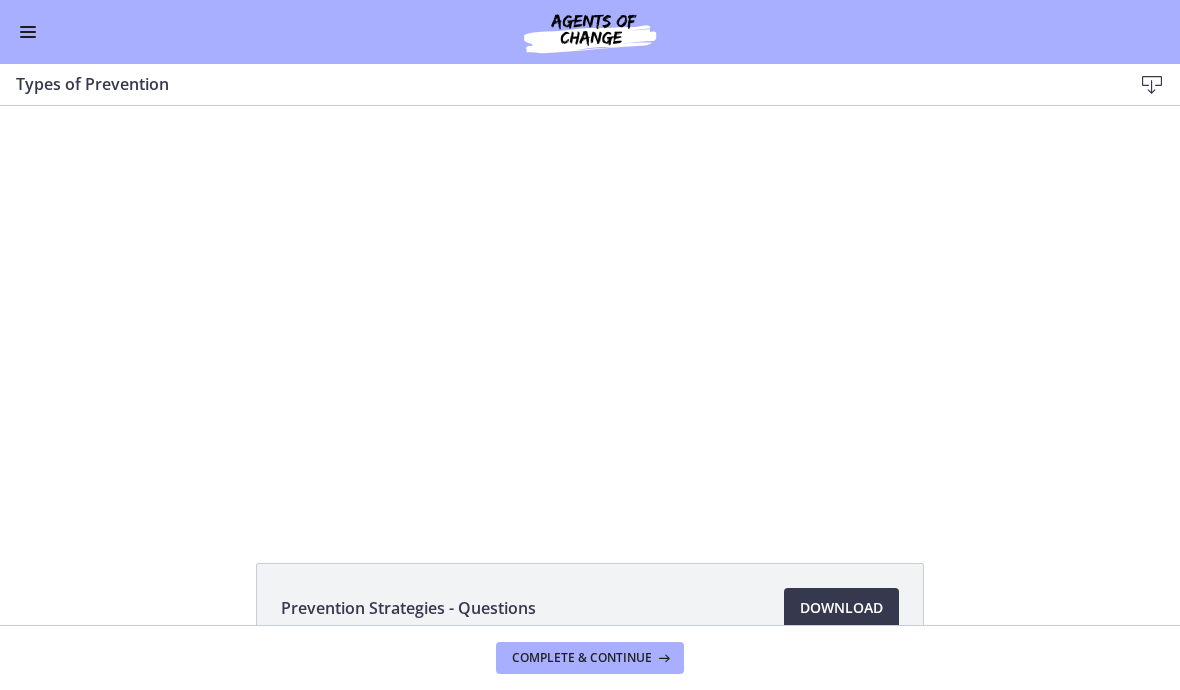 click on "Go to Dashboard" at bounding box center (590, 32) 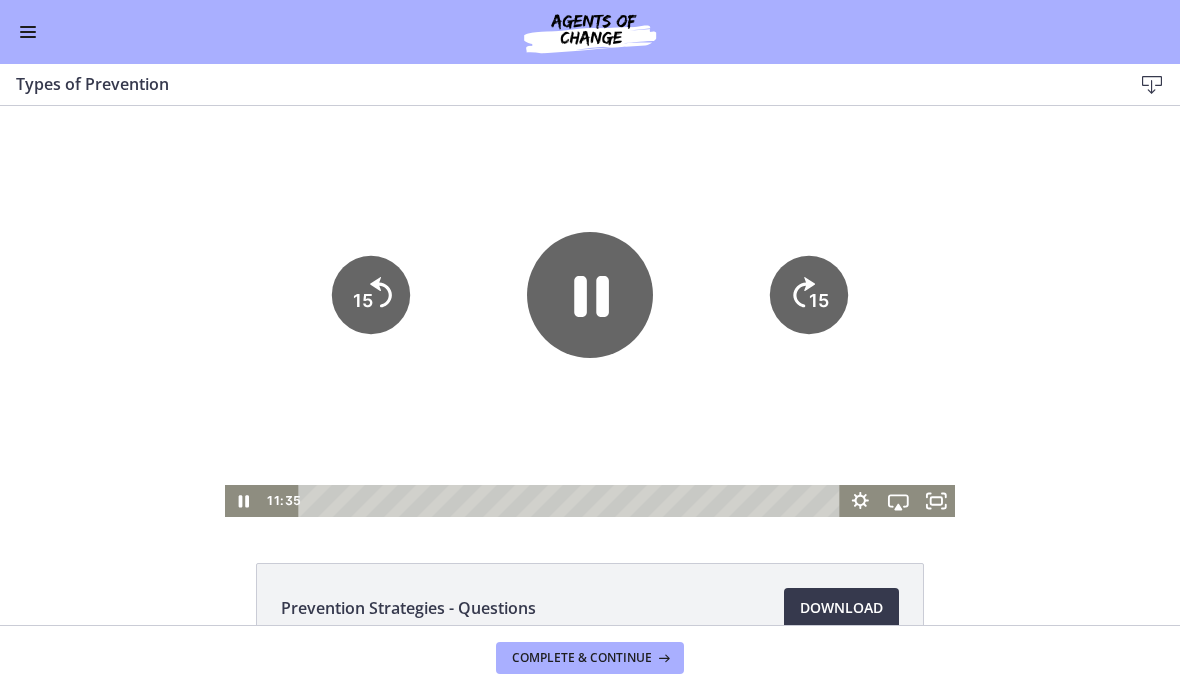 click 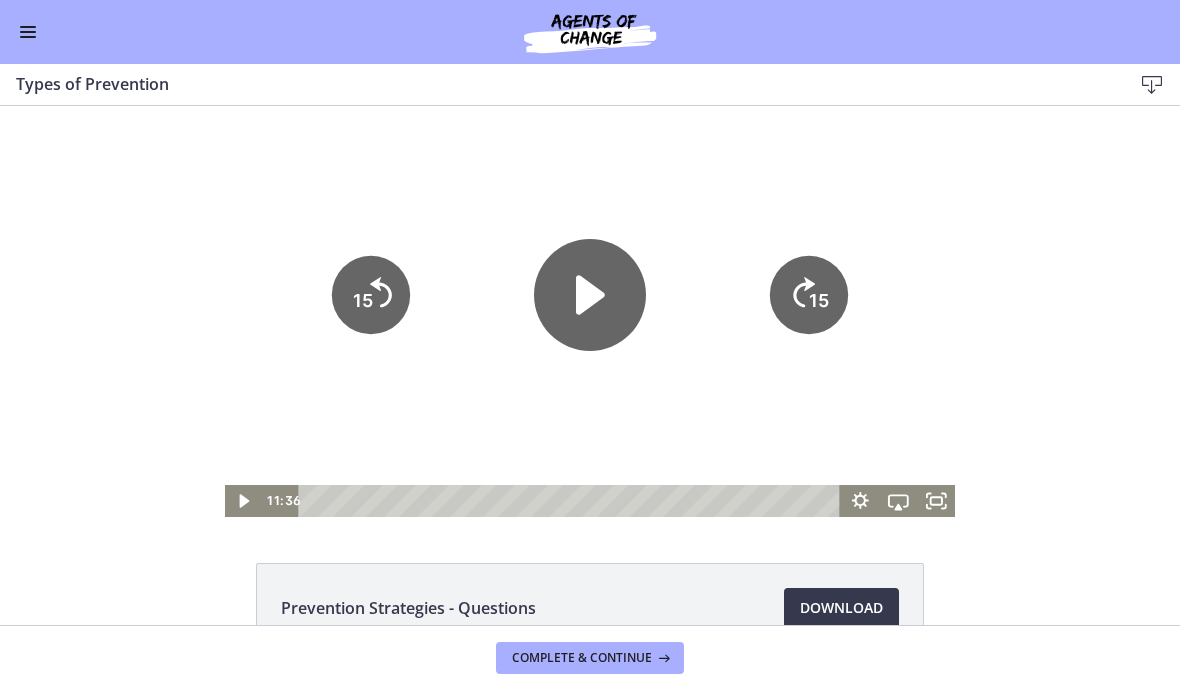 click 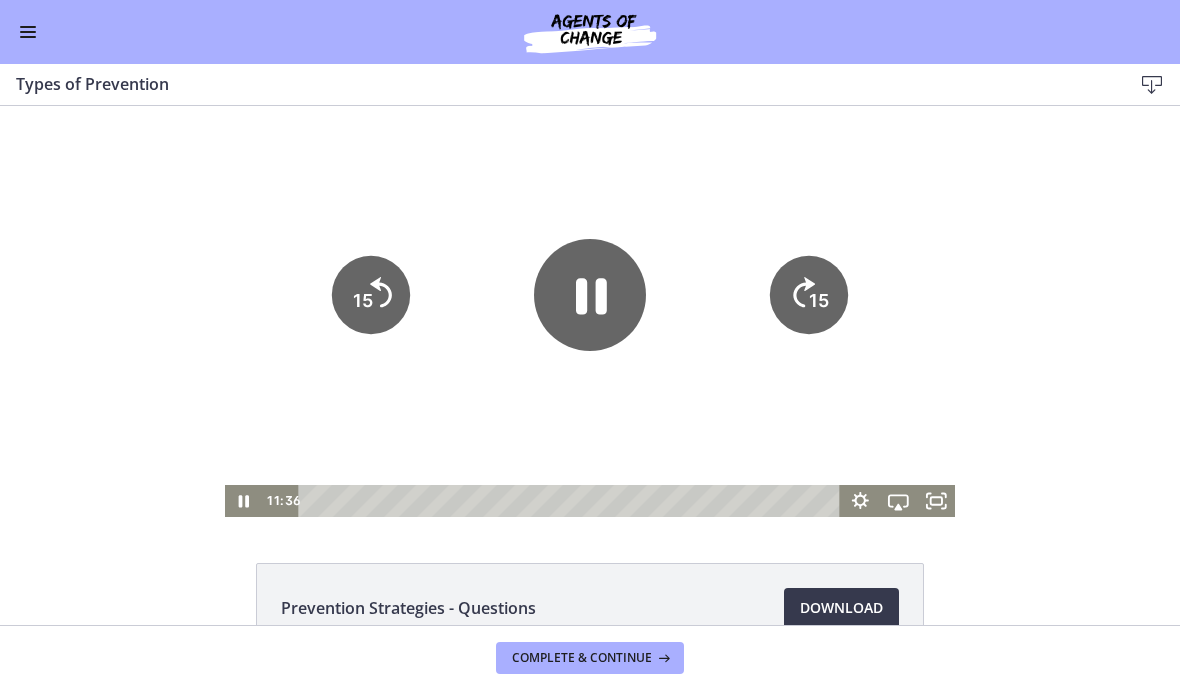 click at bounding box center (590, 311) 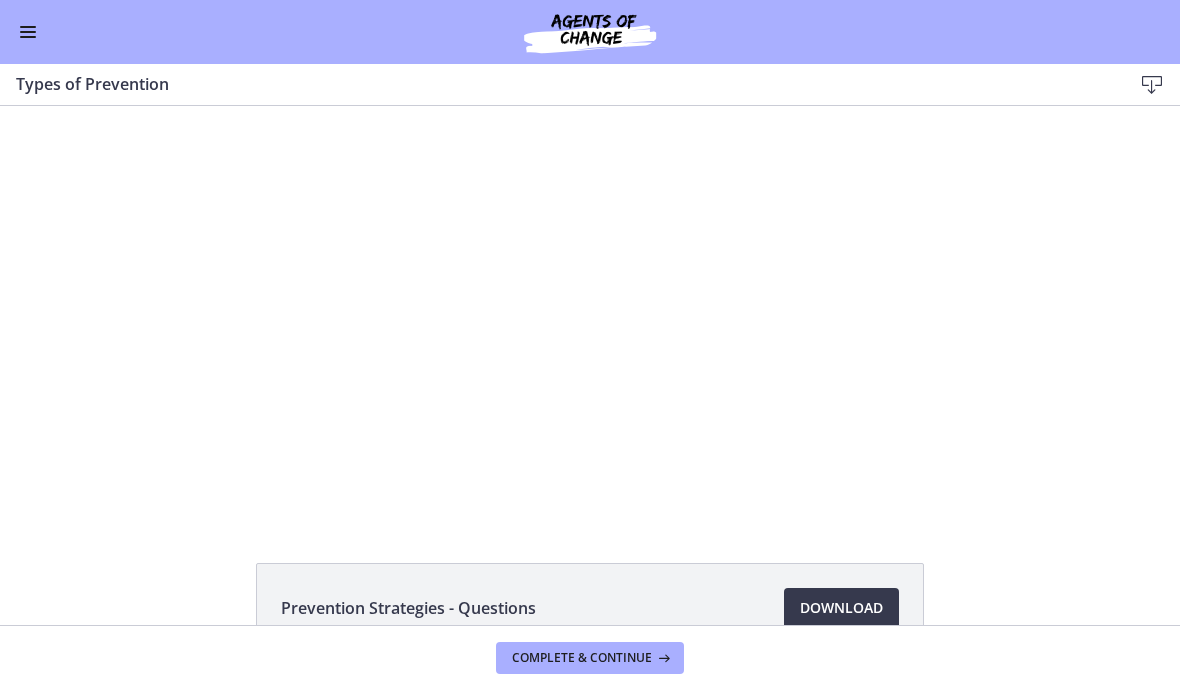 click at bounding box center [590, 311] 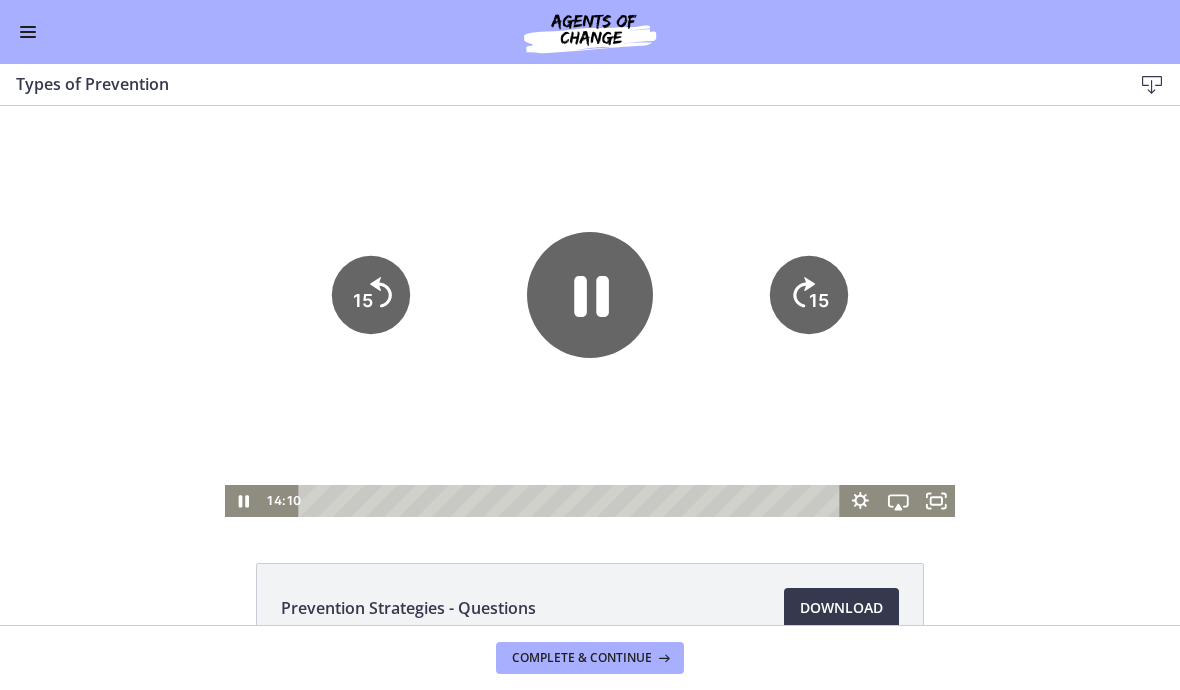 click 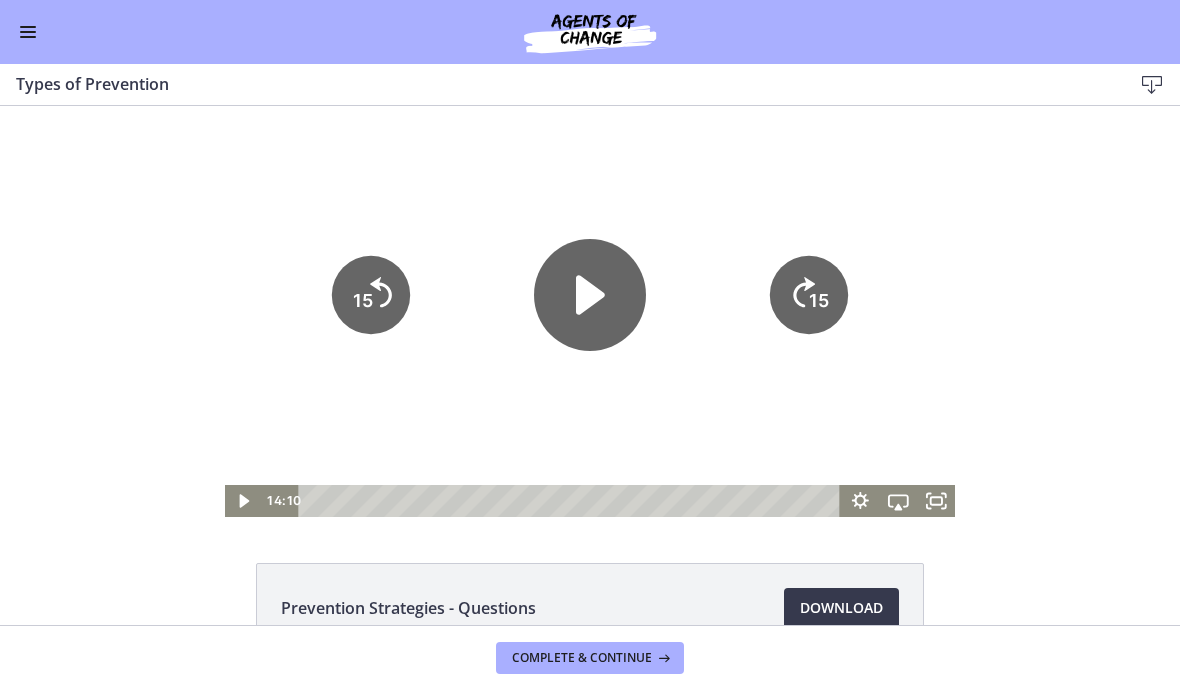click at bounding box center [590, 311] 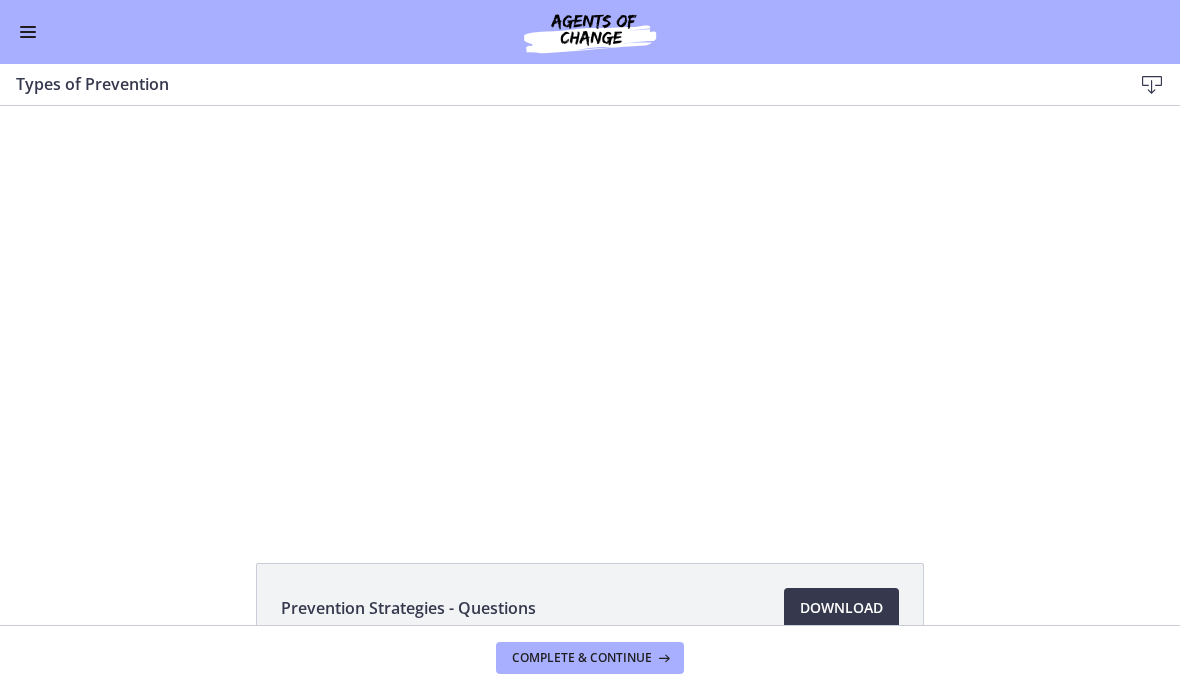 click at bounding box center [590, 311] 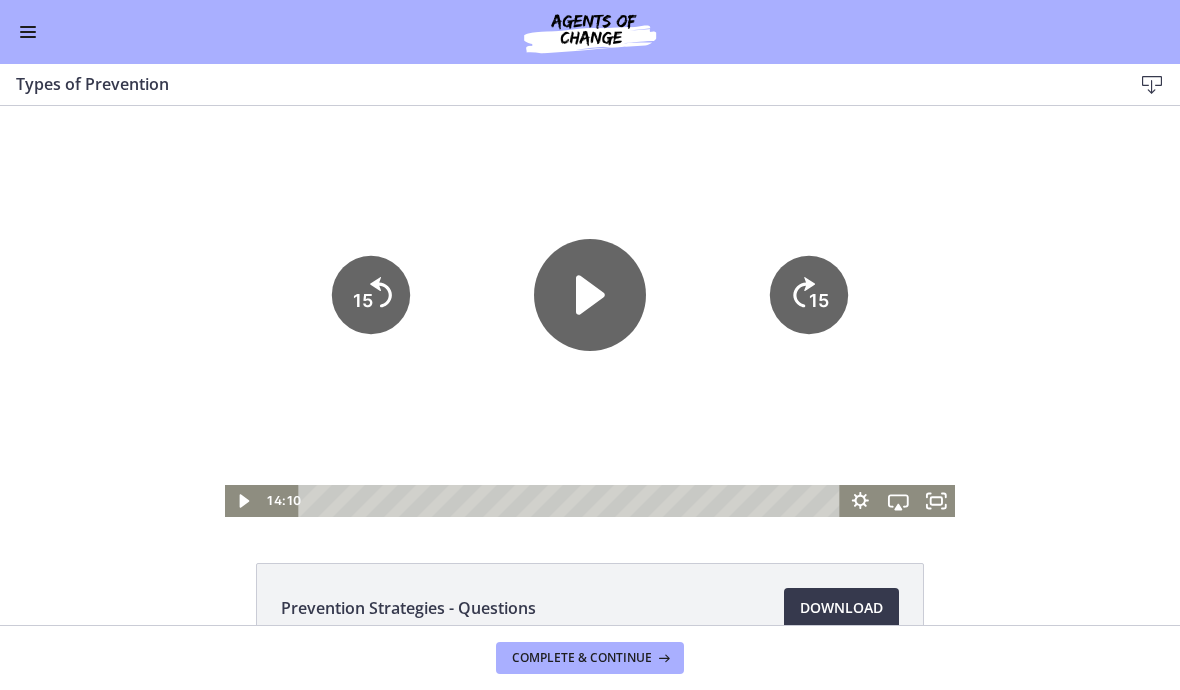 click 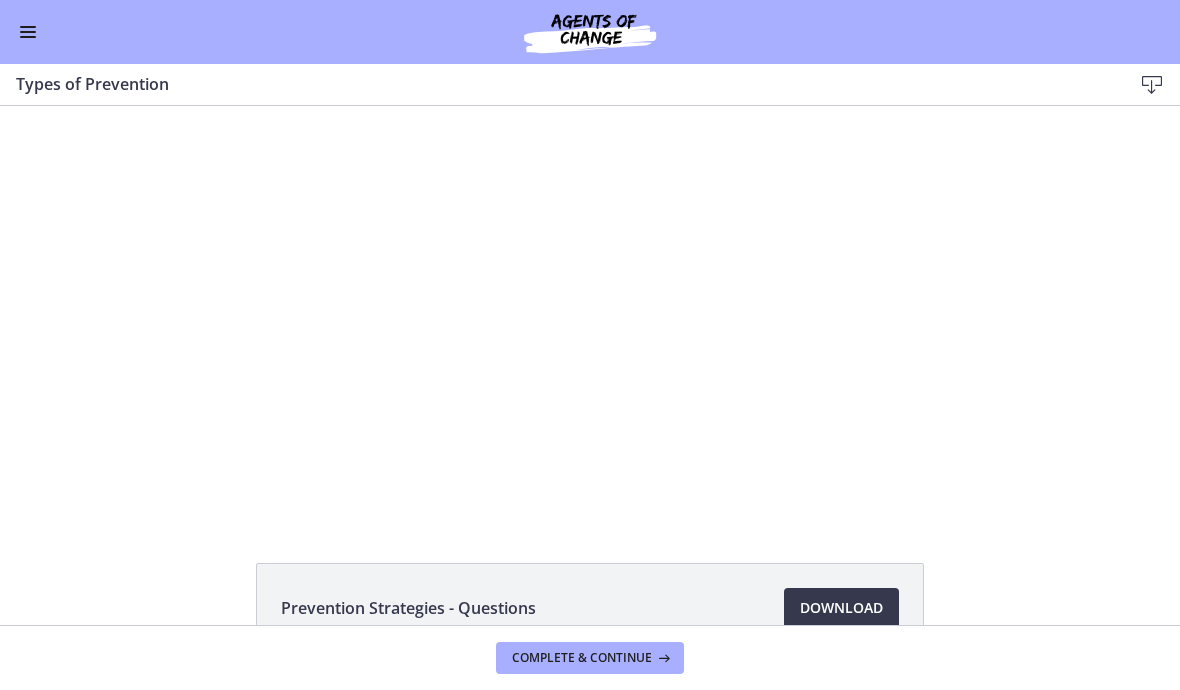 click at bounding box center [590, 311] 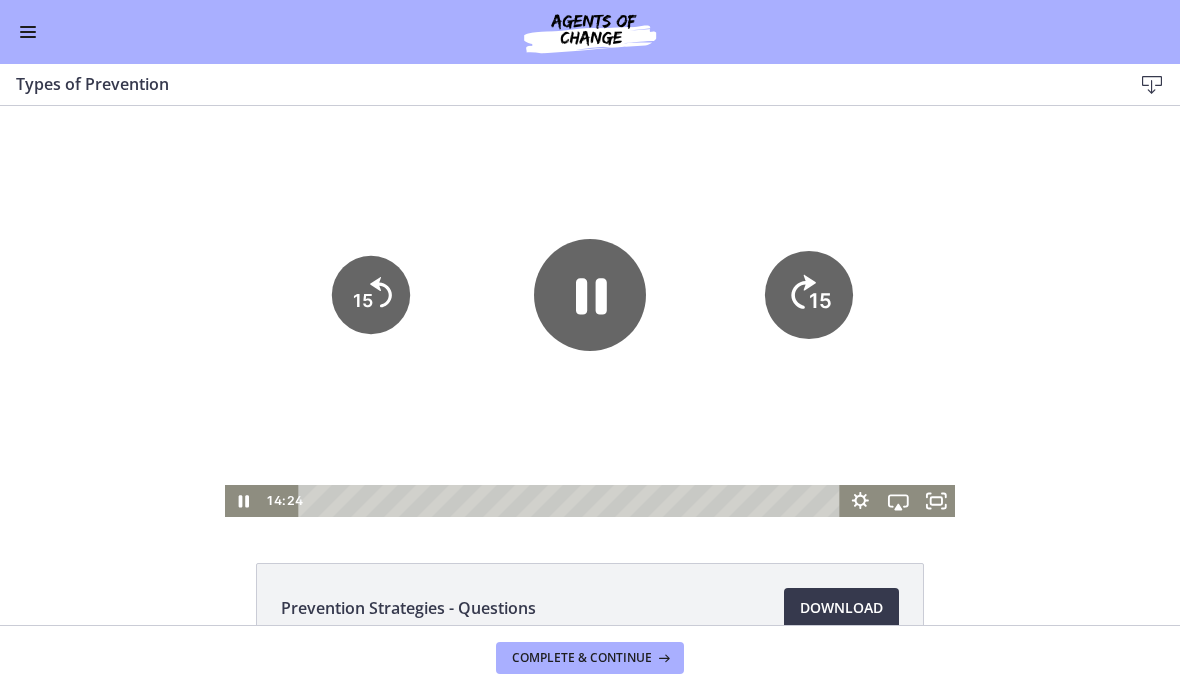 click at bounding box center (590, 311) 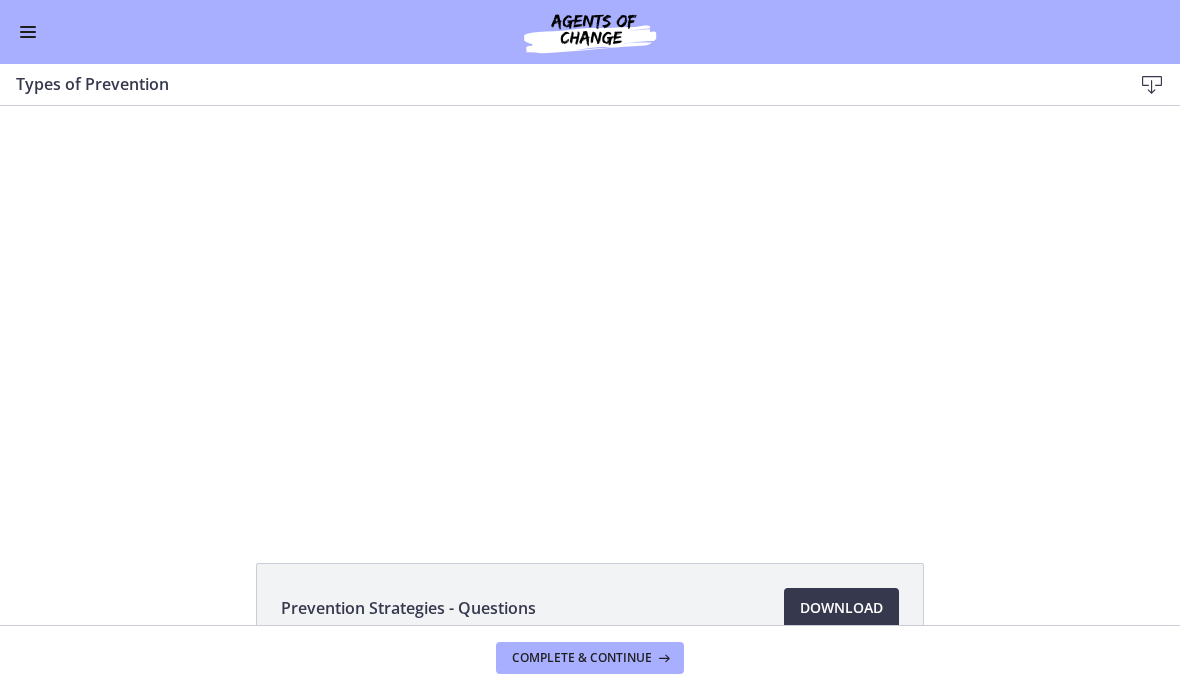 click at bounding box center [590, 311] 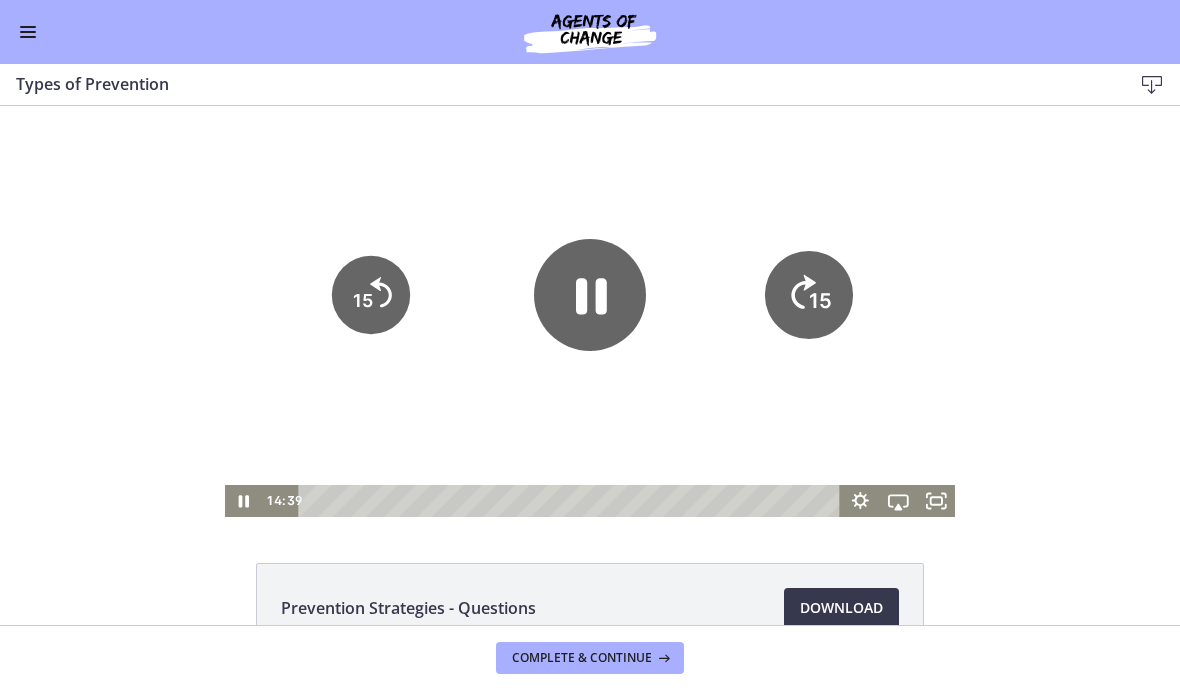 click on "15" 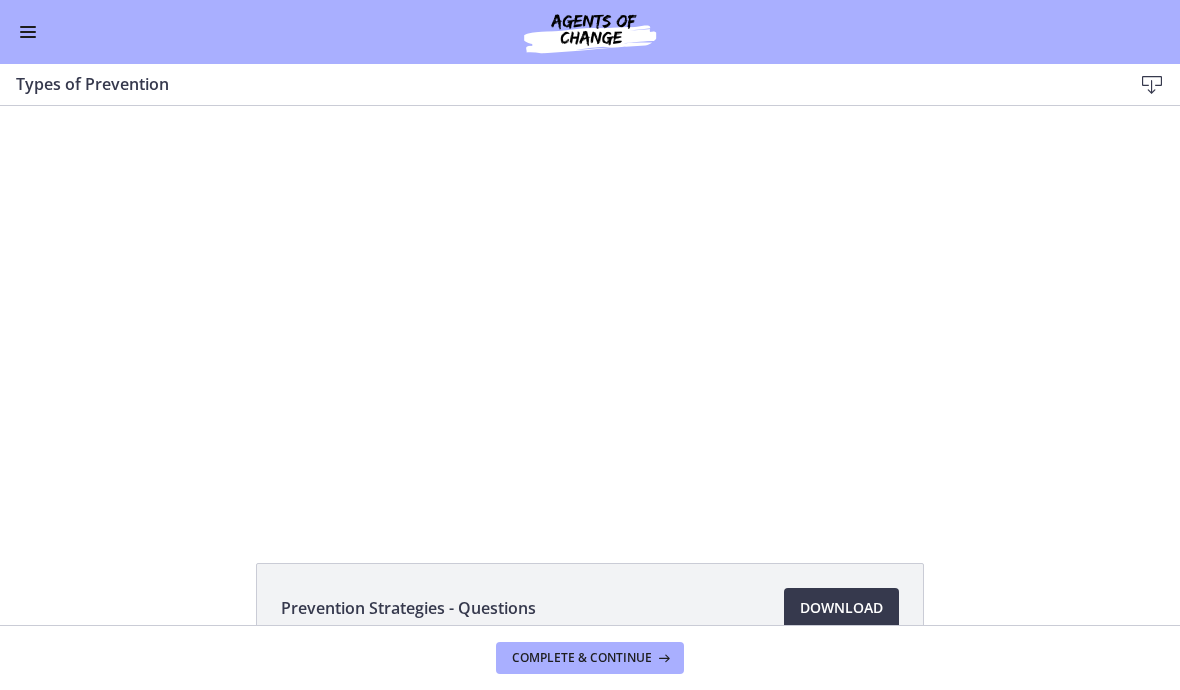 click at bounding box center [590, 311] 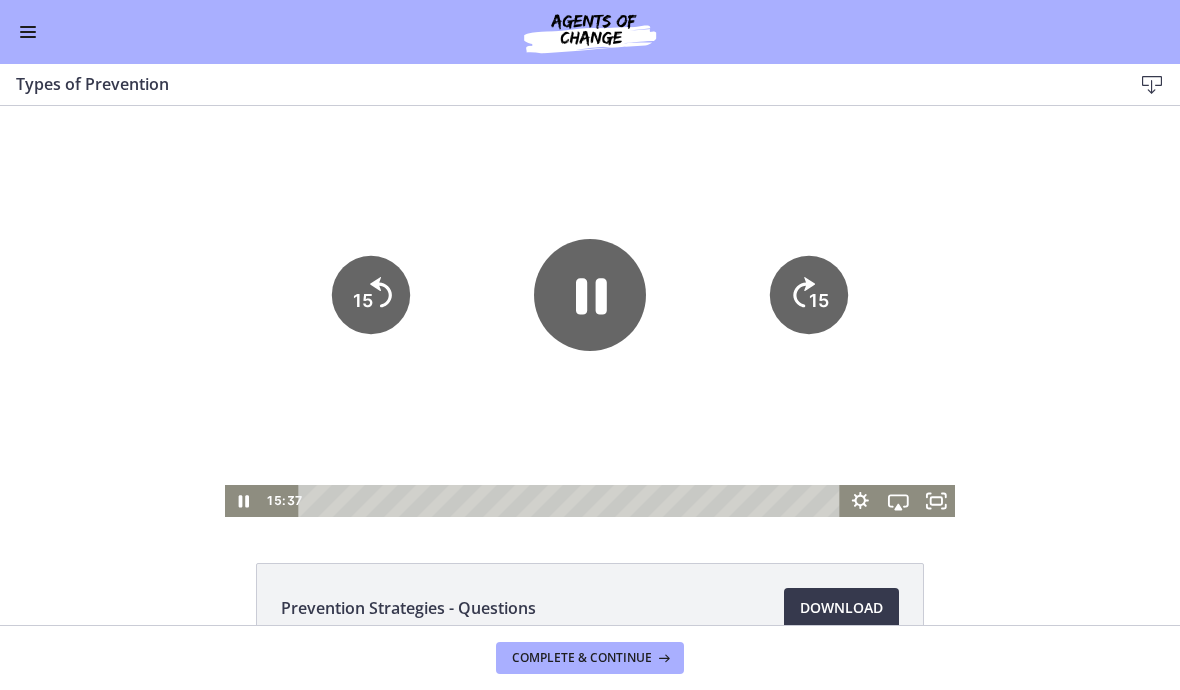 click 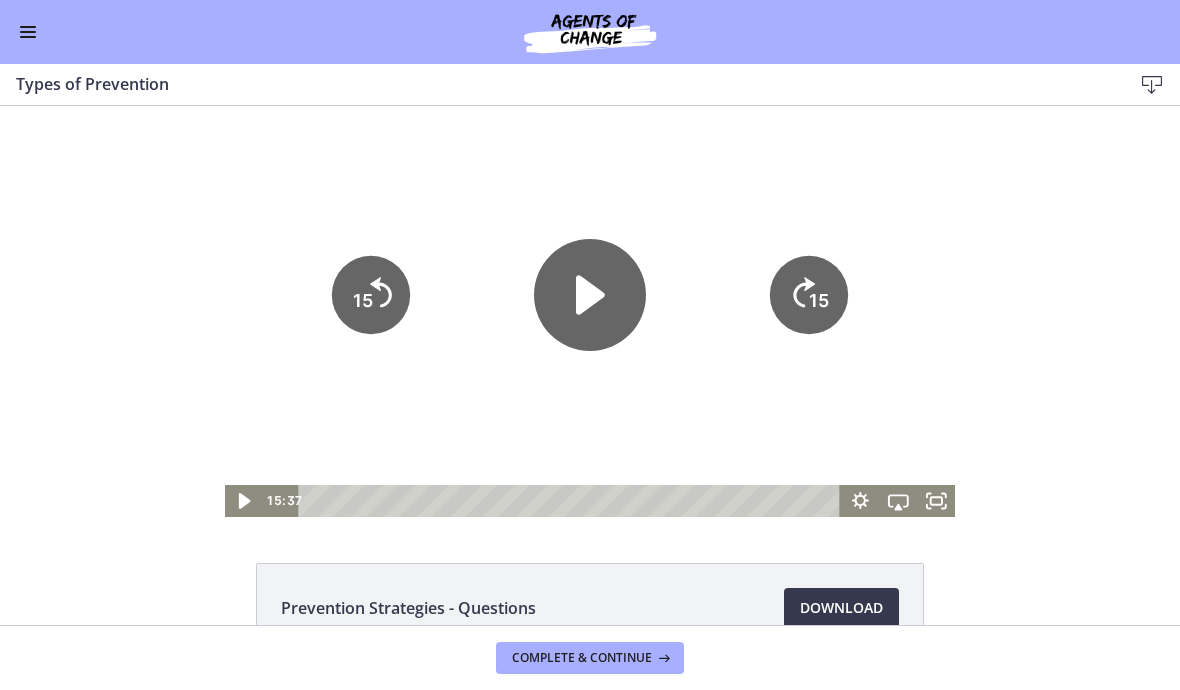 click 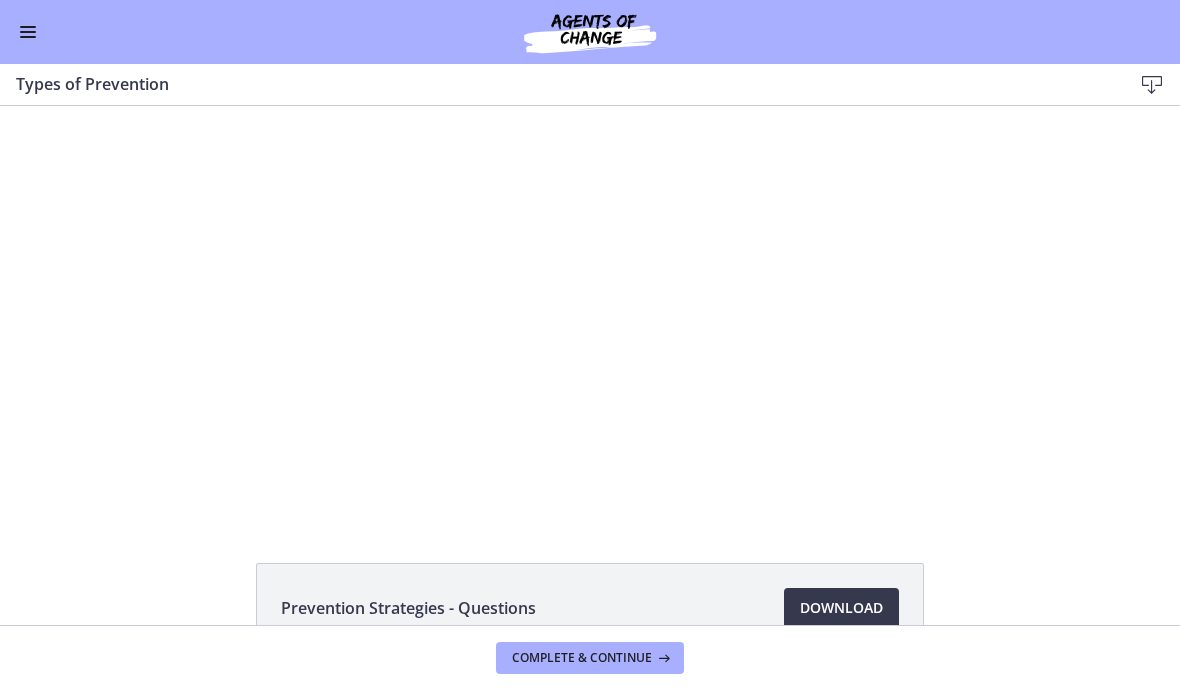 click at bounding box center [590, 311] 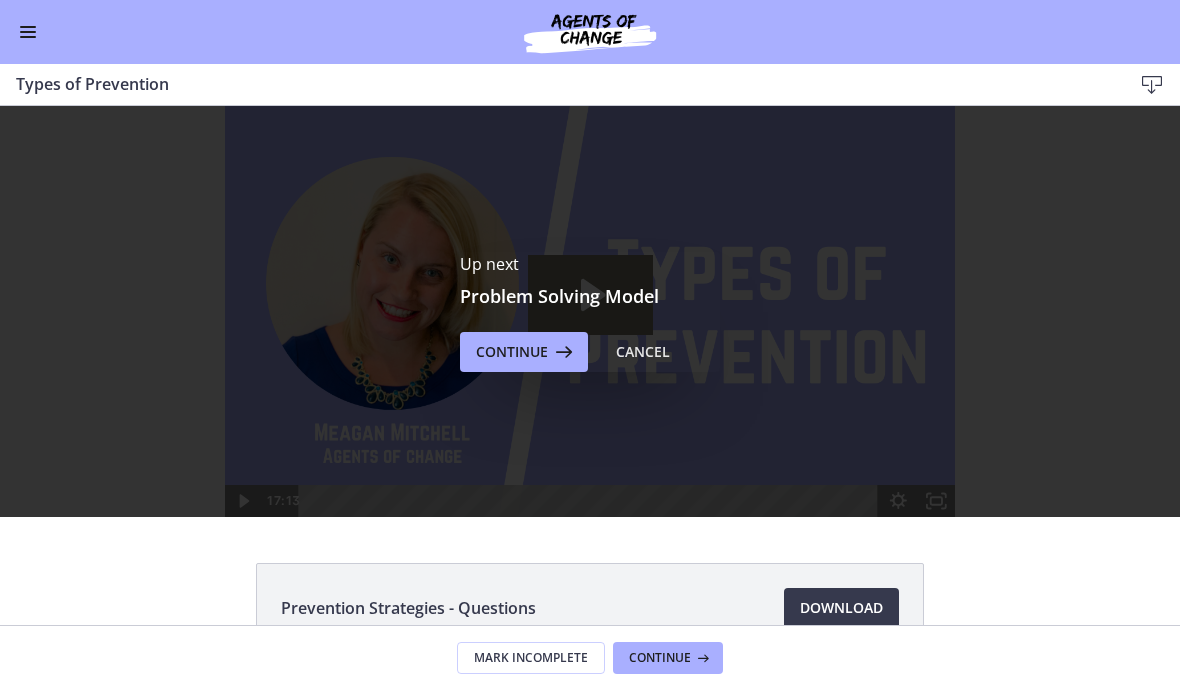 scroll, scrollTop: 0, scrollLeft: 0, axis: both 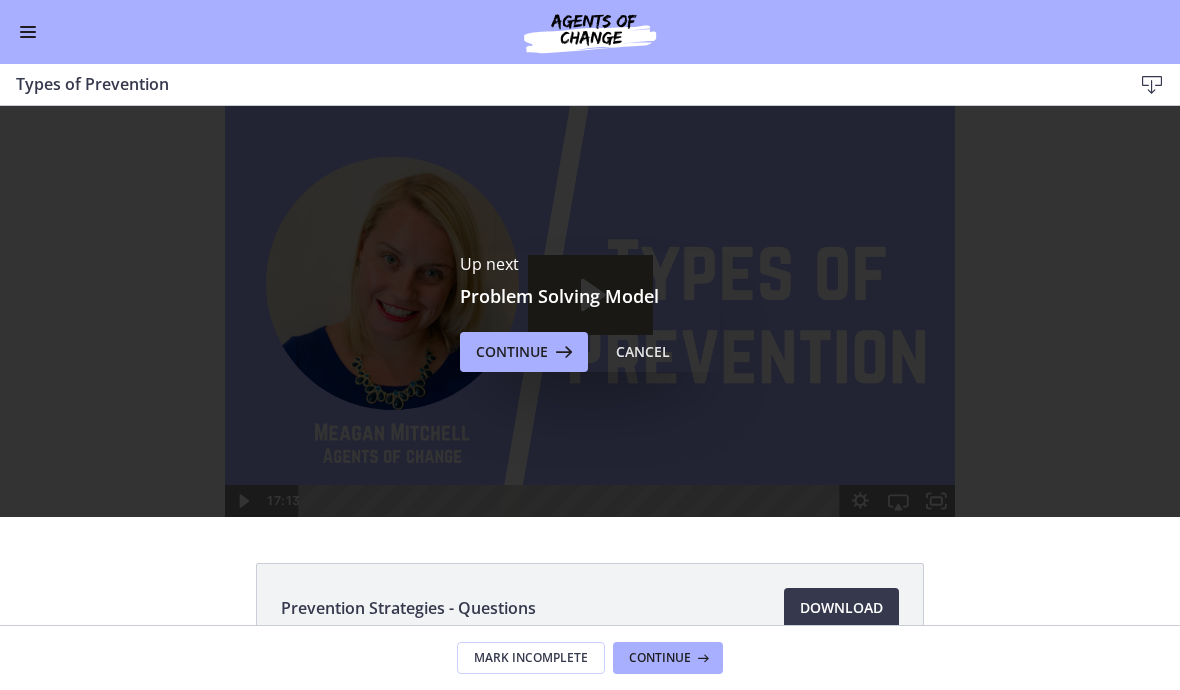 click on "Continue" at bounding box center (524, 352) 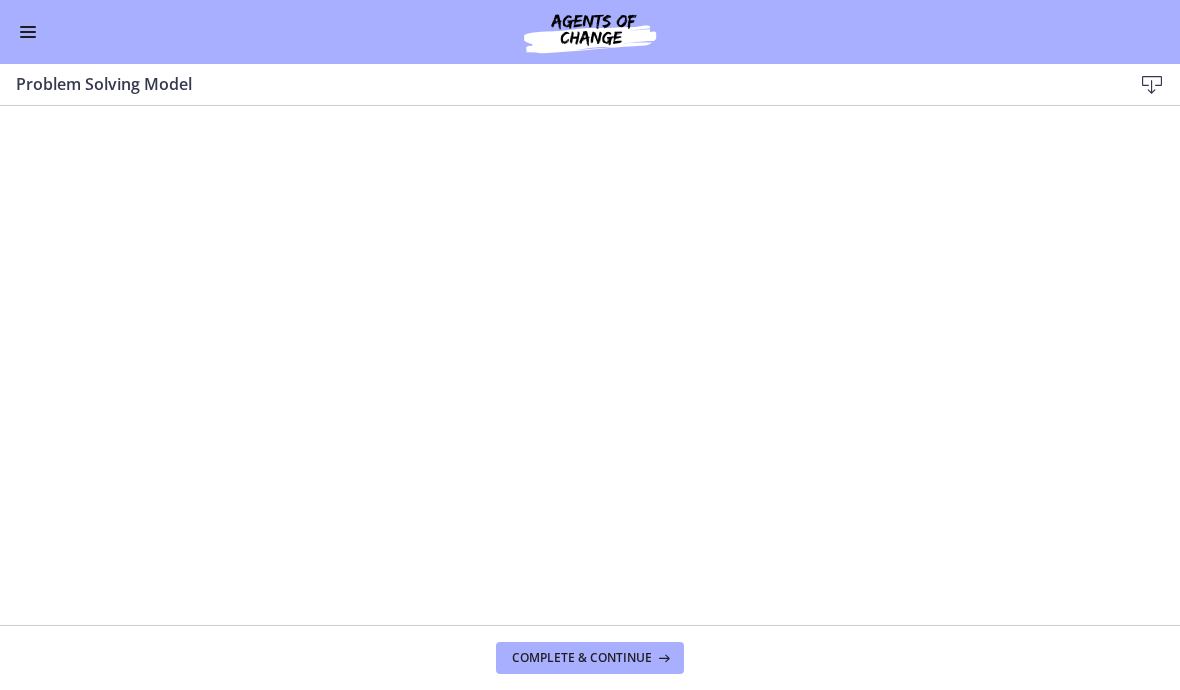 click at bounding box center [662, 658] 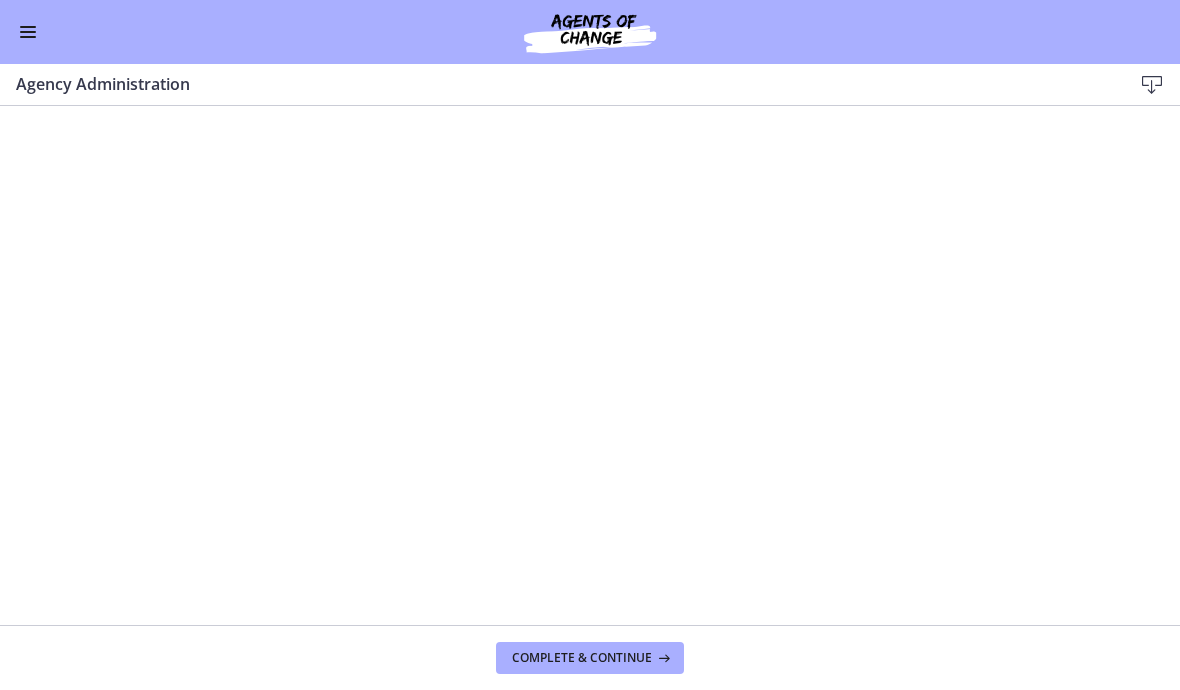 click on "Complete & continue" at bounding box center (582, 658) 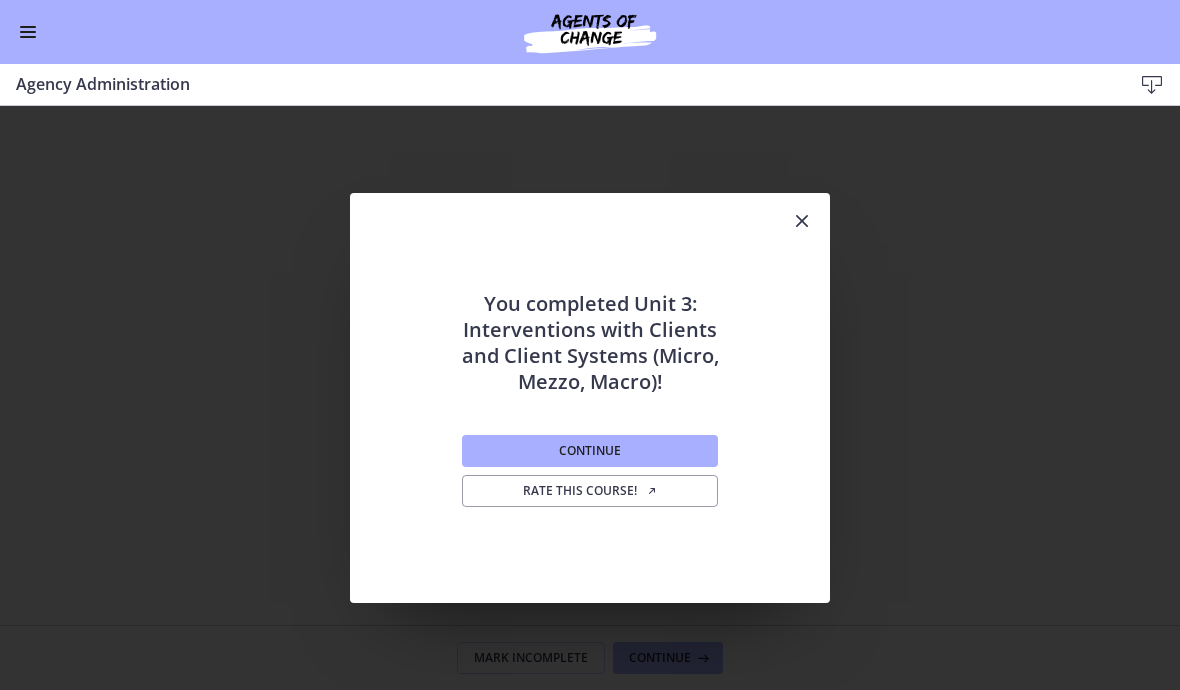 click on "Continue" at bounding box center [590, 451] 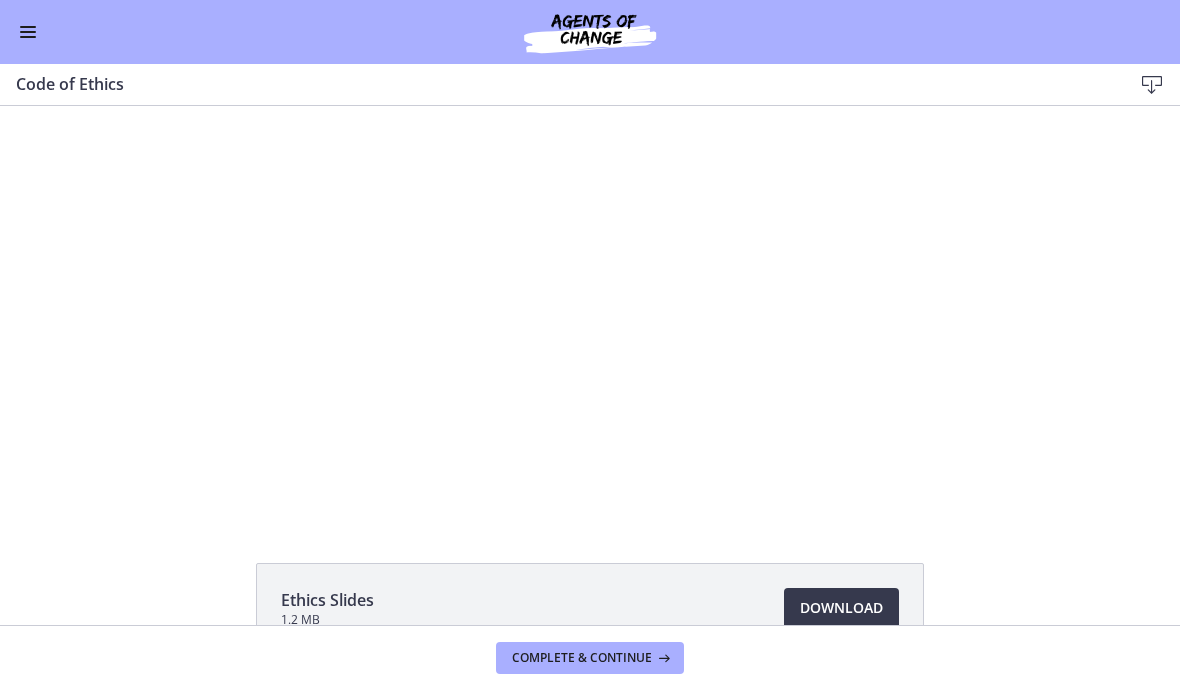 scroll, scrollTop: 0, scrollLeft: 0, axis: both 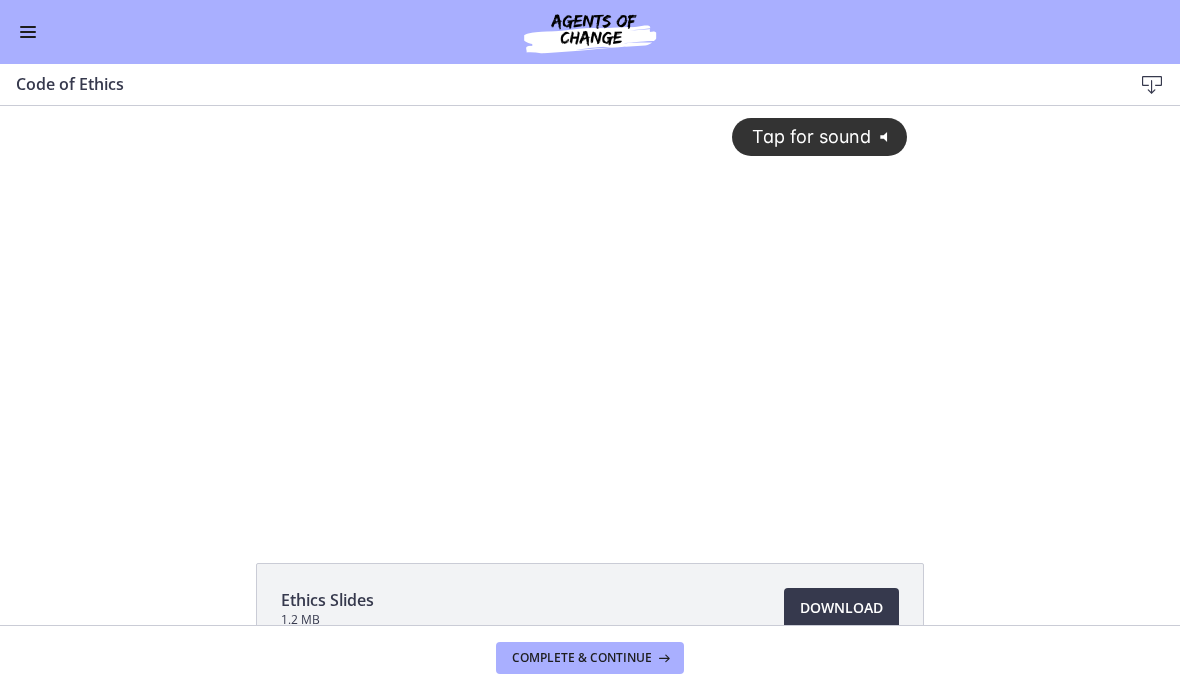 click on "Tap for sound
@keyframes VOLUME_SMALL_WAVE_FLASH {
0% { opacity: 0; }
33% { opacity: 1; }
66% { opacity: 1; }
100% { opacity: 0; }
}
@keyframes VOLUME_LARGE_WAVE_FLASH {
0% { opacity: 0; }
33% { opacity: 1; }
66% { opacity: 1; }
100% { opacity: 0; }
}
.volume__small-wave {
animation: VOLUME_SMALL_WAVE_FLASH 2s infinite;
opacity: 0;
}
.volume__large-wave {
animation: VOLUME_LARGE_WAVE_FLASH 2s infinite .3s;
opacity: 0;
}" at bounding box center (590, 295) 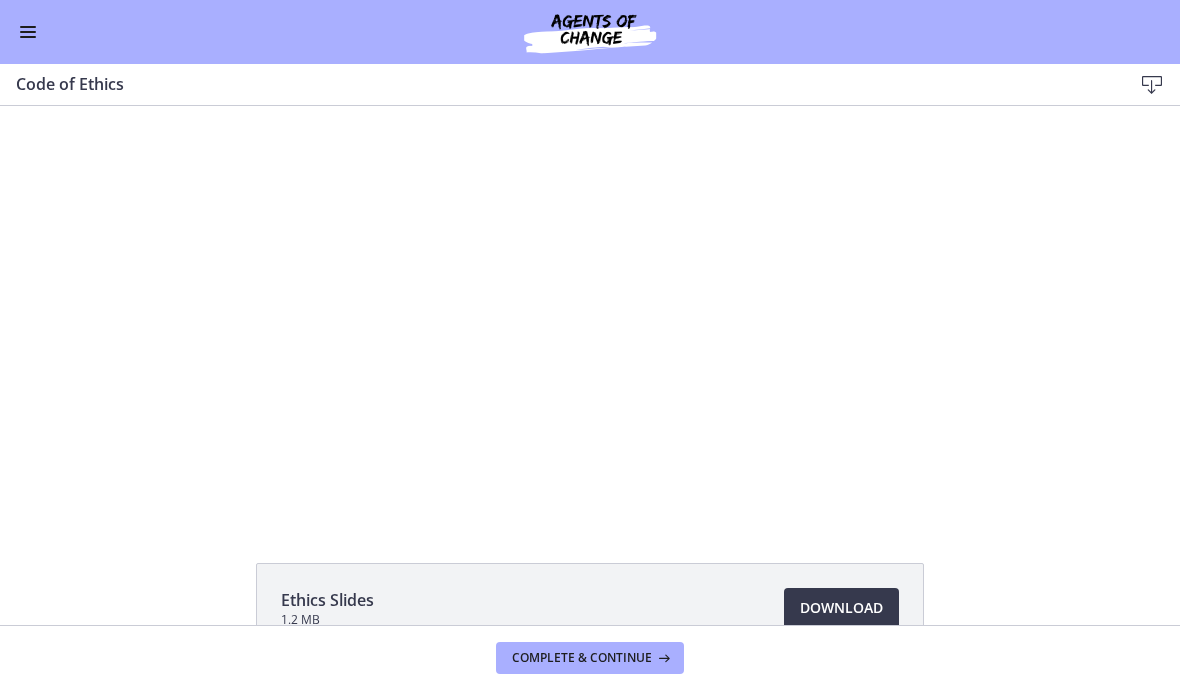 click at bounding box center [28, 32] 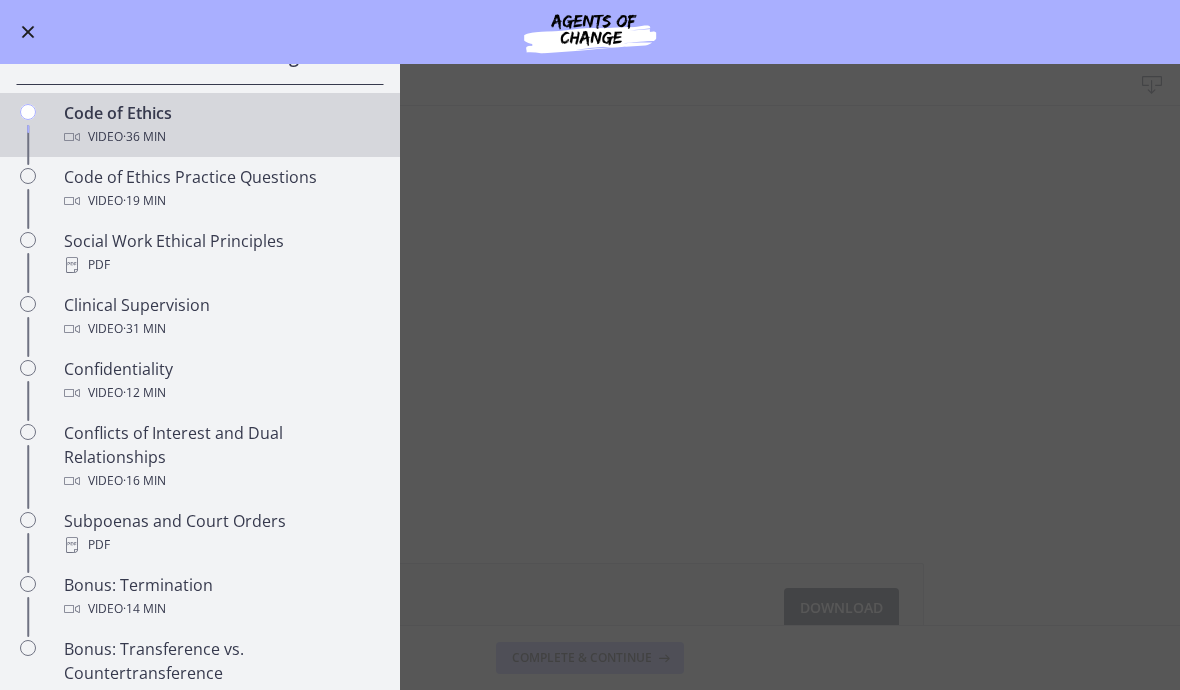 scroll, scrollTop: 797, scrollLeft: 0, axis: vertical 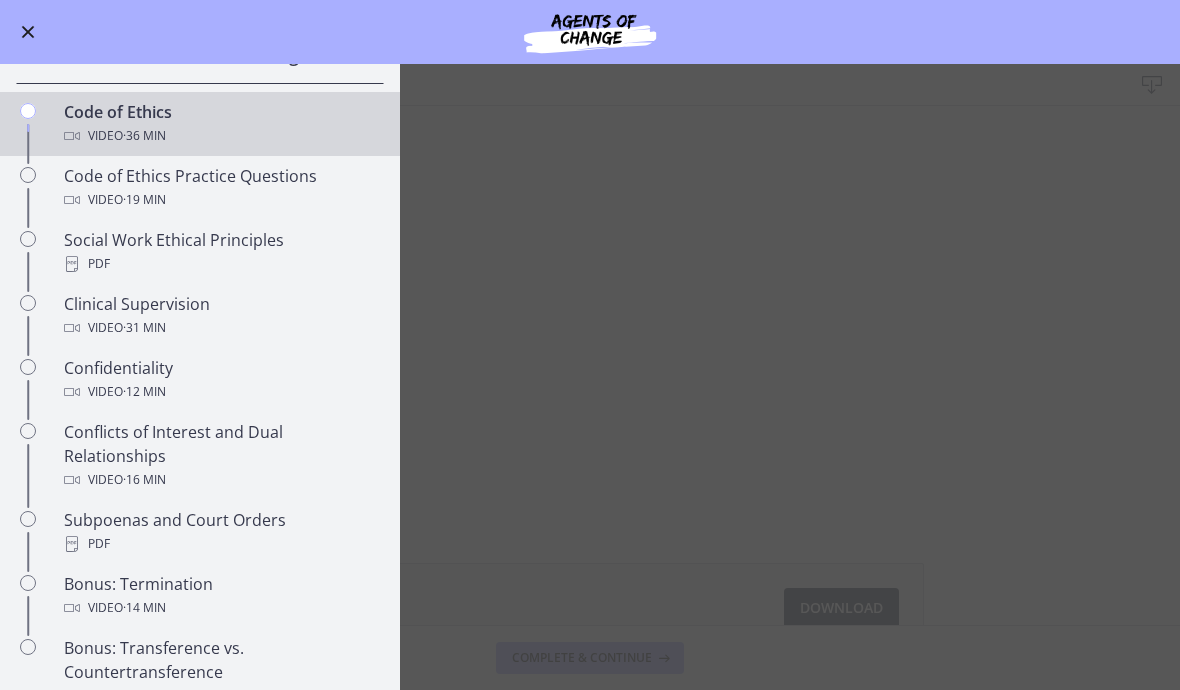 click at bounding box center [28, 32] 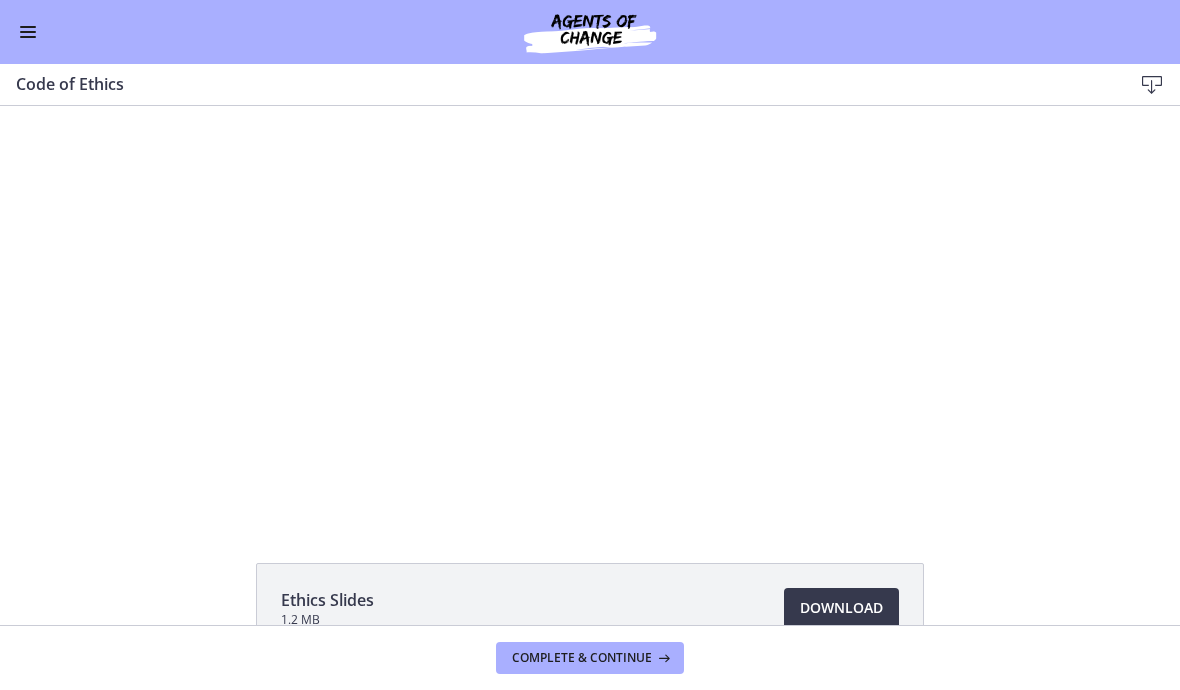 click at bounding box center (590, 311) 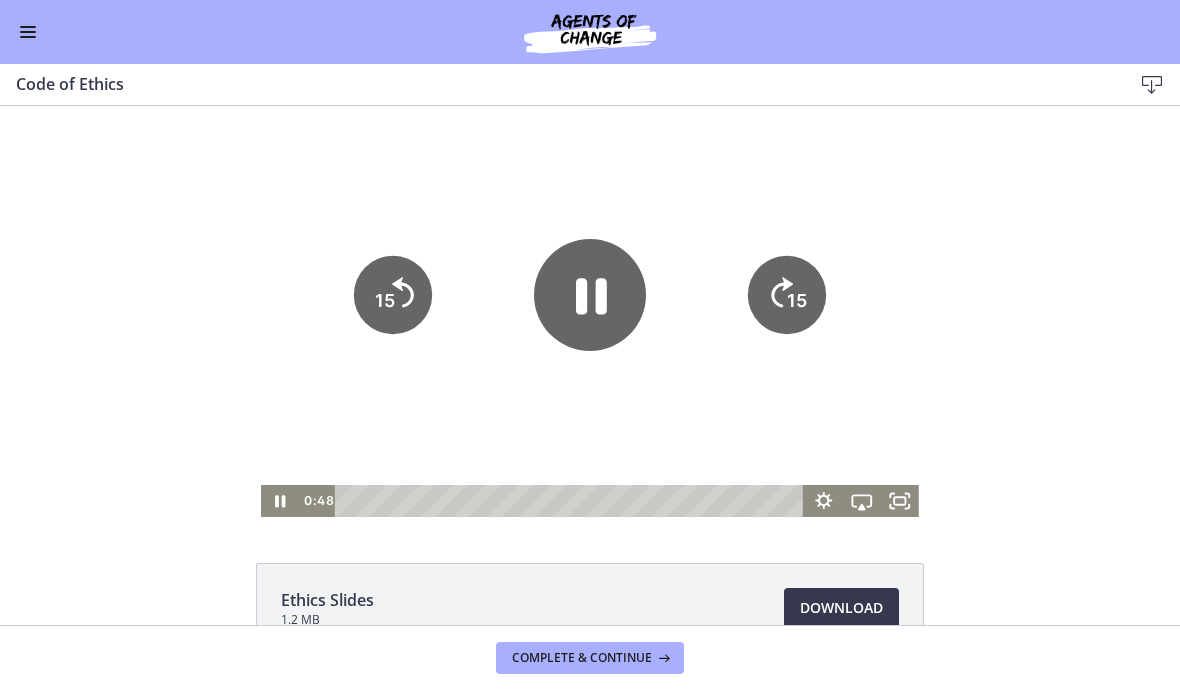 click 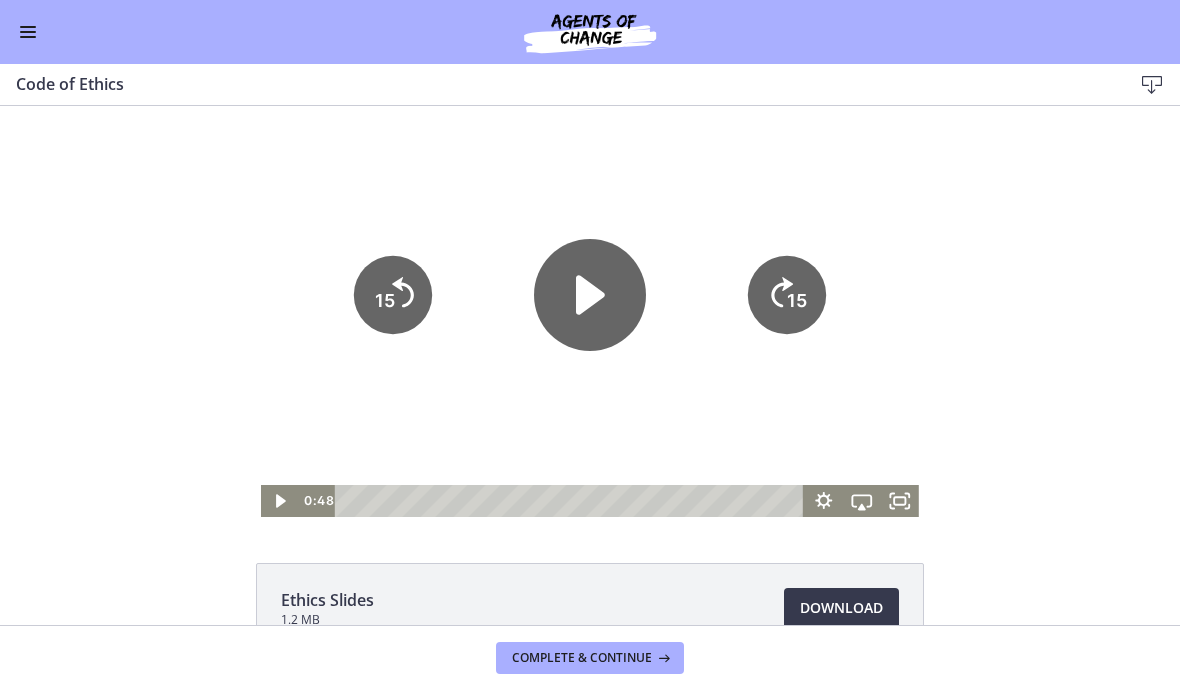 click at bounding box center [590, 311] 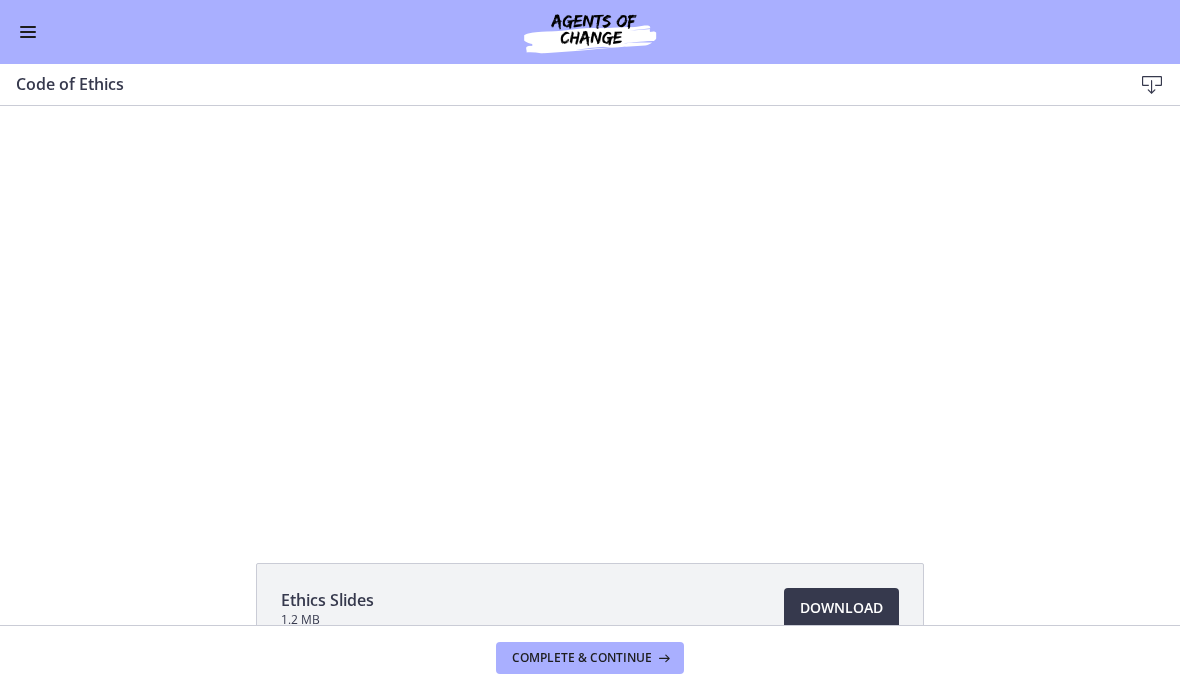 click at bounding box center (590, 311) 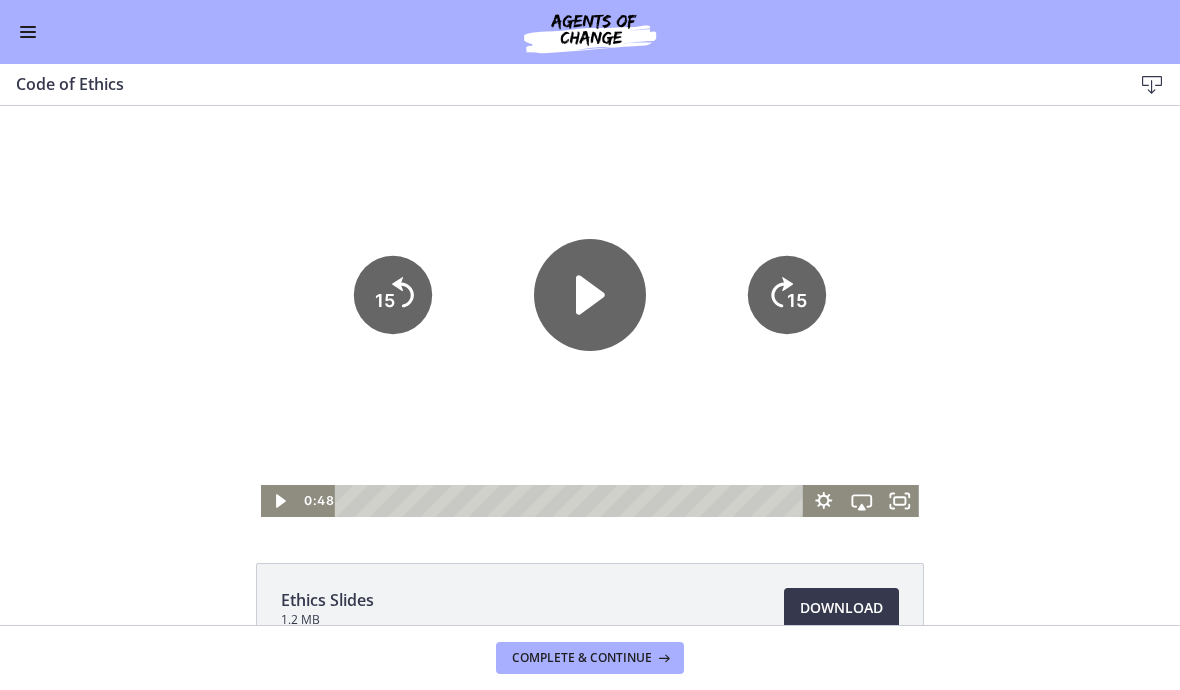 click 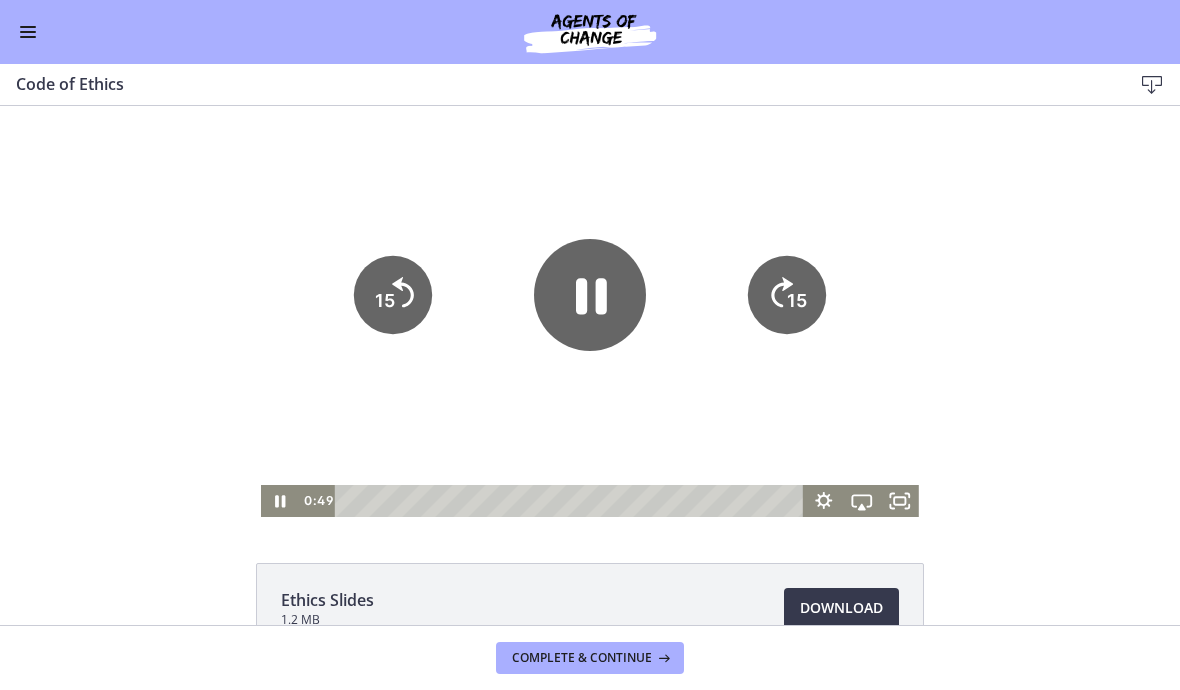 click at bounding box center (28, 32) 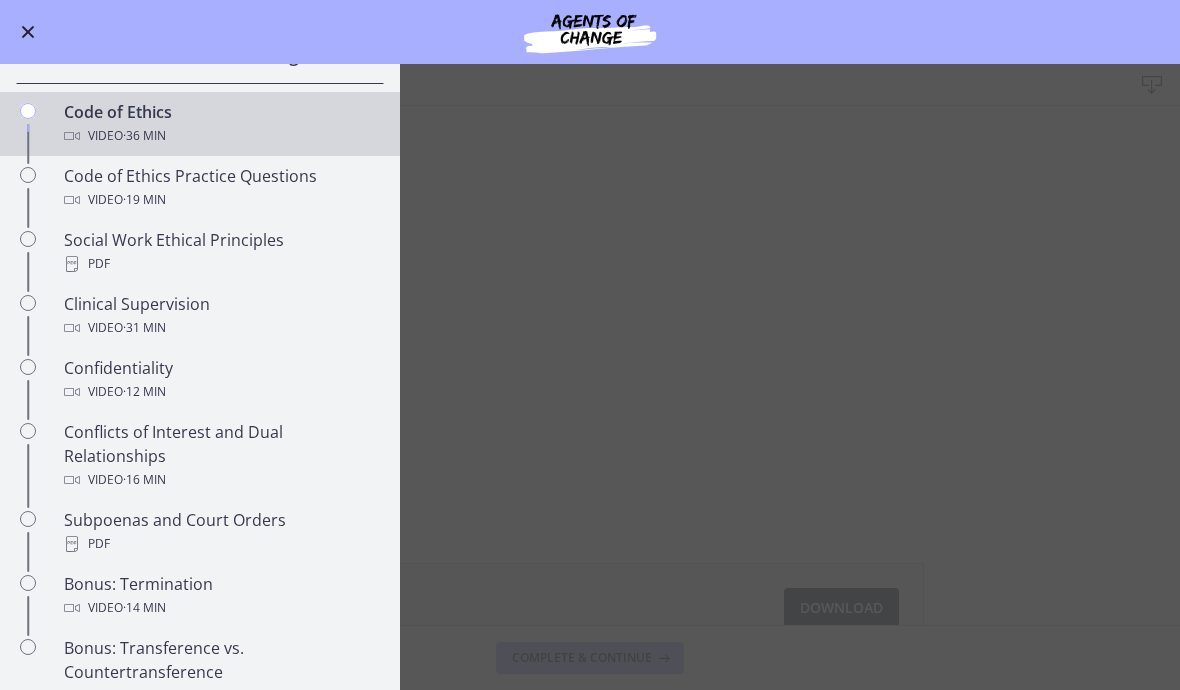 click on "Go to Dashboard" at bounding box center [590, 32] 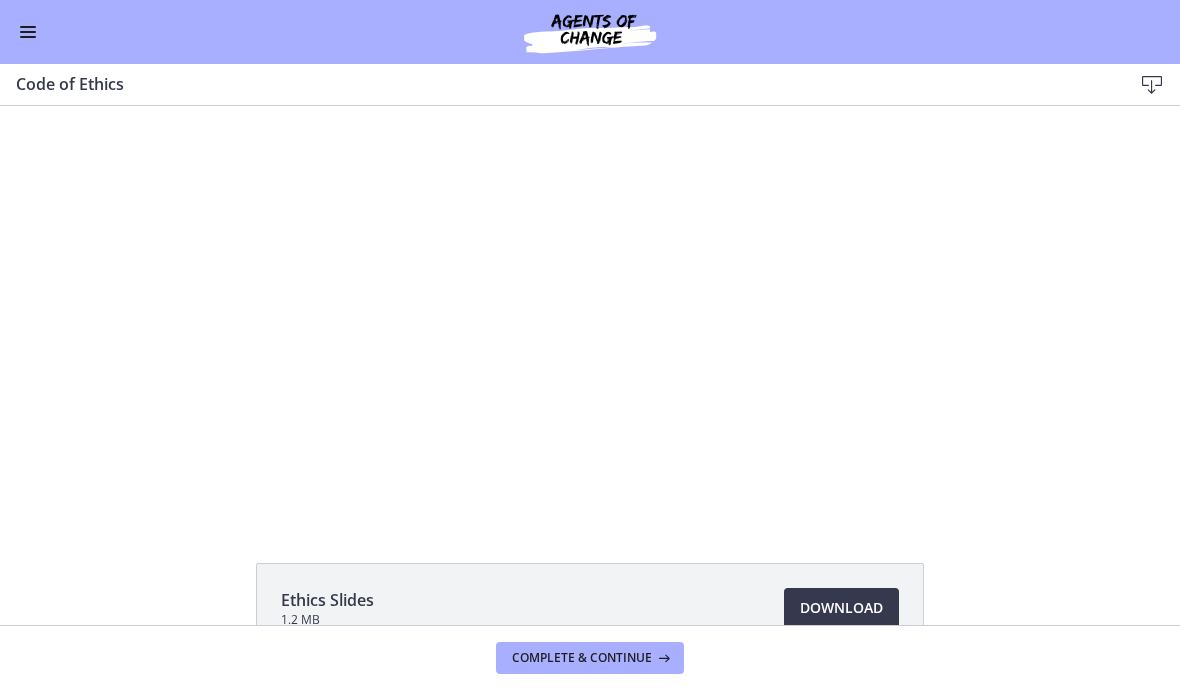 click at bounding box center (590, 311) 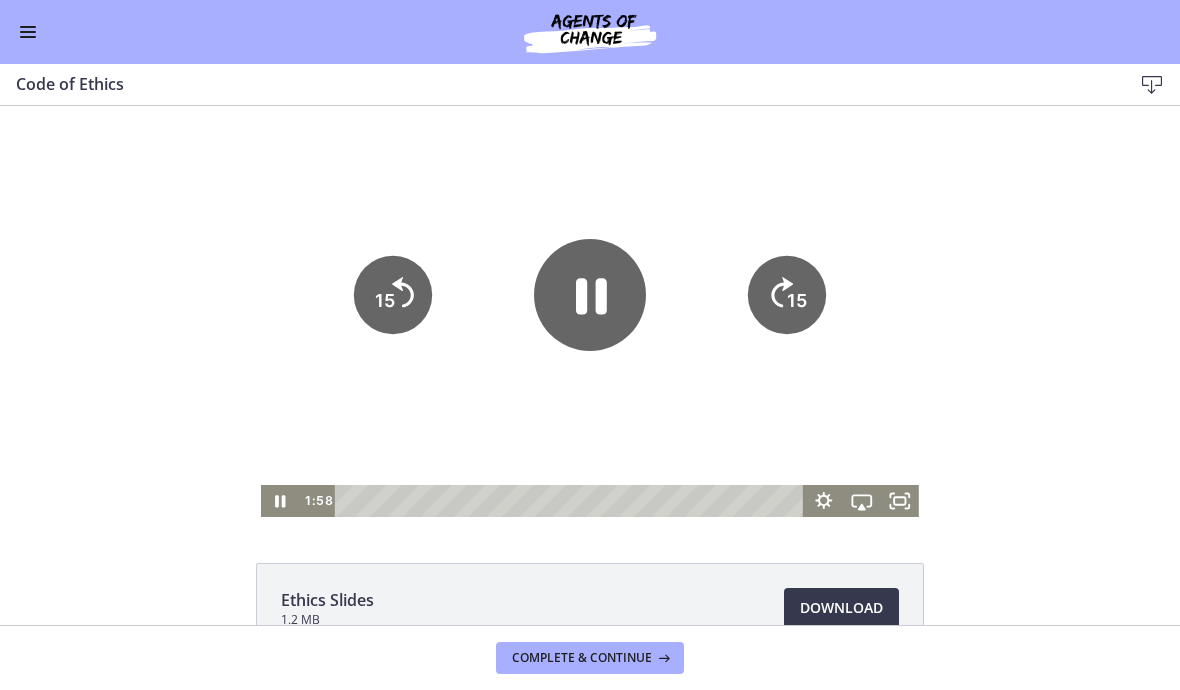 click 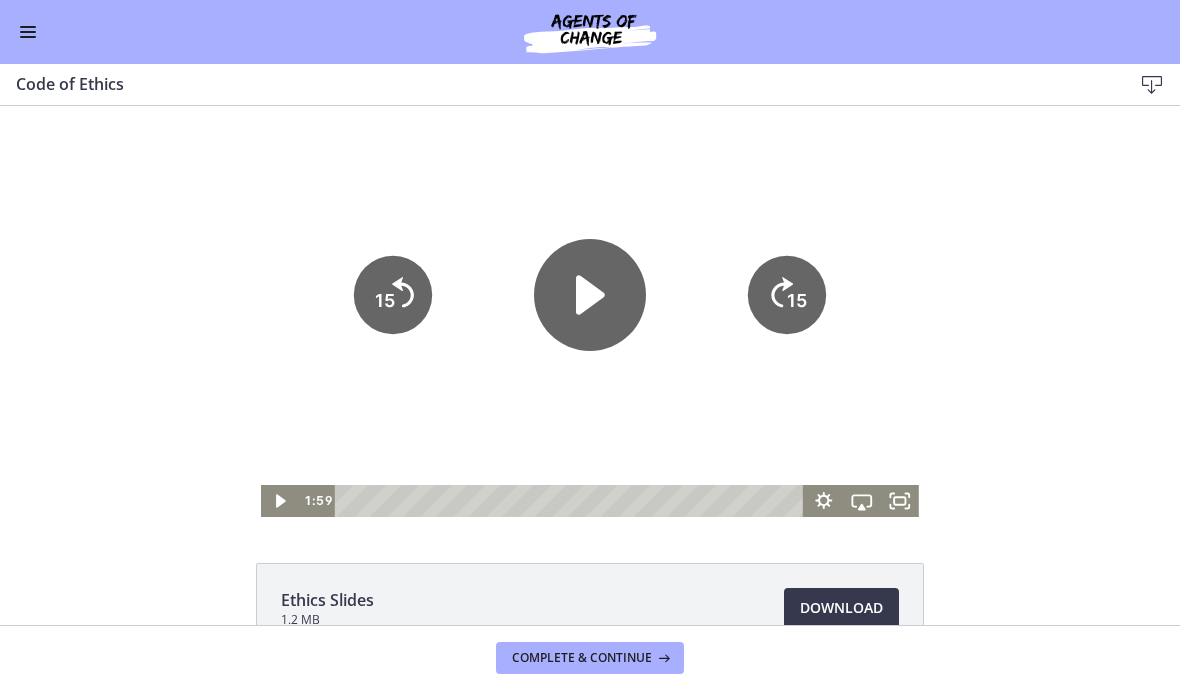 click 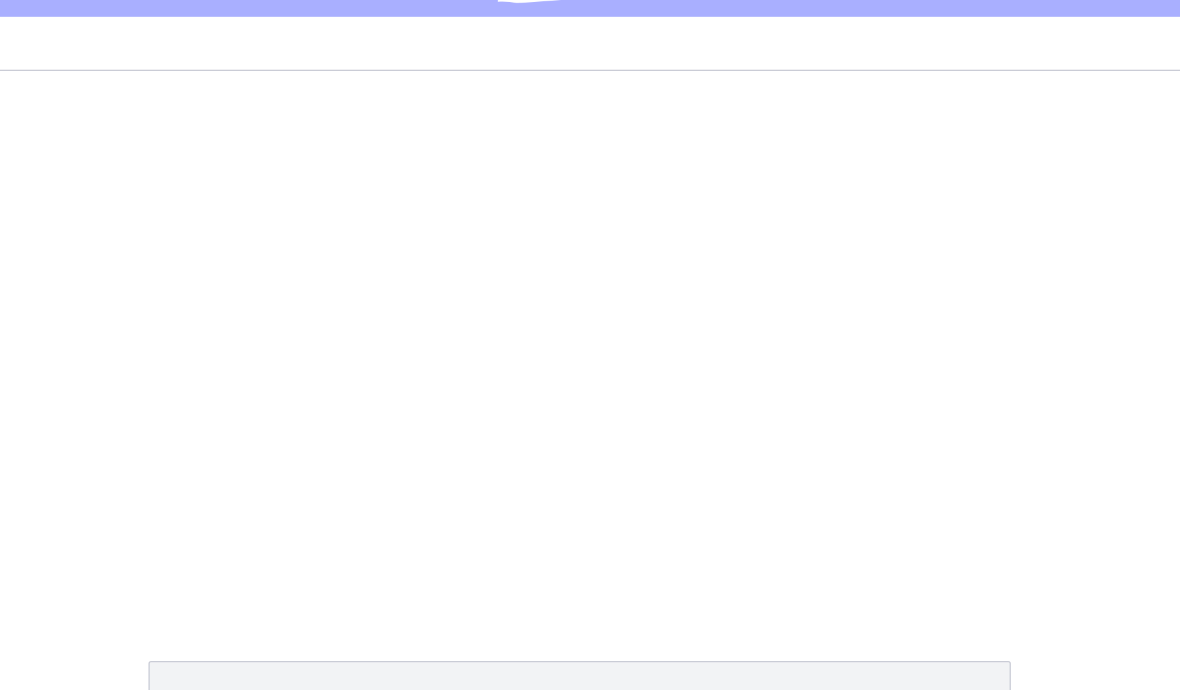 click at bounding box center (408, 276) 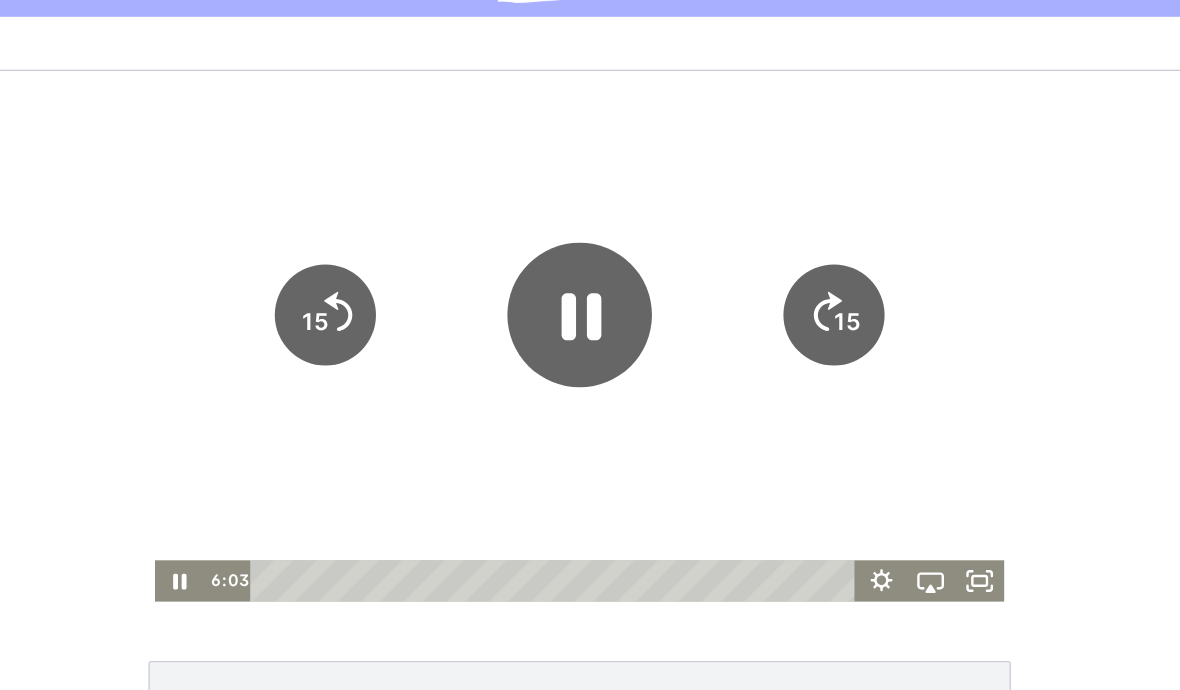 click 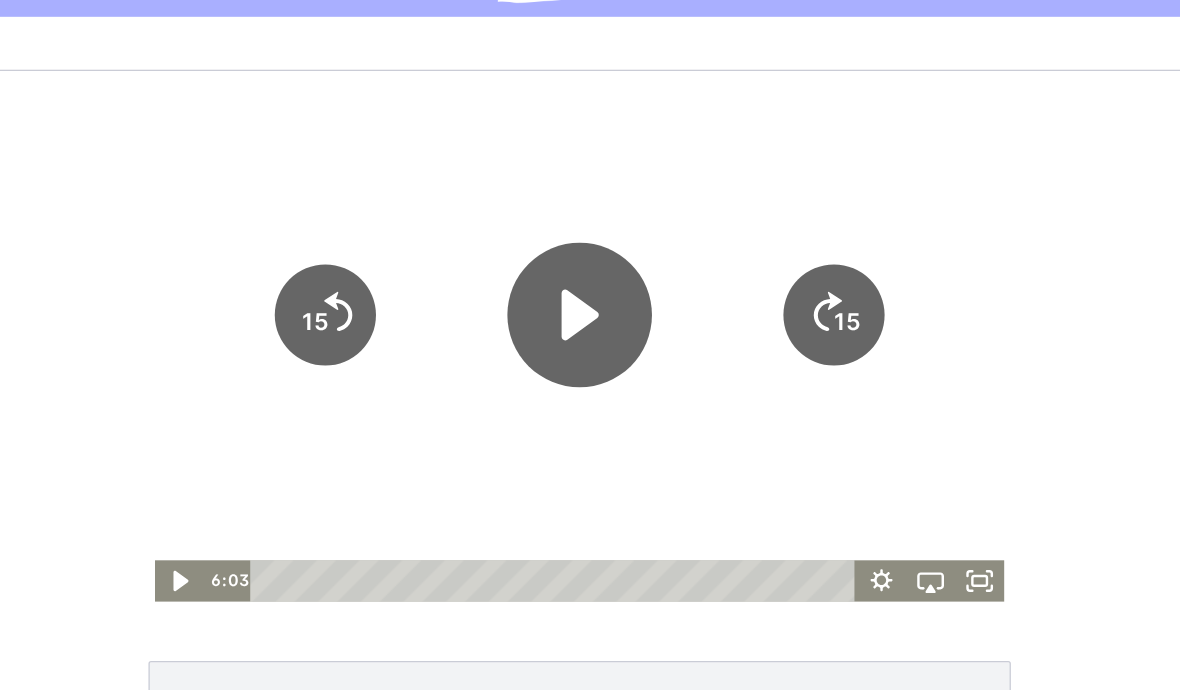 click 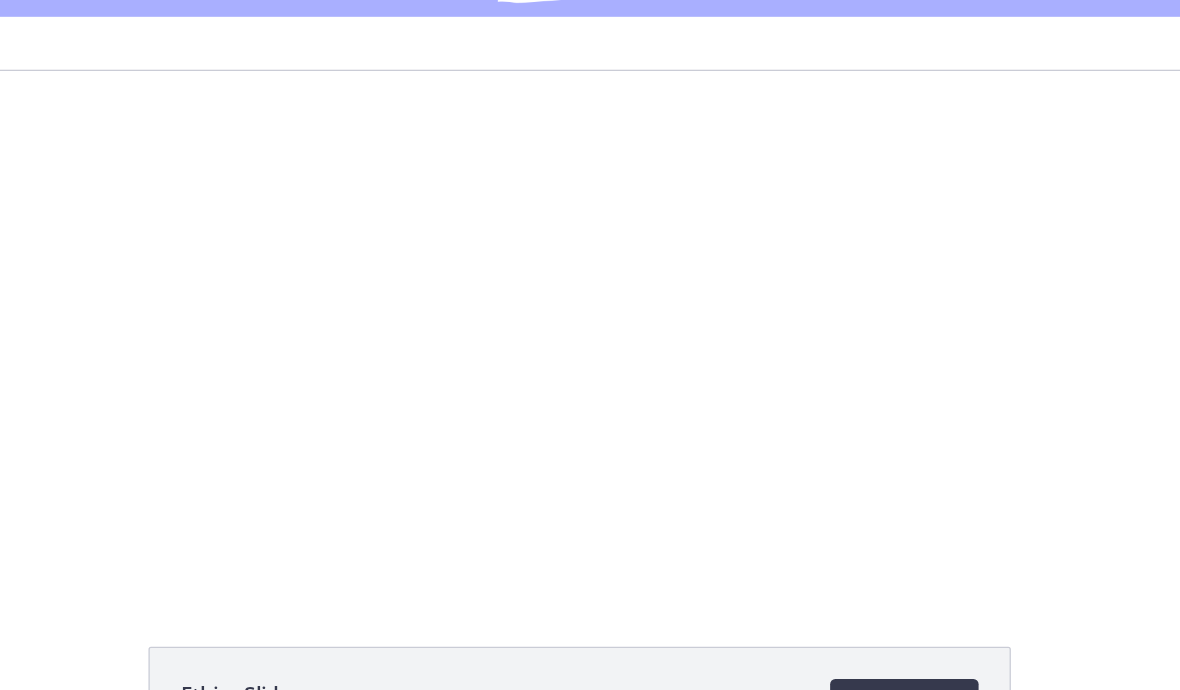 scroll, scrollTop: 2, scrollLeft: 0, axis: vertical 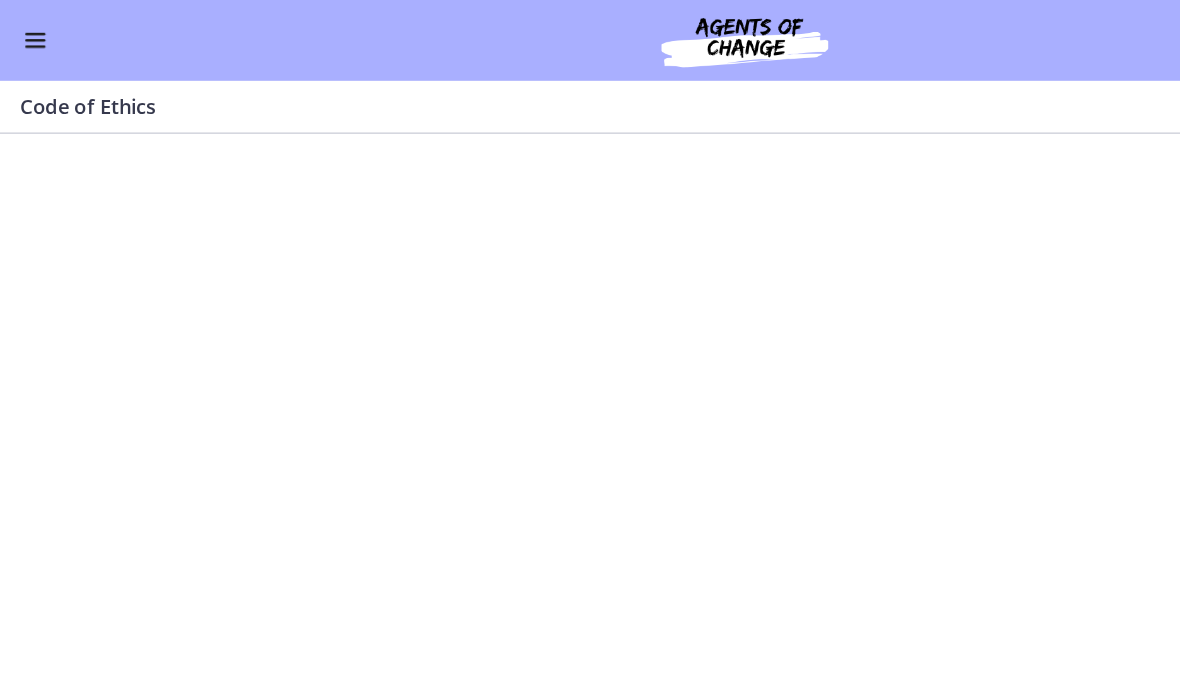 click at bounding box center [28, 32] 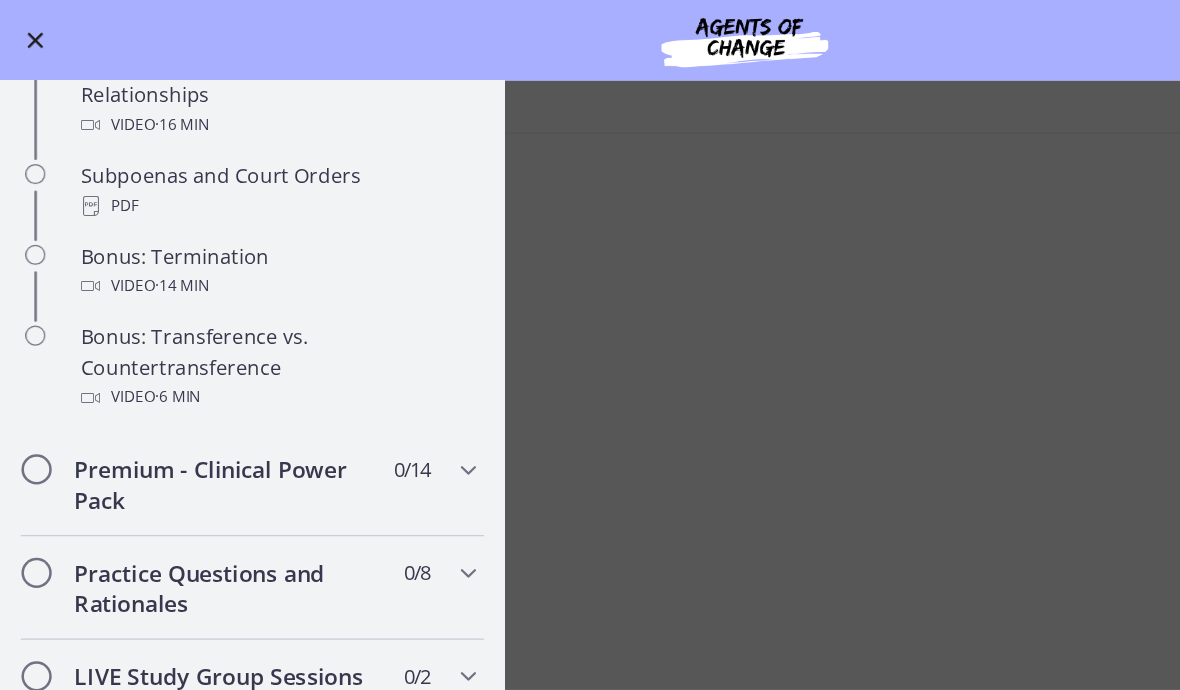 scroll, scrollTop: 1182, scrollLeft: 0, axis: vertical 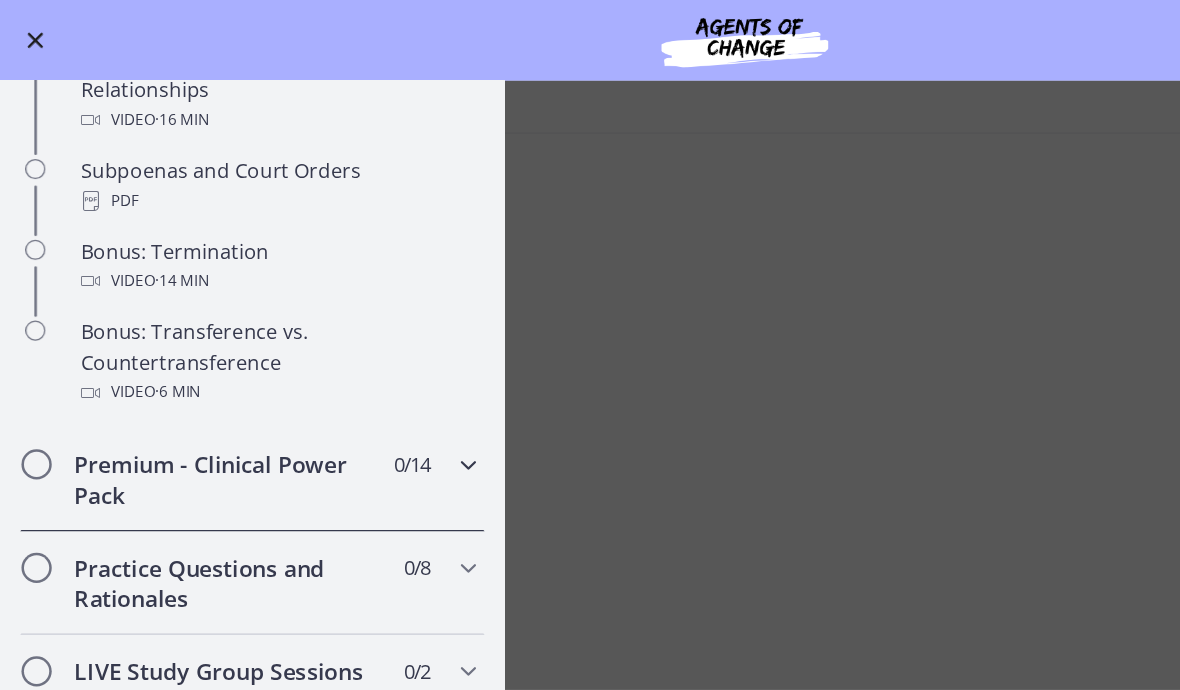 click on "Premium - Clinical Power Pack" at bounding box center [181, 380] 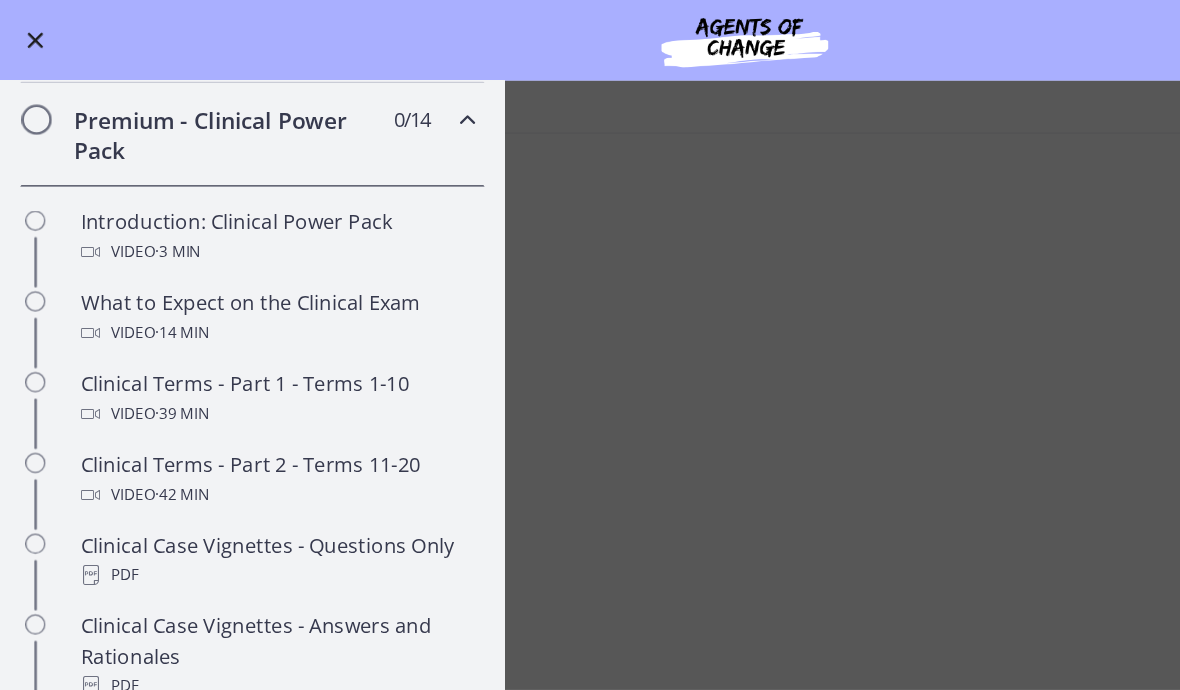 scroll, scrollTop: 802, scrollLeft: 0, axis: vertical 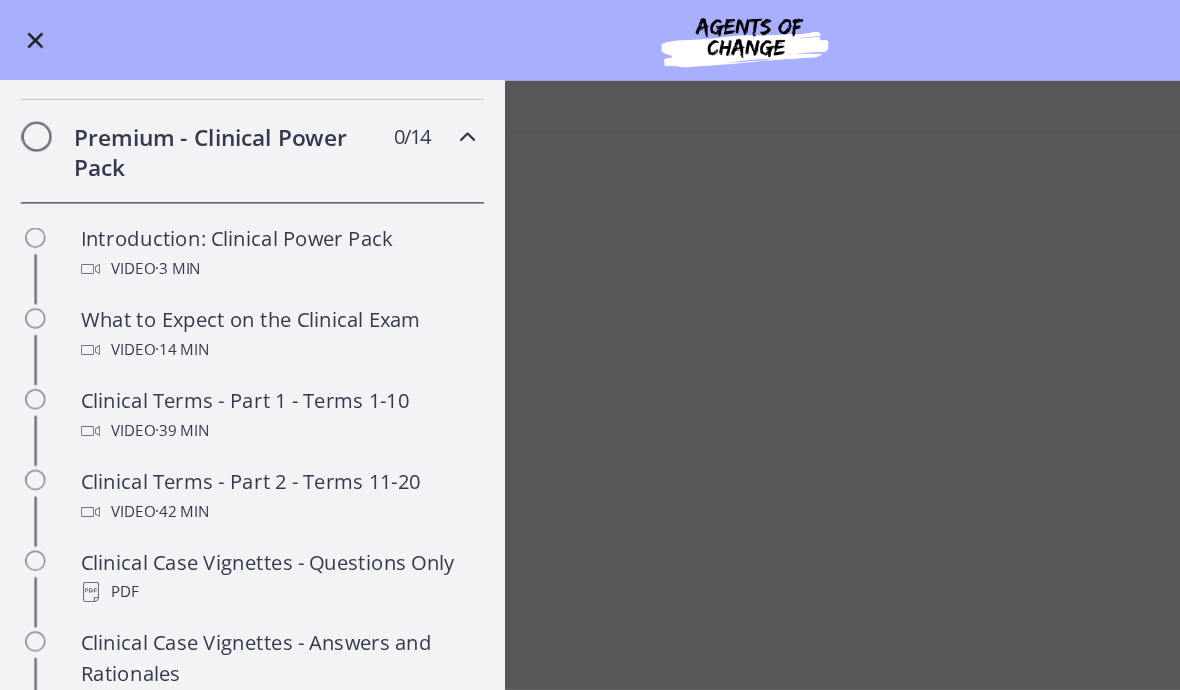 click at bounding box center [28, 32] 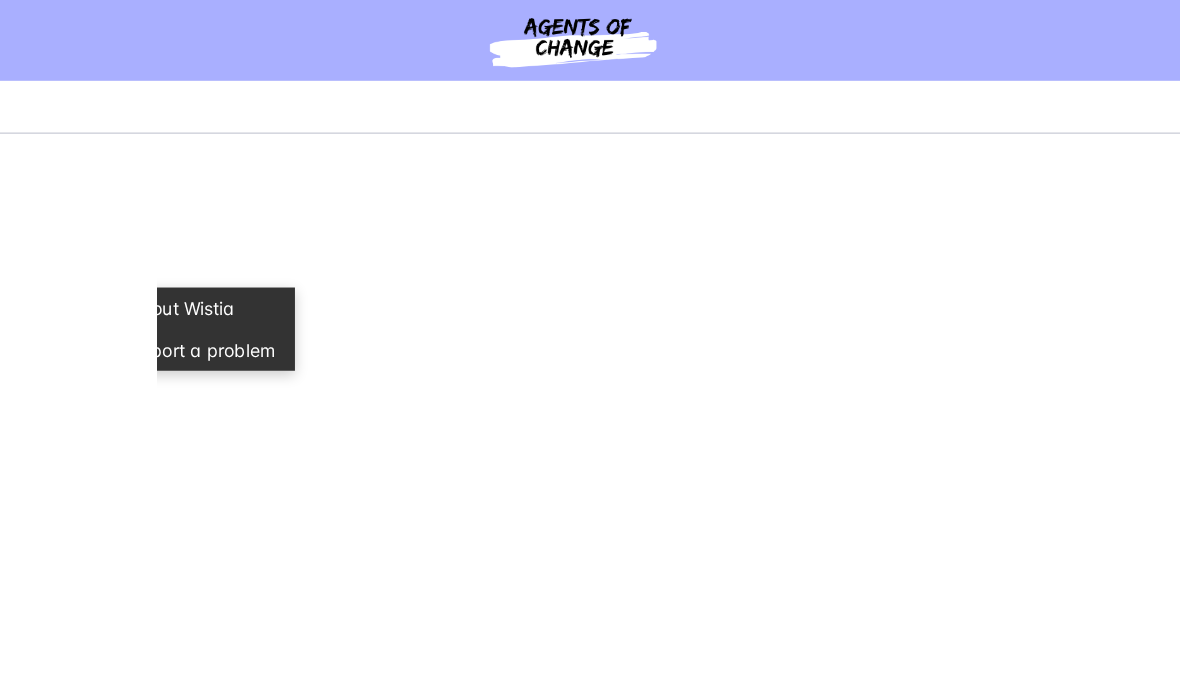 click at bounding box center [419, 336] 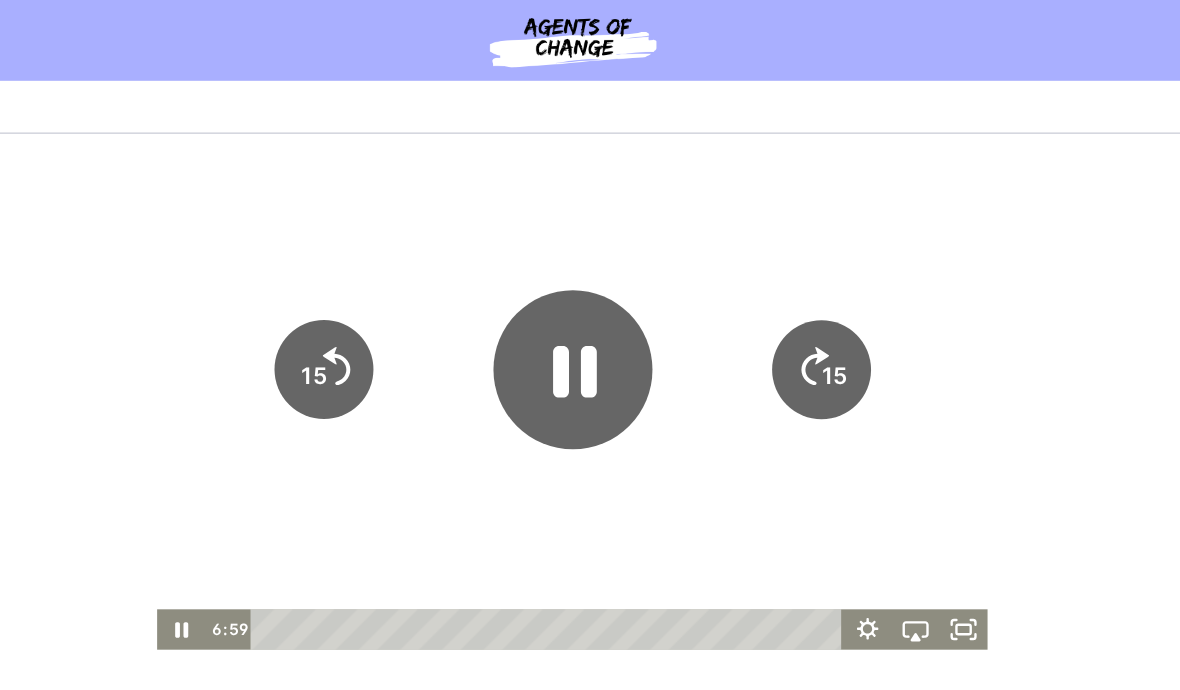 click 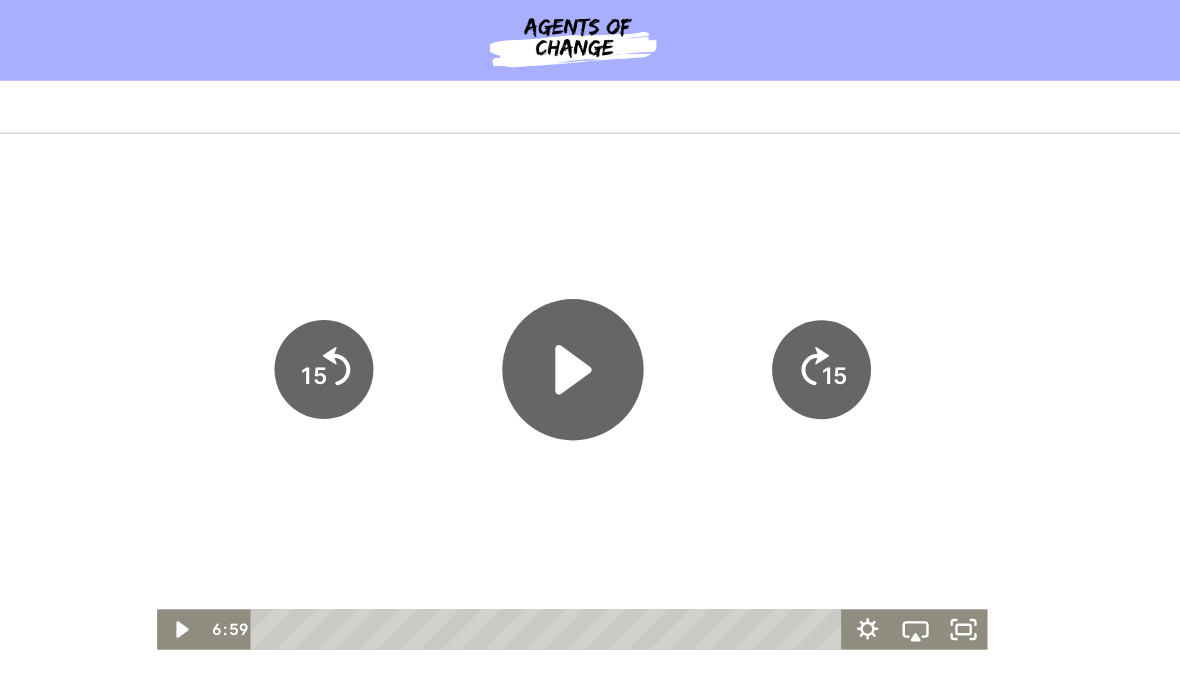 click at bounding box center (419, 336) 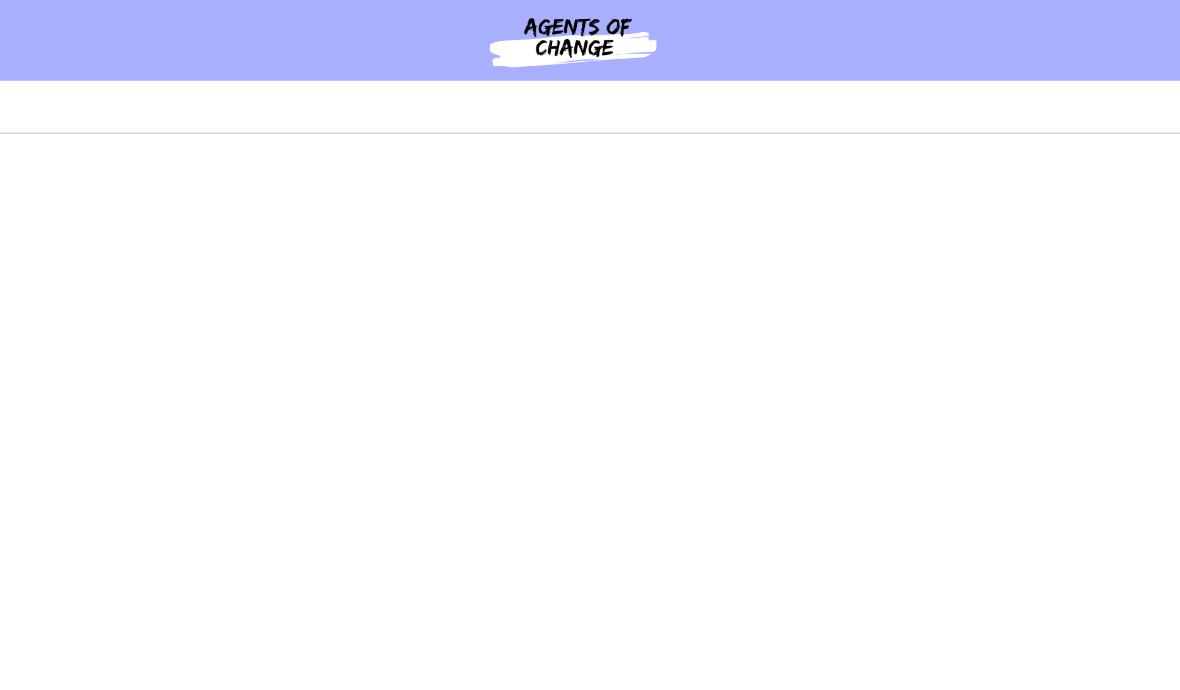 click at bounding box center (419, 336) 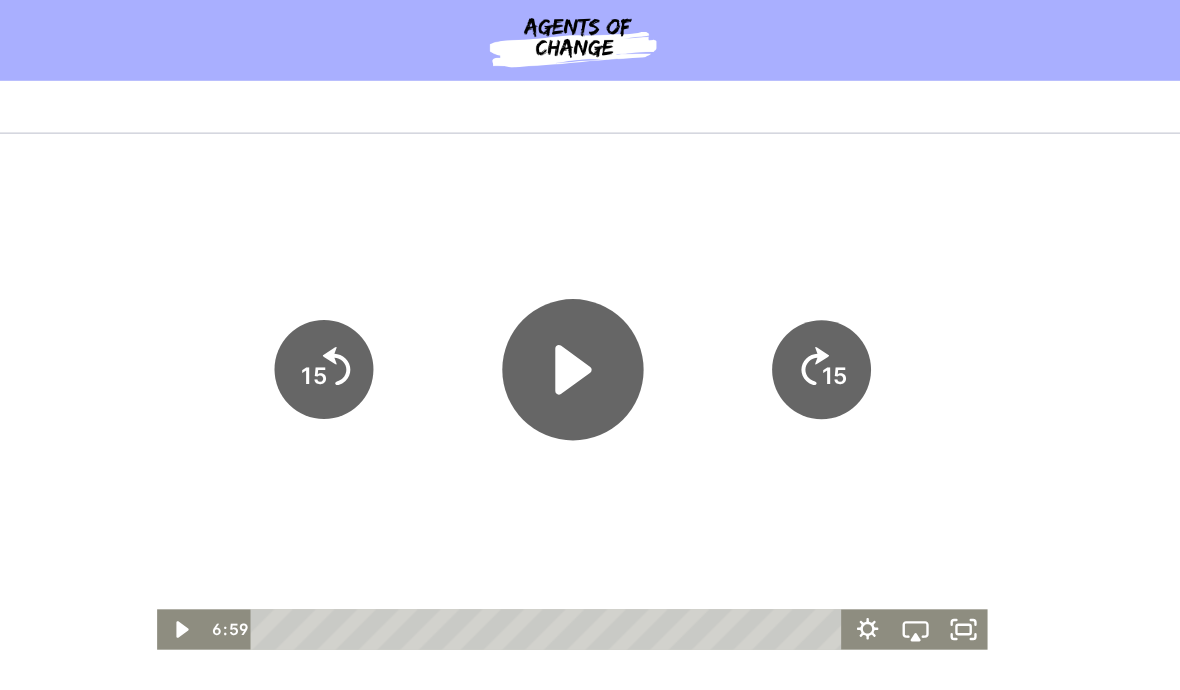 click 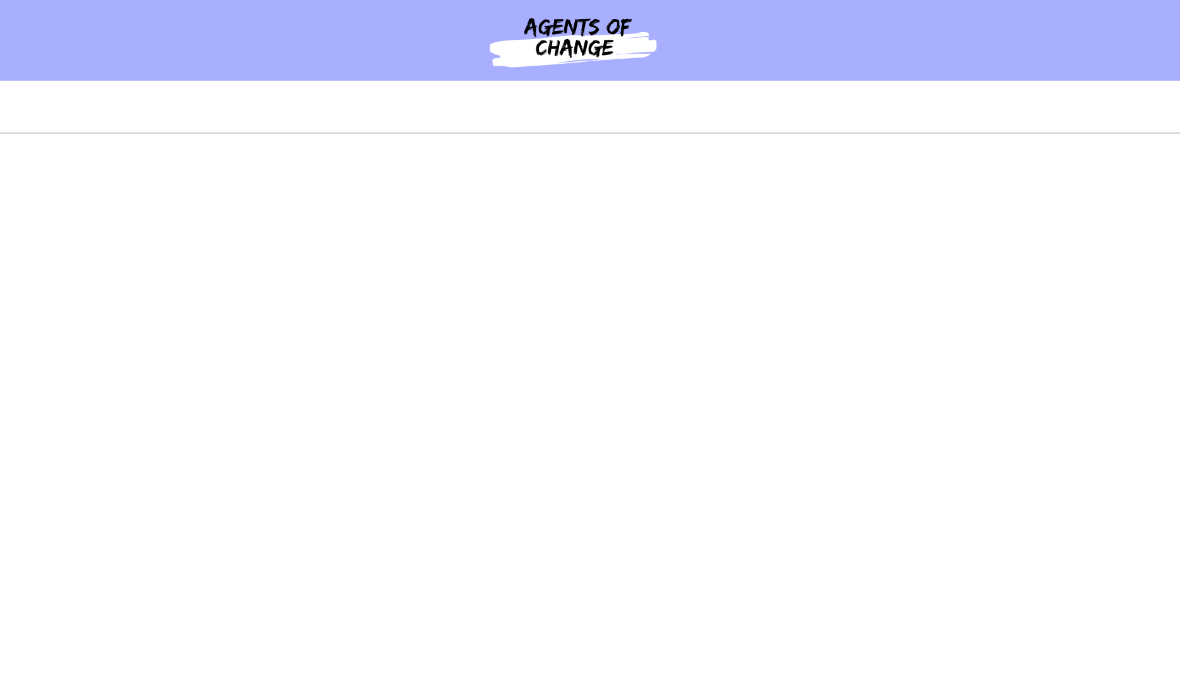 click at bounding box center [419, 336] 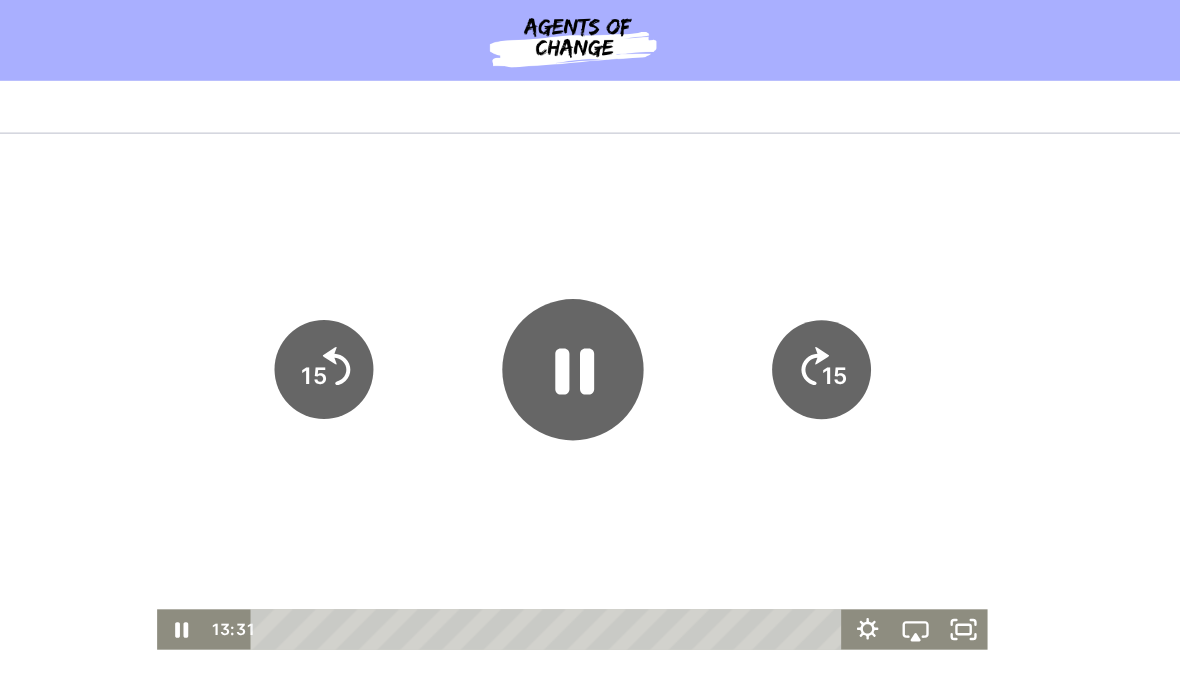 click 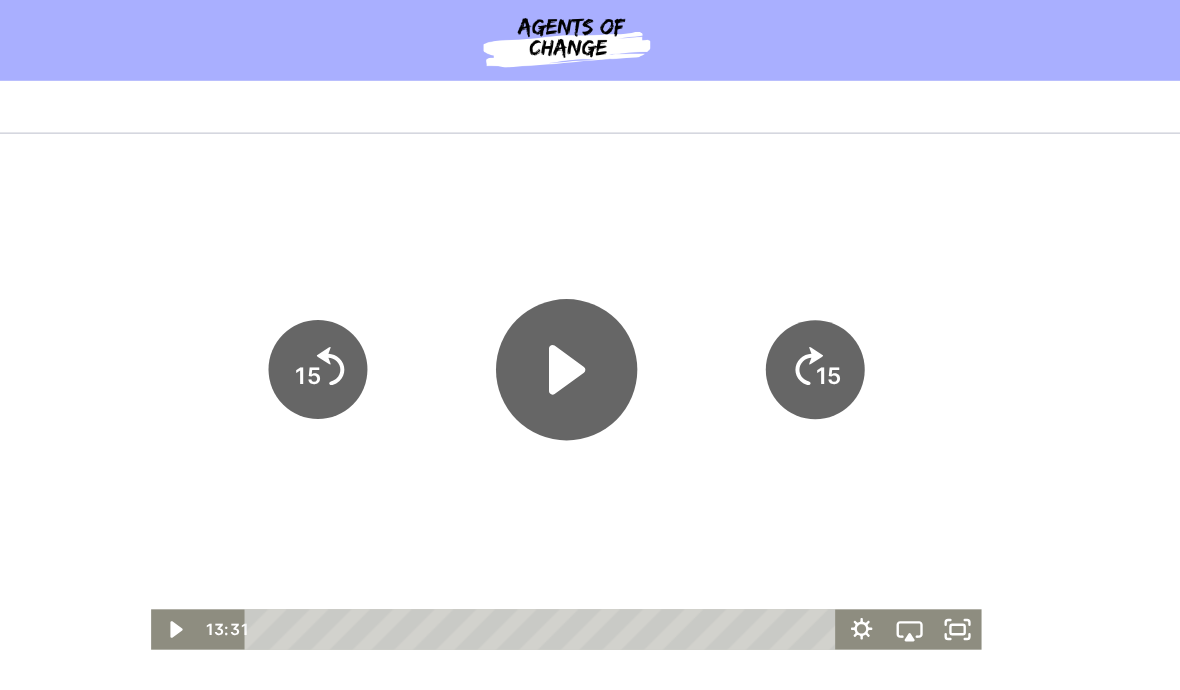 click 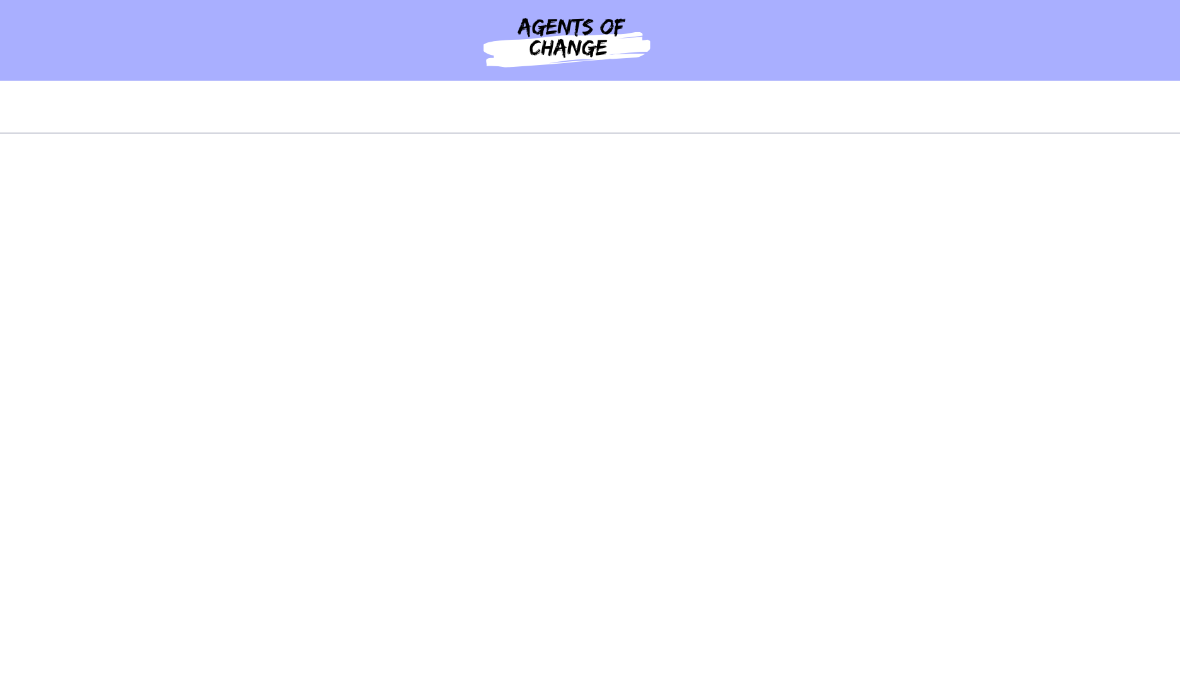 click at bounding box center [413, 336] 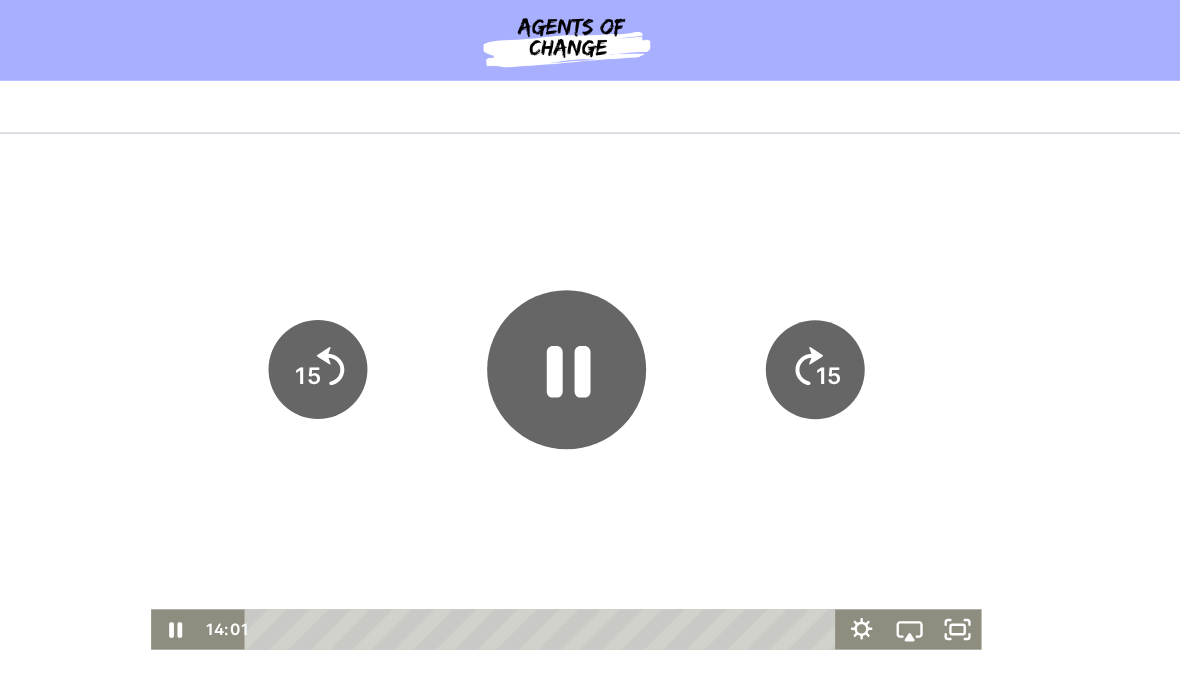 click 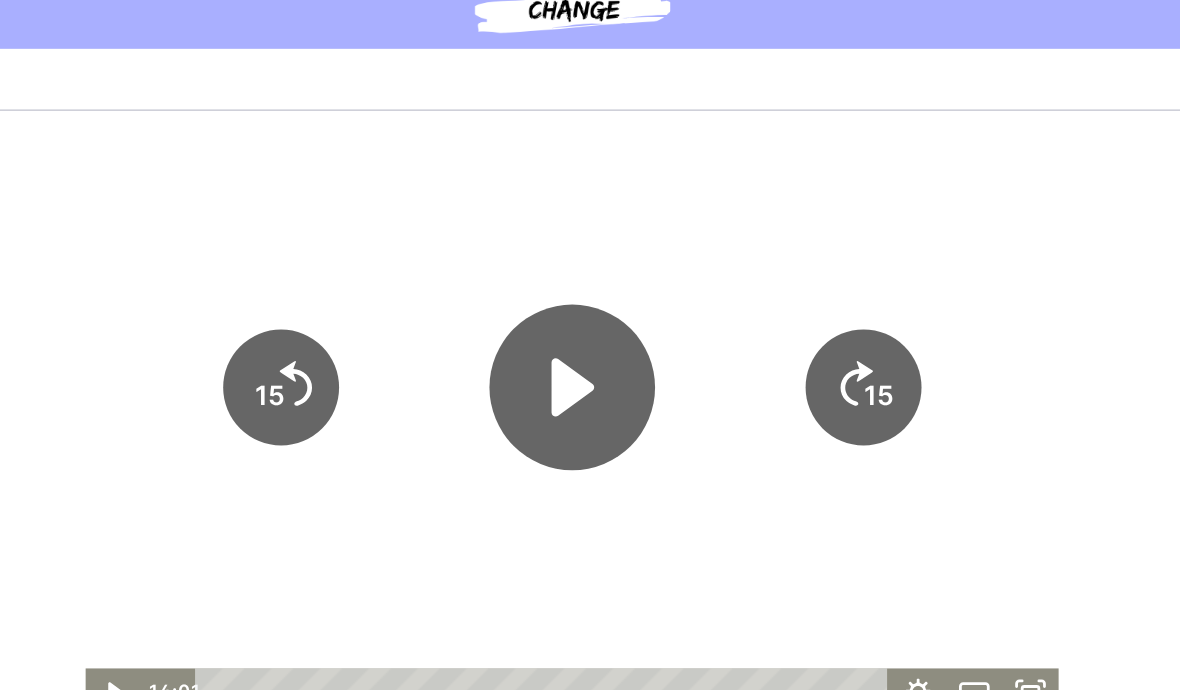 click 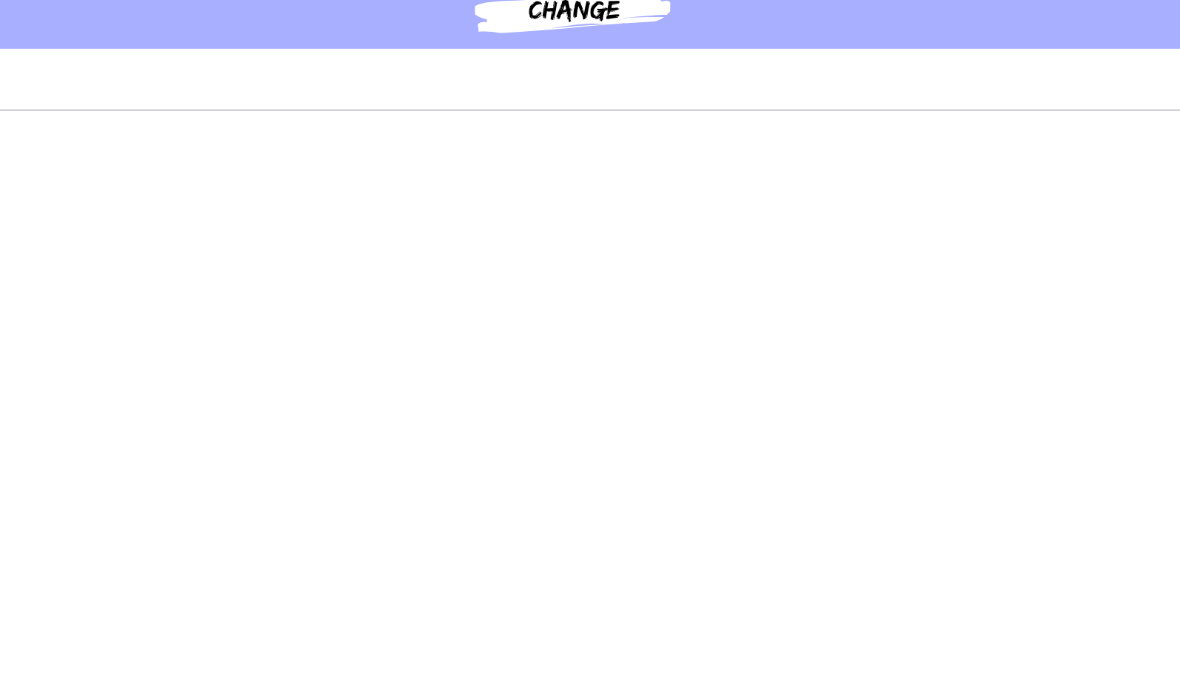 click at bounding box center [290, 312] 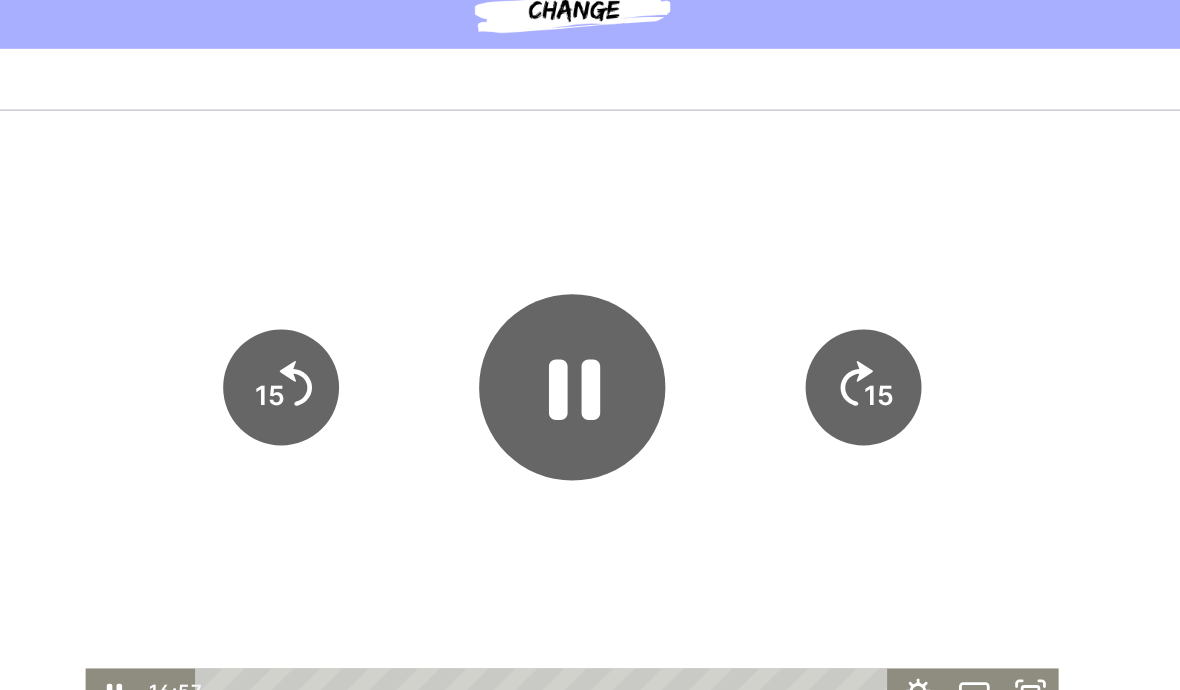 click 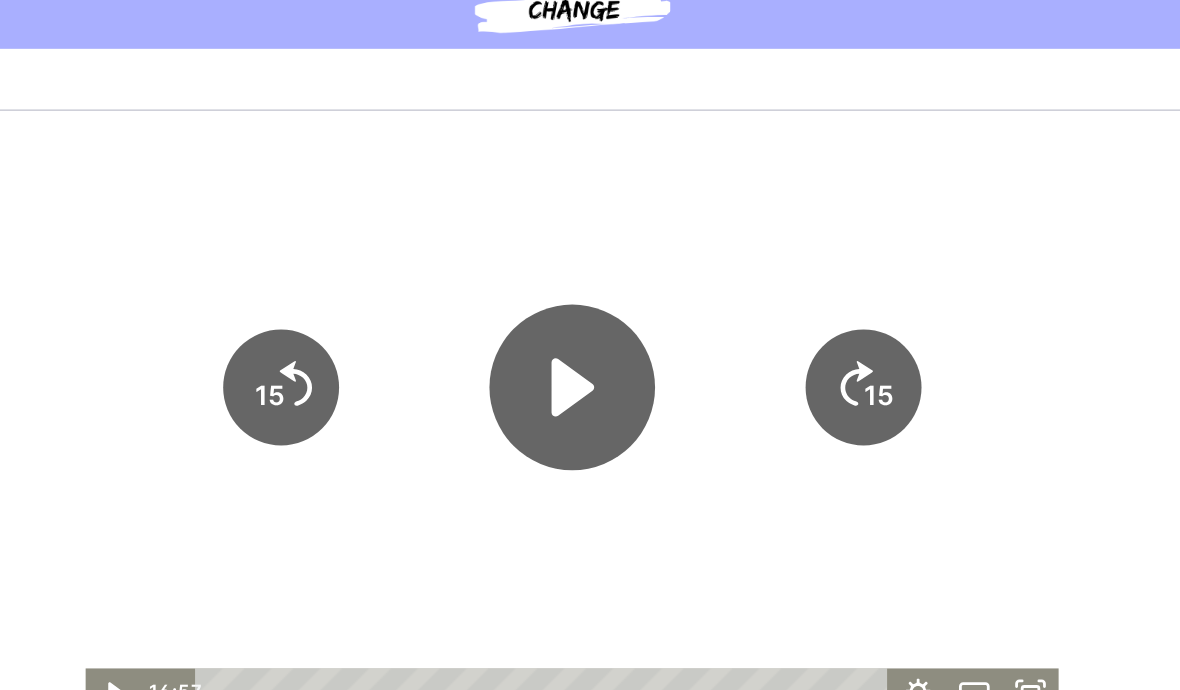 click at bounding box center (290, 312) 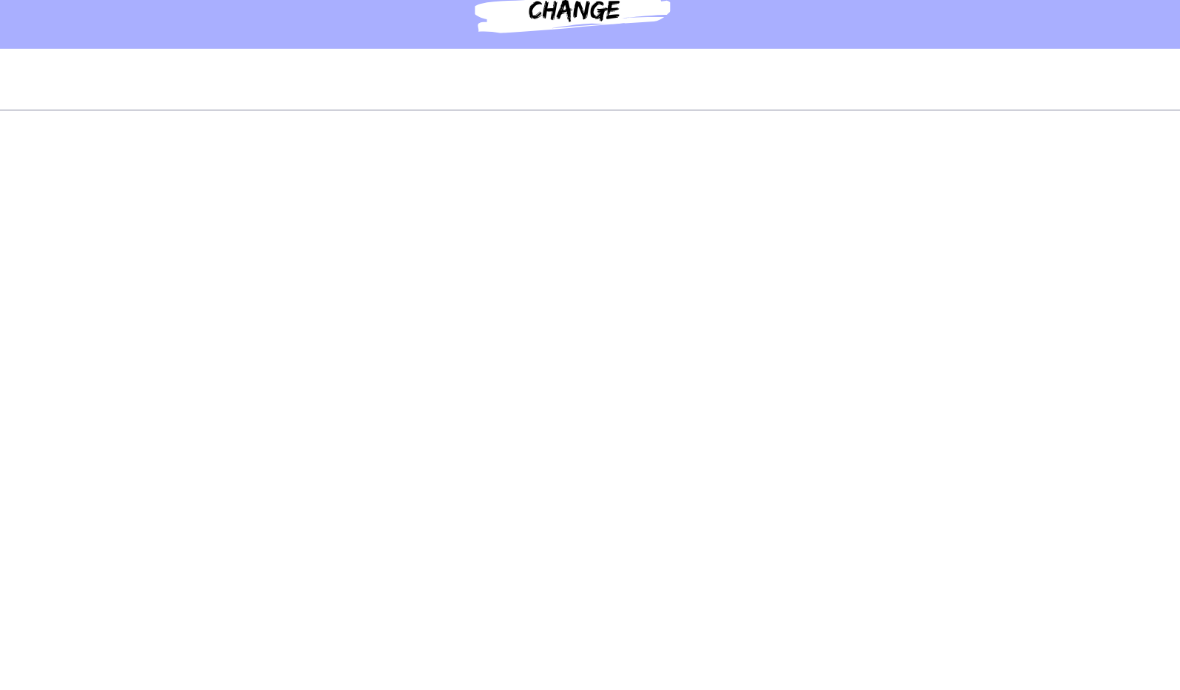 click at bounding box center [290, 312] 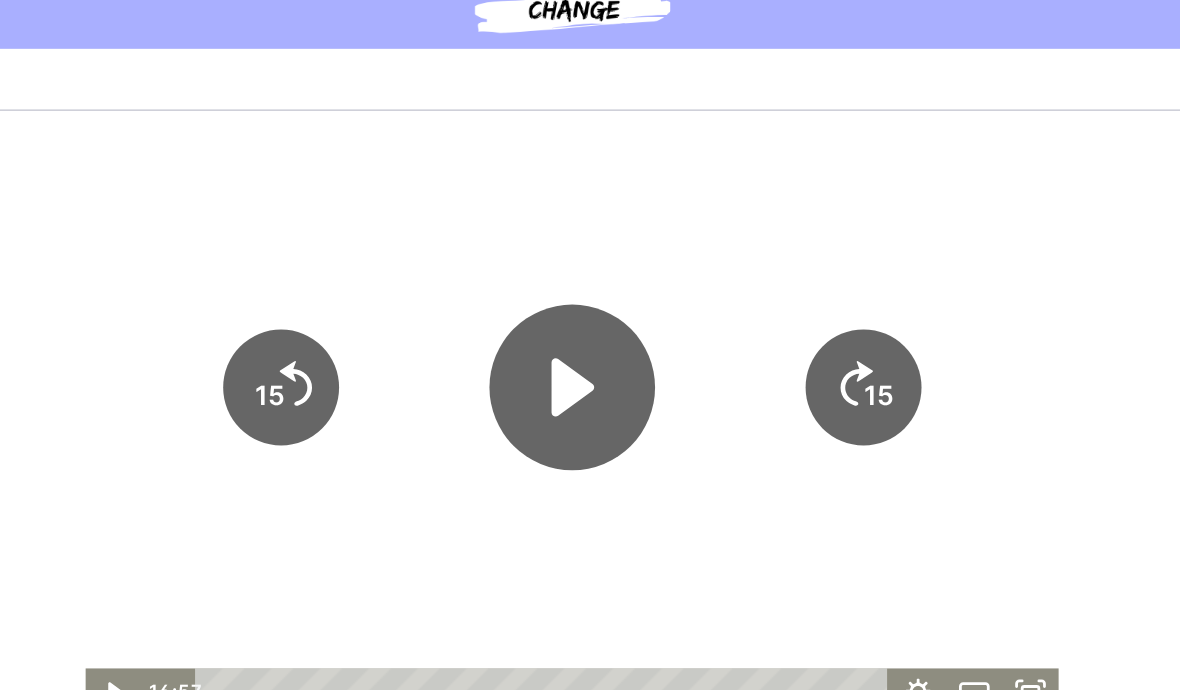 click 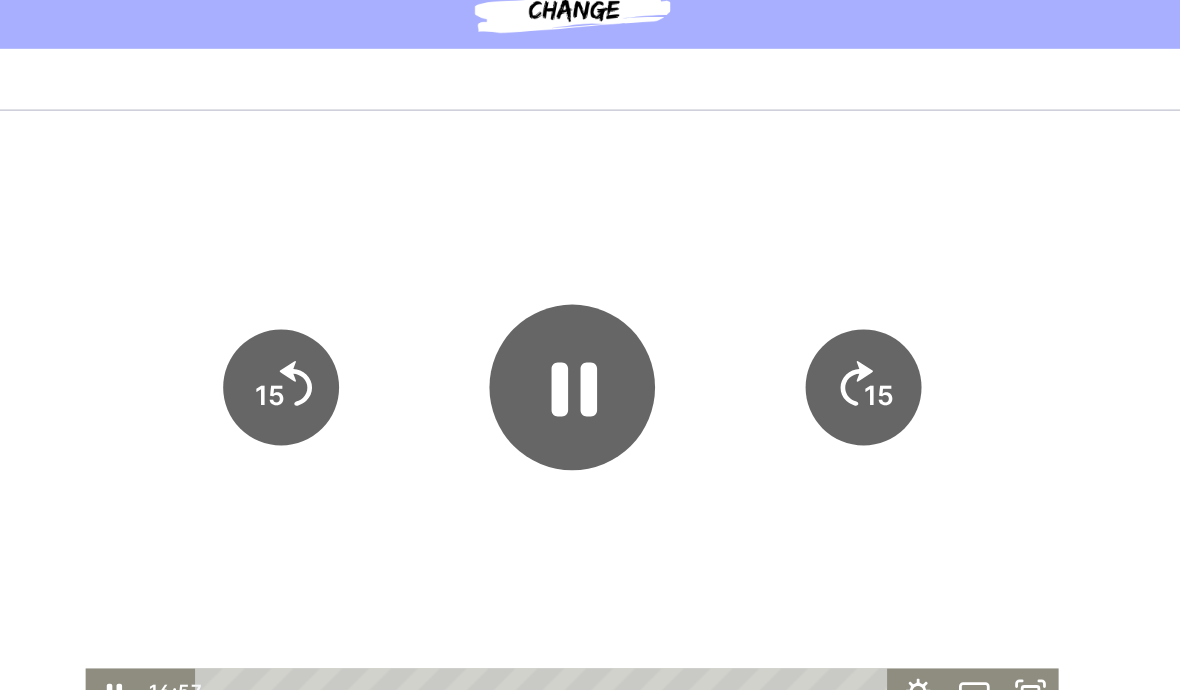 click 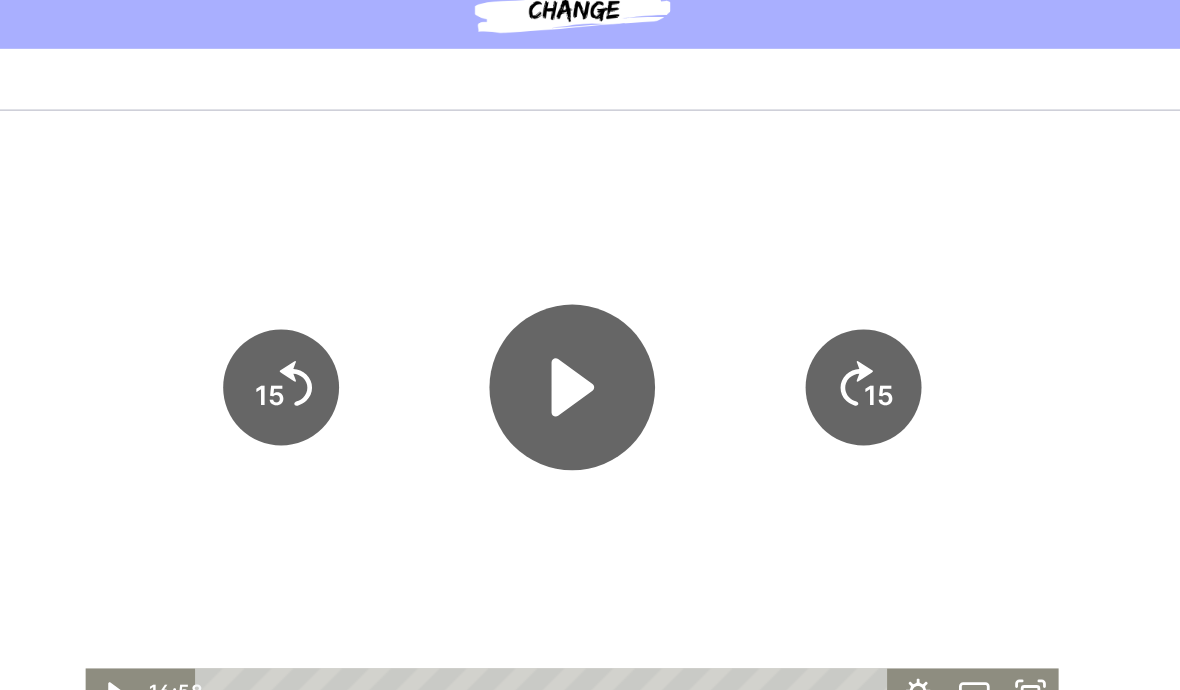 click 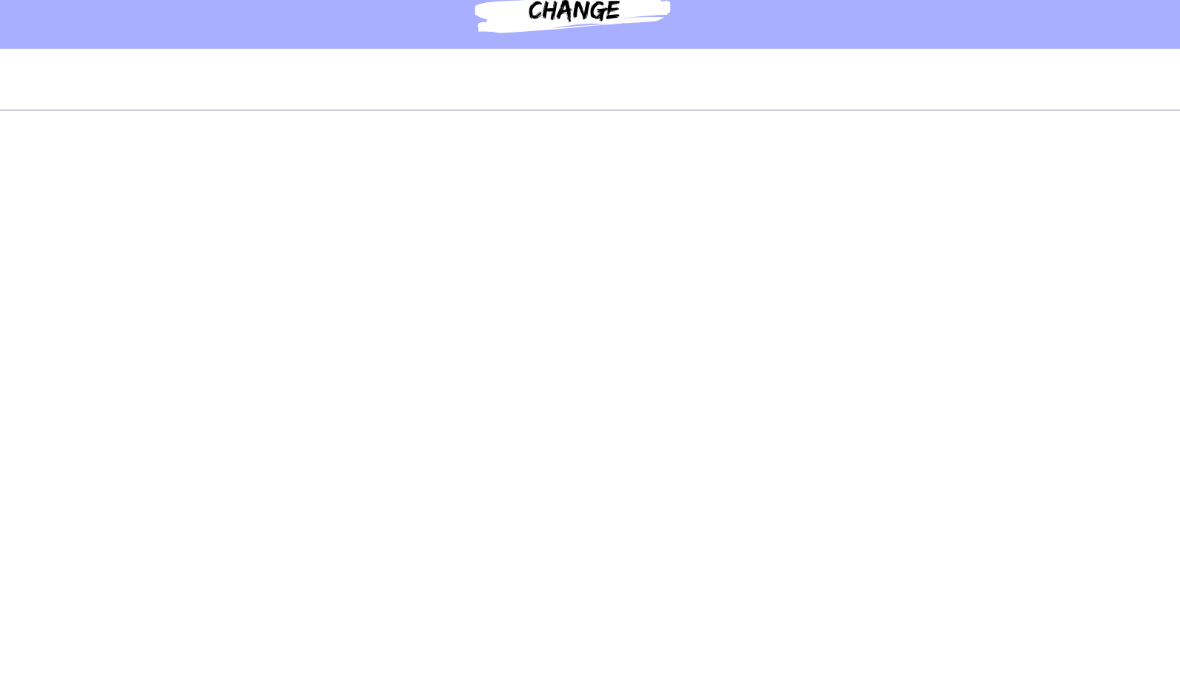 click at bounding box center (290, 312) 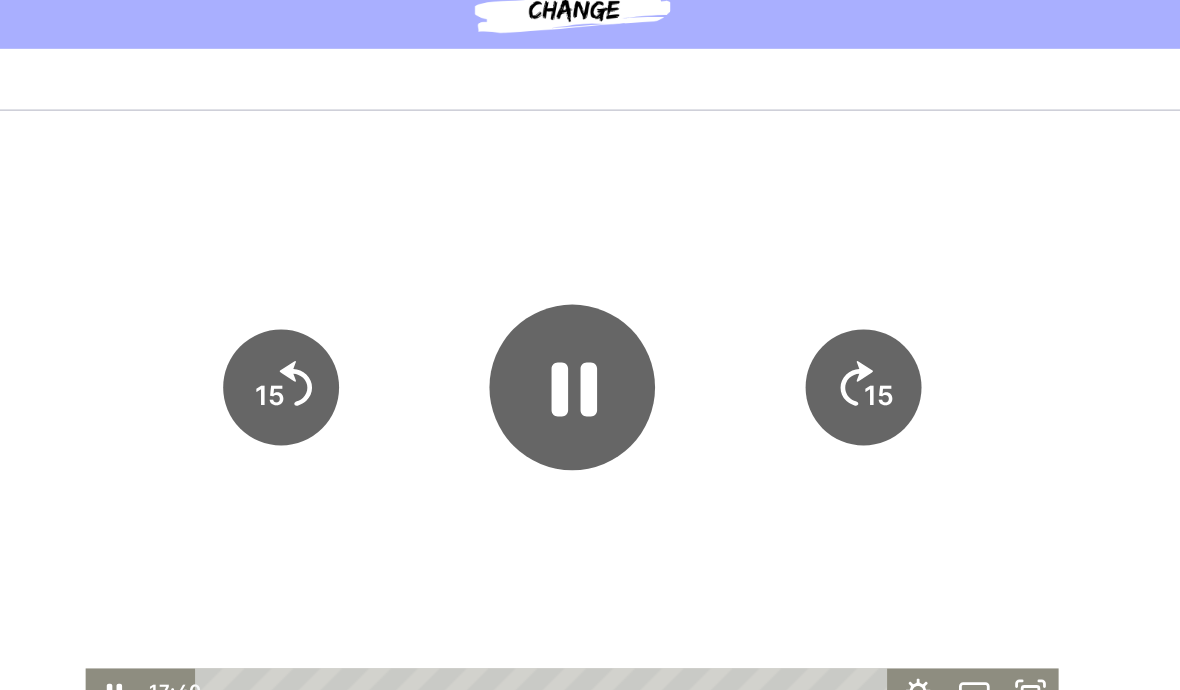 click 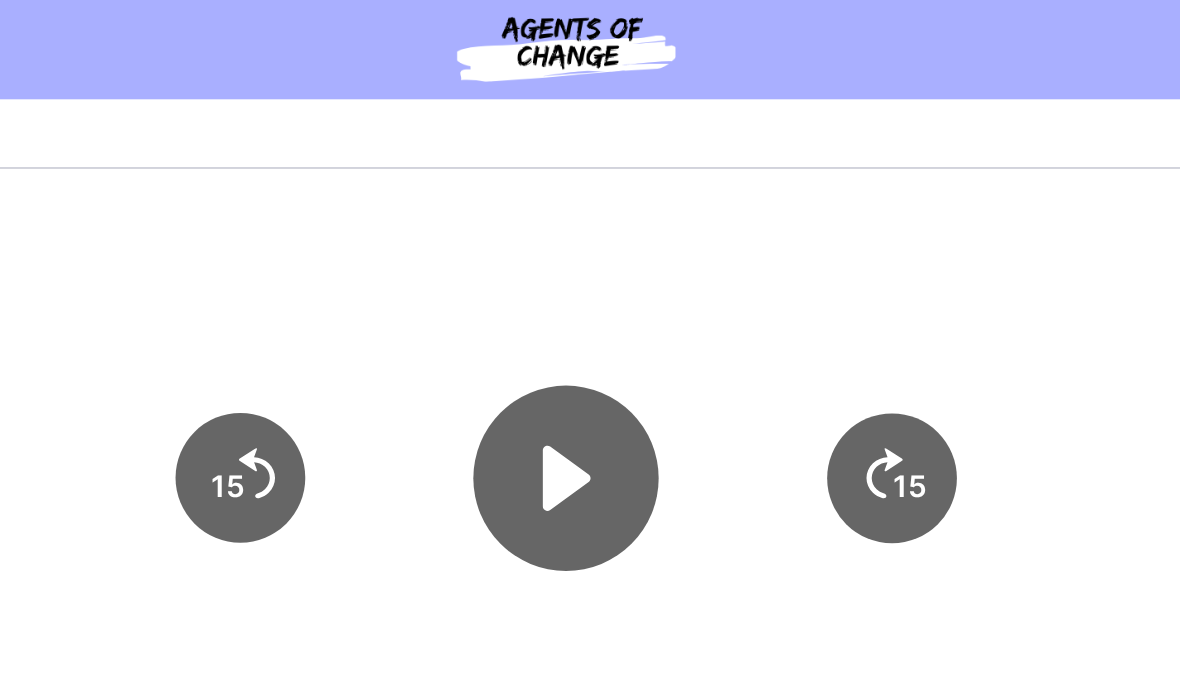 click 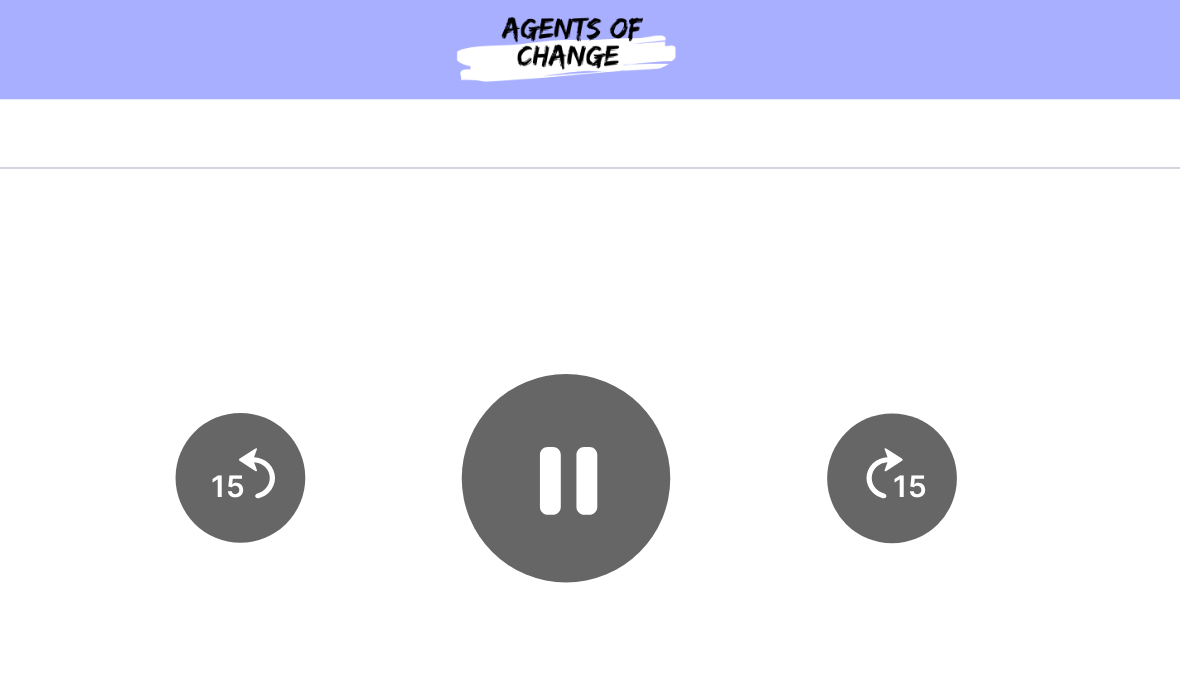 click 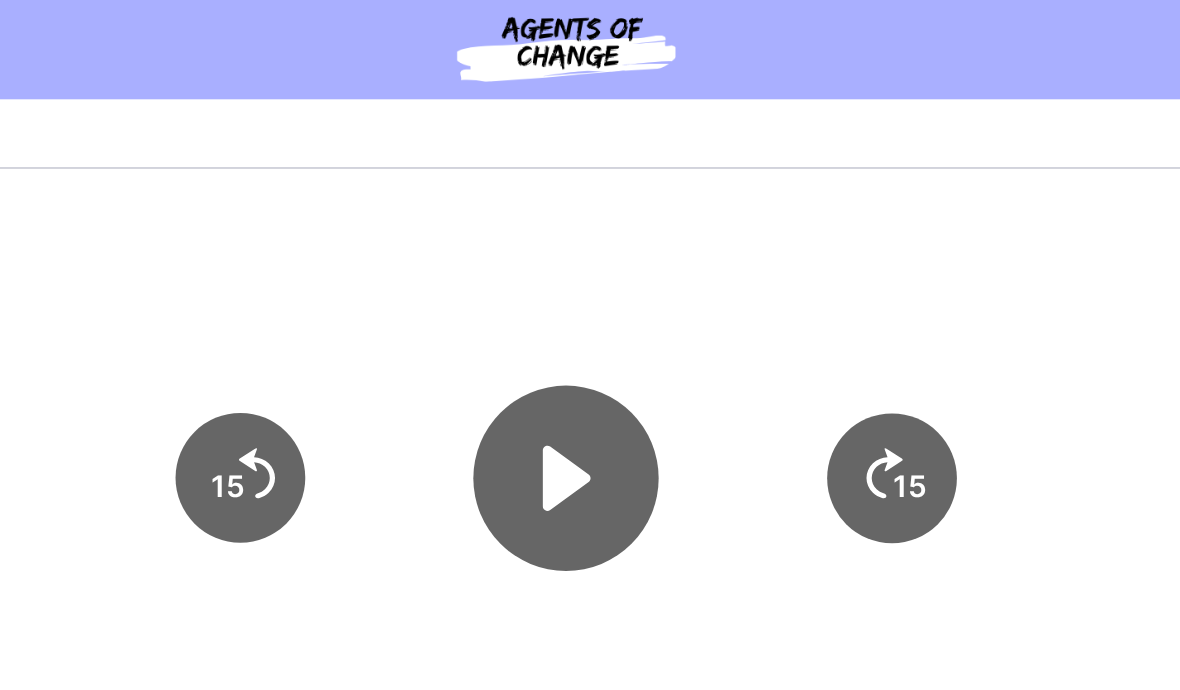 click 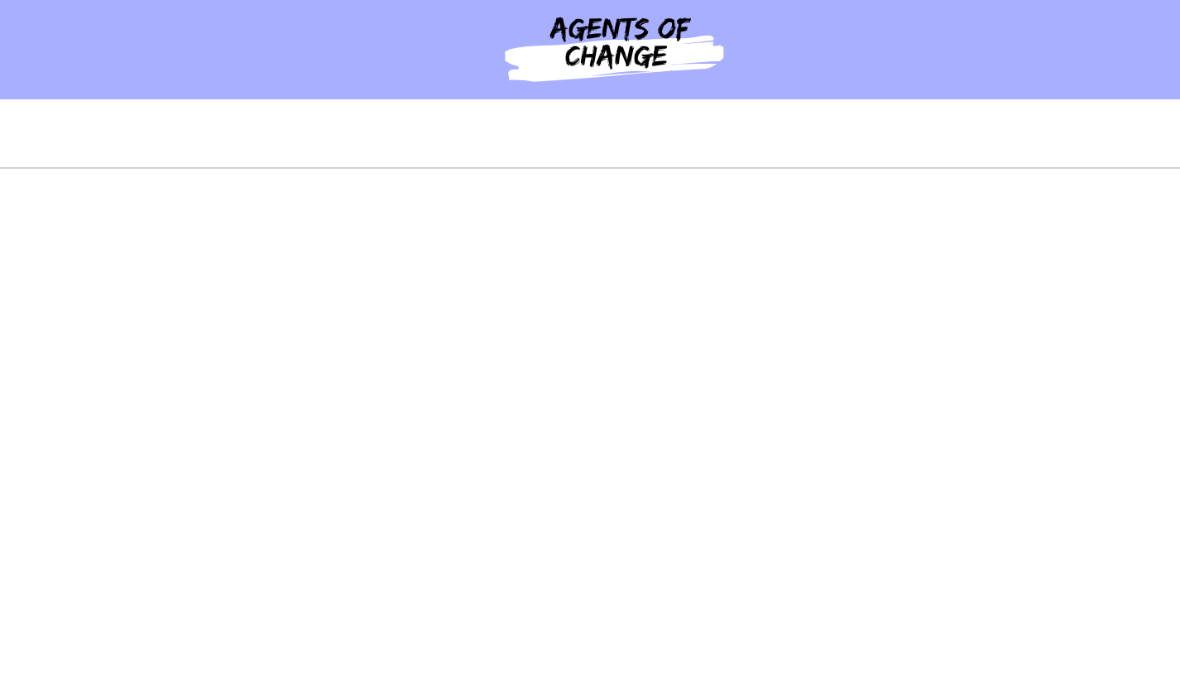 scroll, scrollTop: 68, scrollLeft: 0, axis: vertical 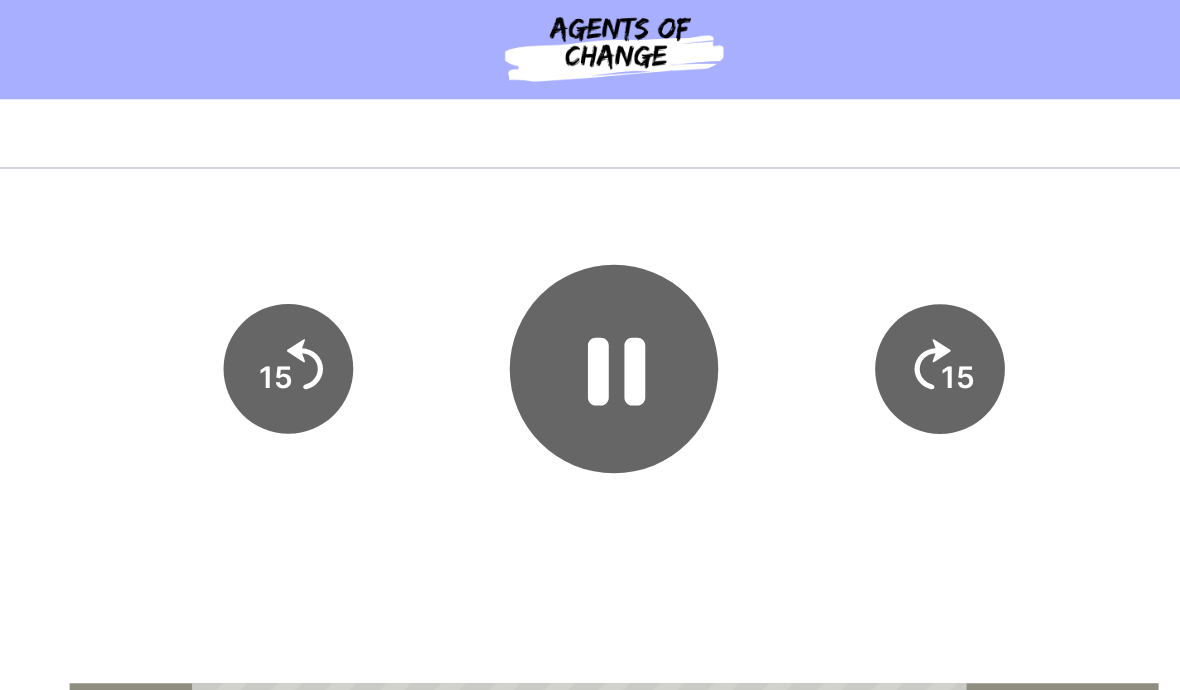 click 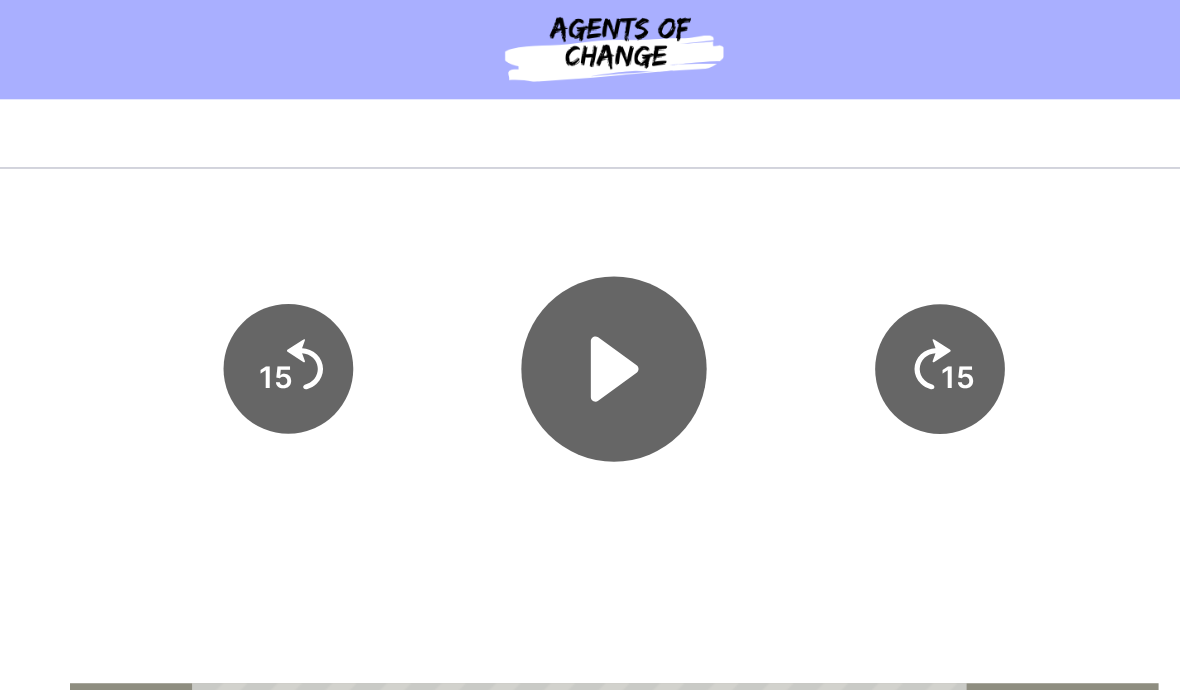 click 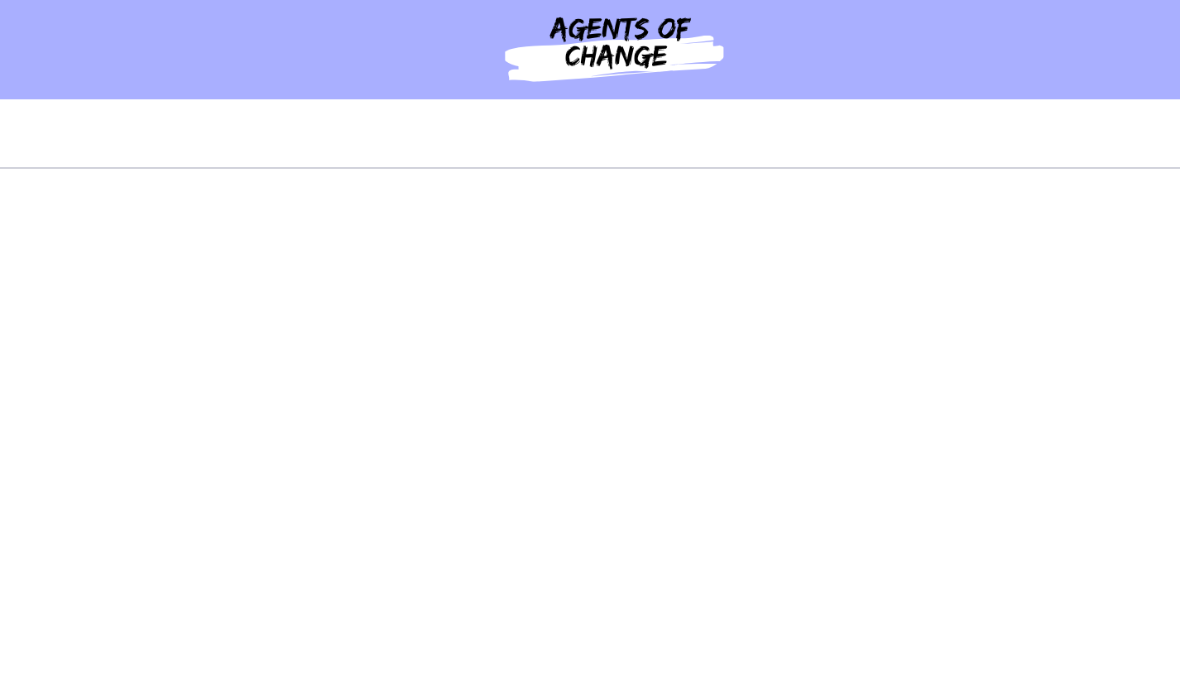 click at bounding box center [228, 261] 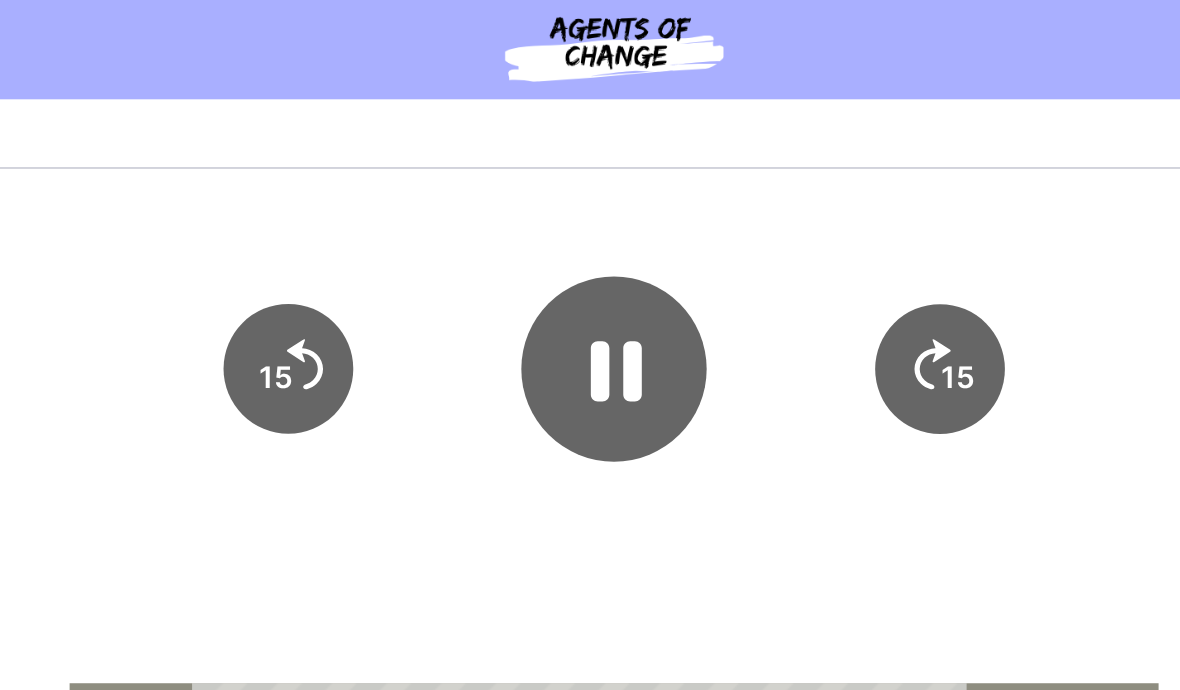 click at bounding box center (228, 261) 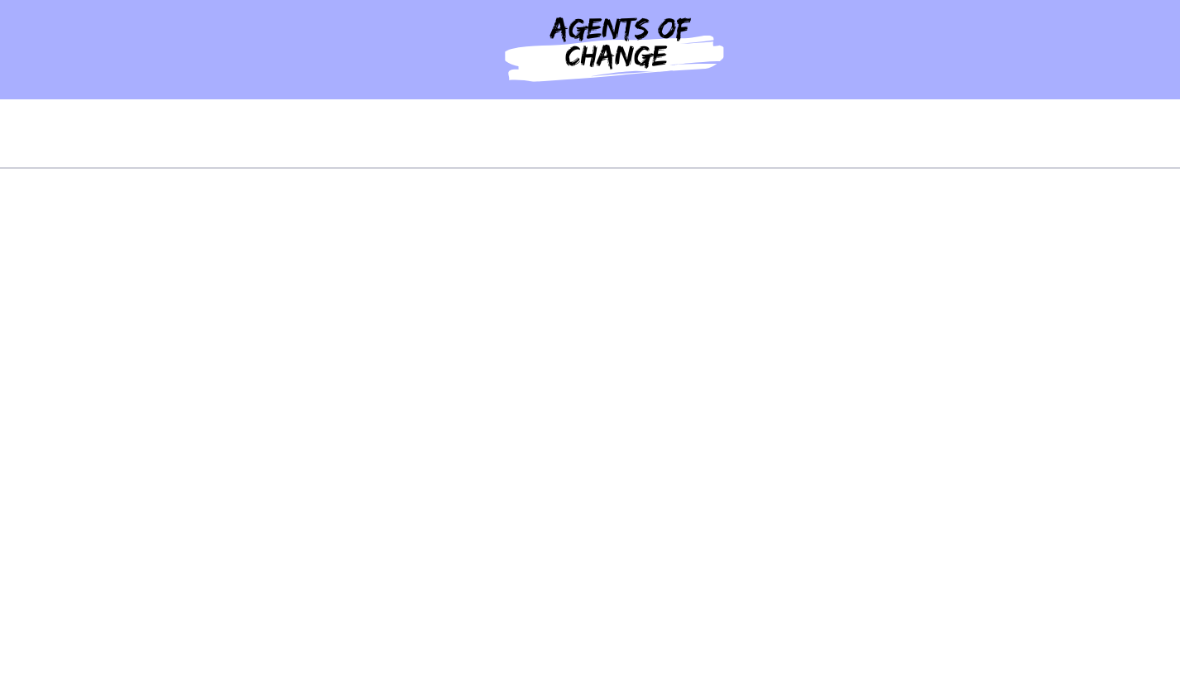 click at bounding box center (228, 261) 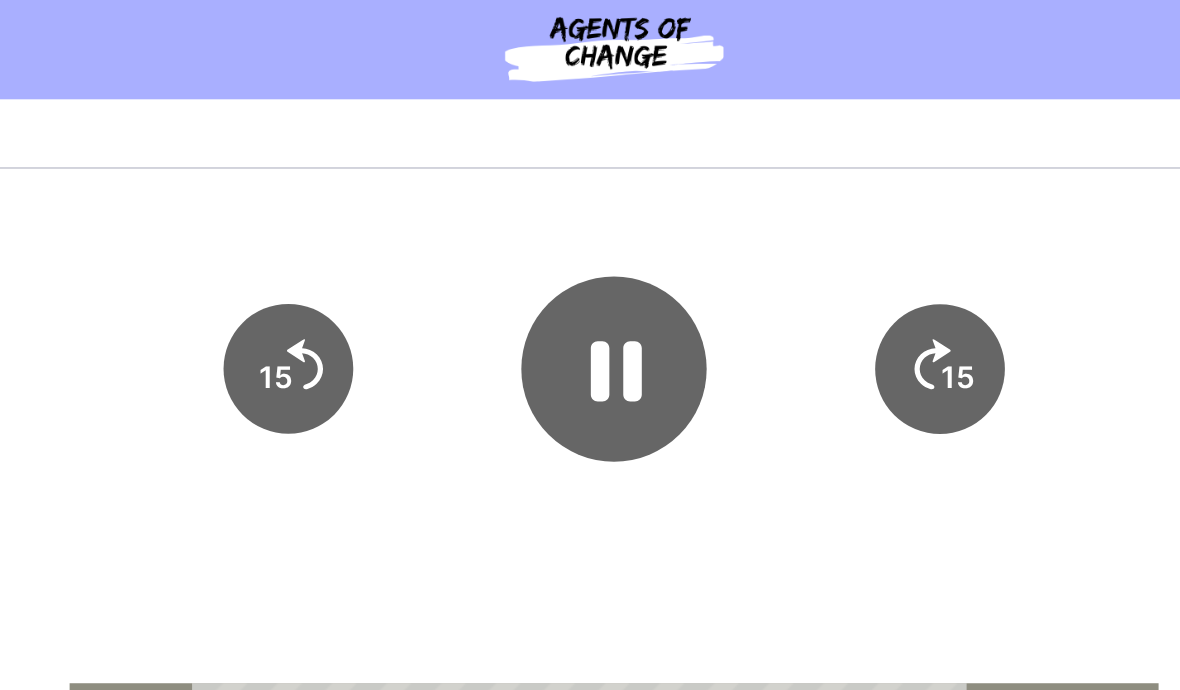 click 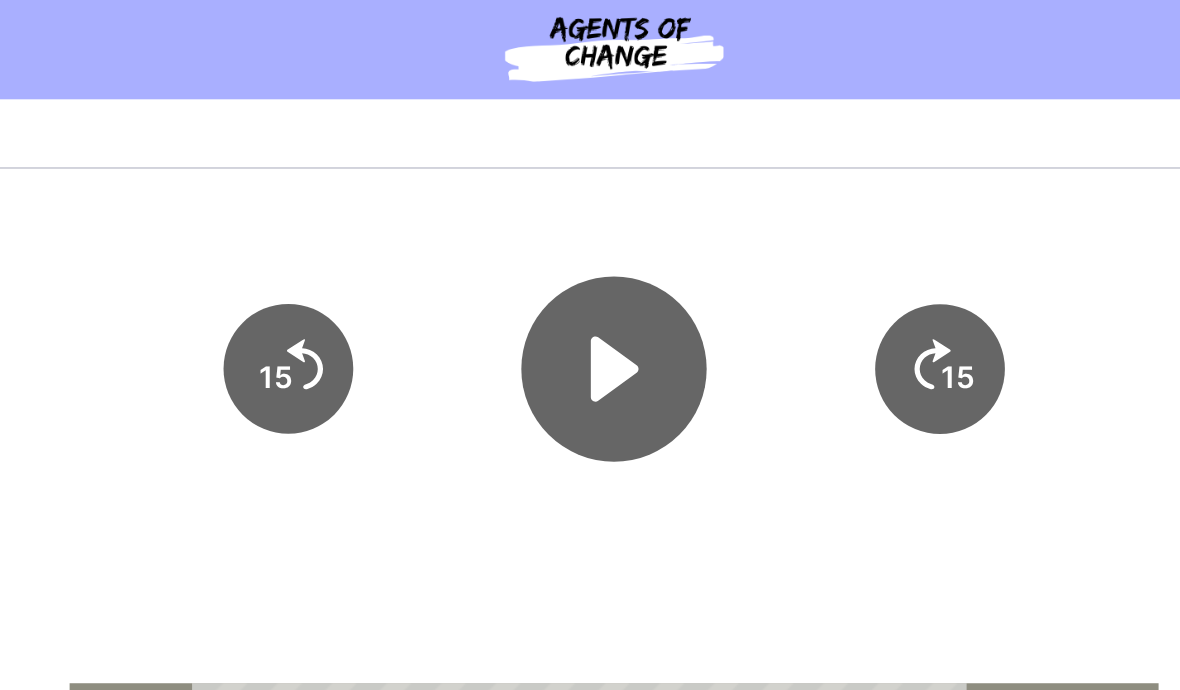 click 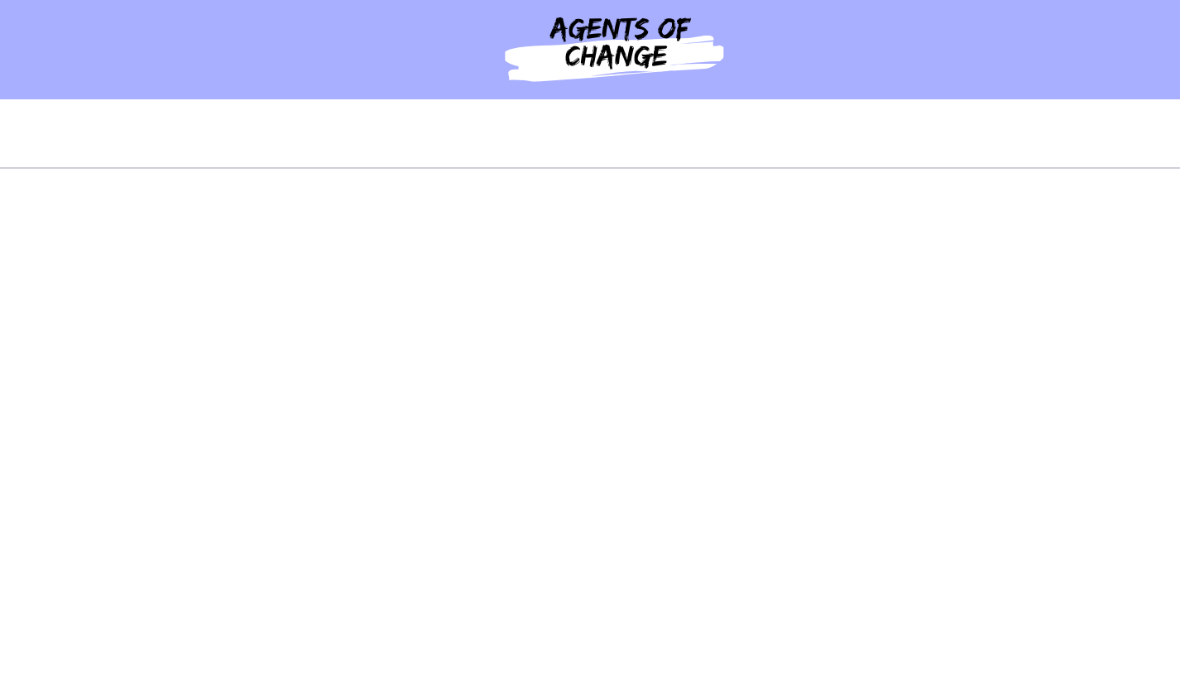 click at bounding box center (228, 261) 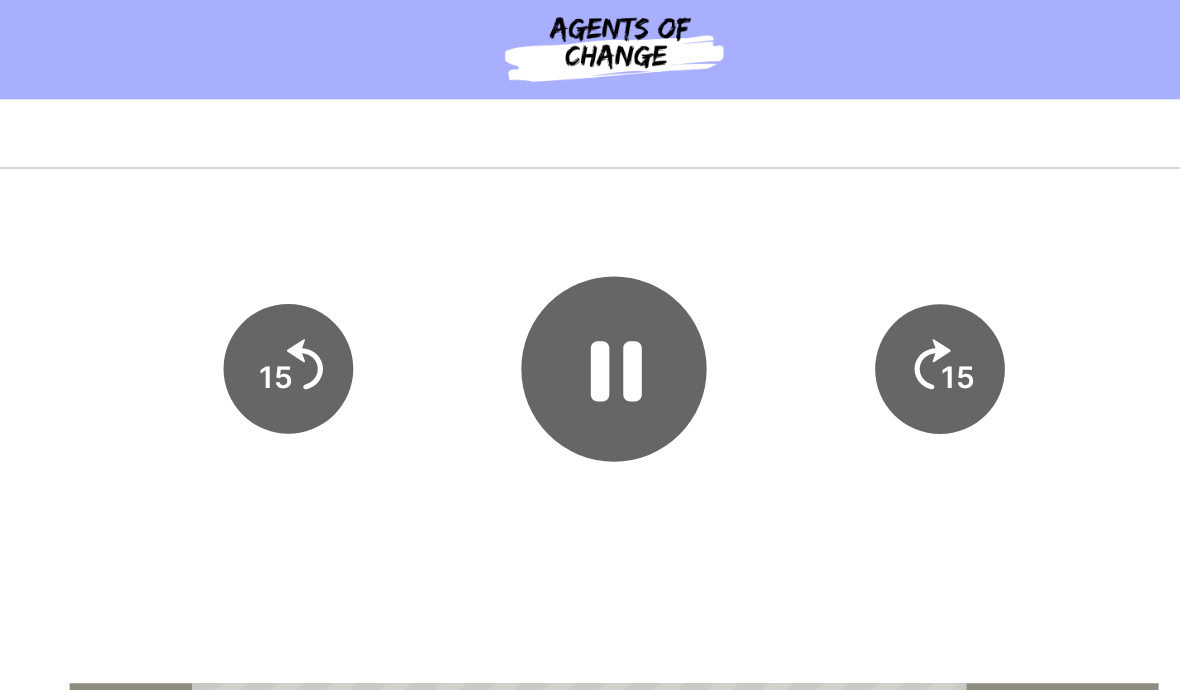 click 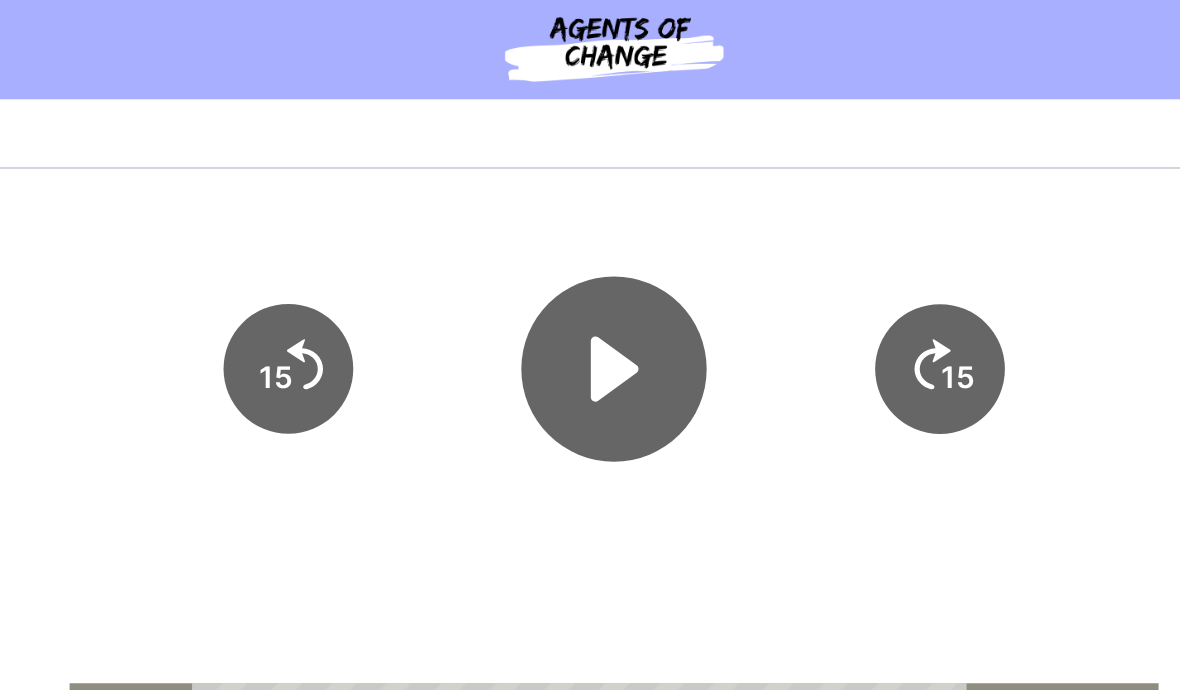 click at bounding box center (228, 261) 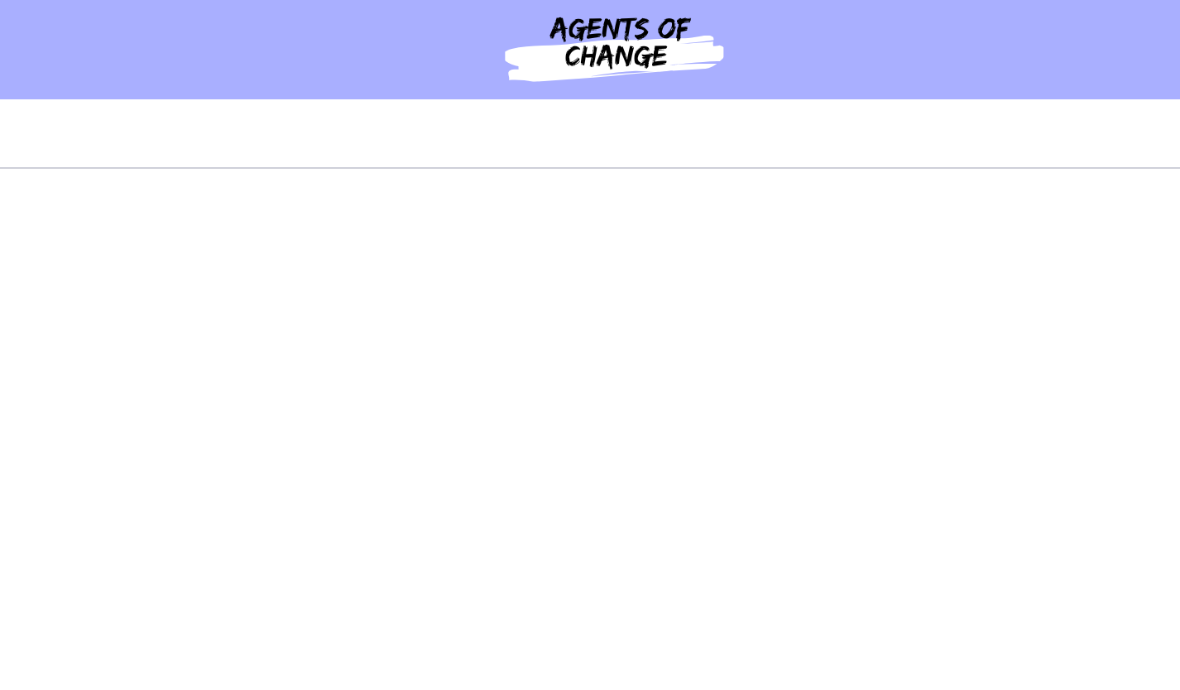 click at bounding box center [228, 261] 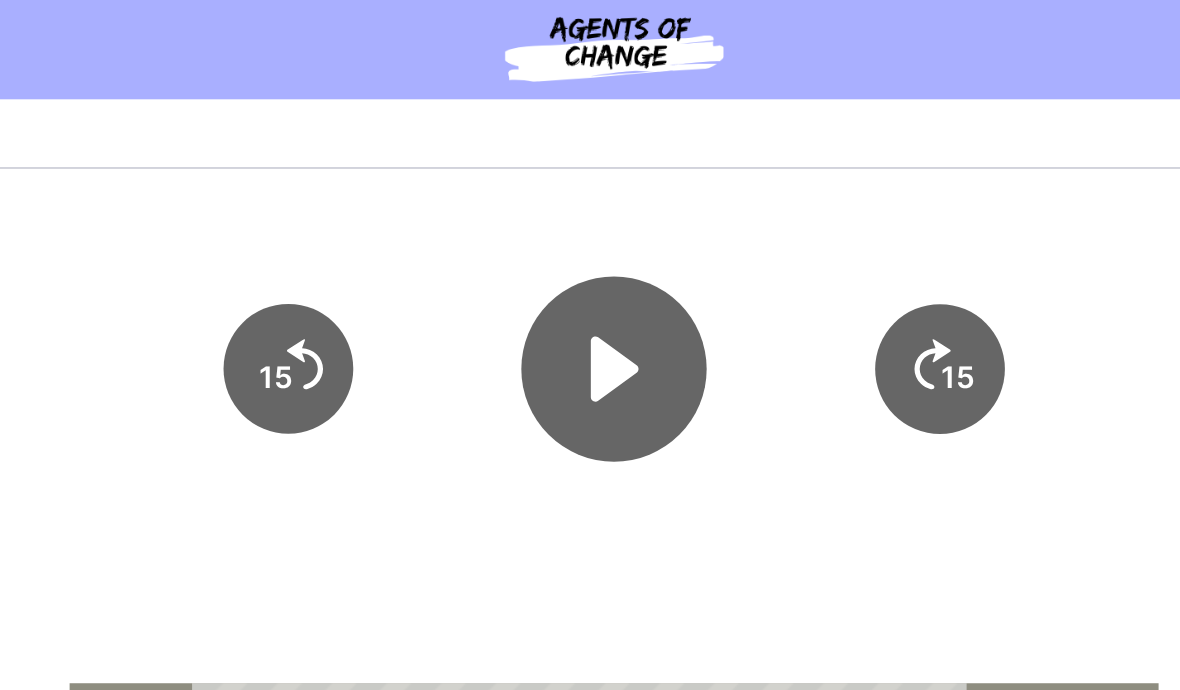 click 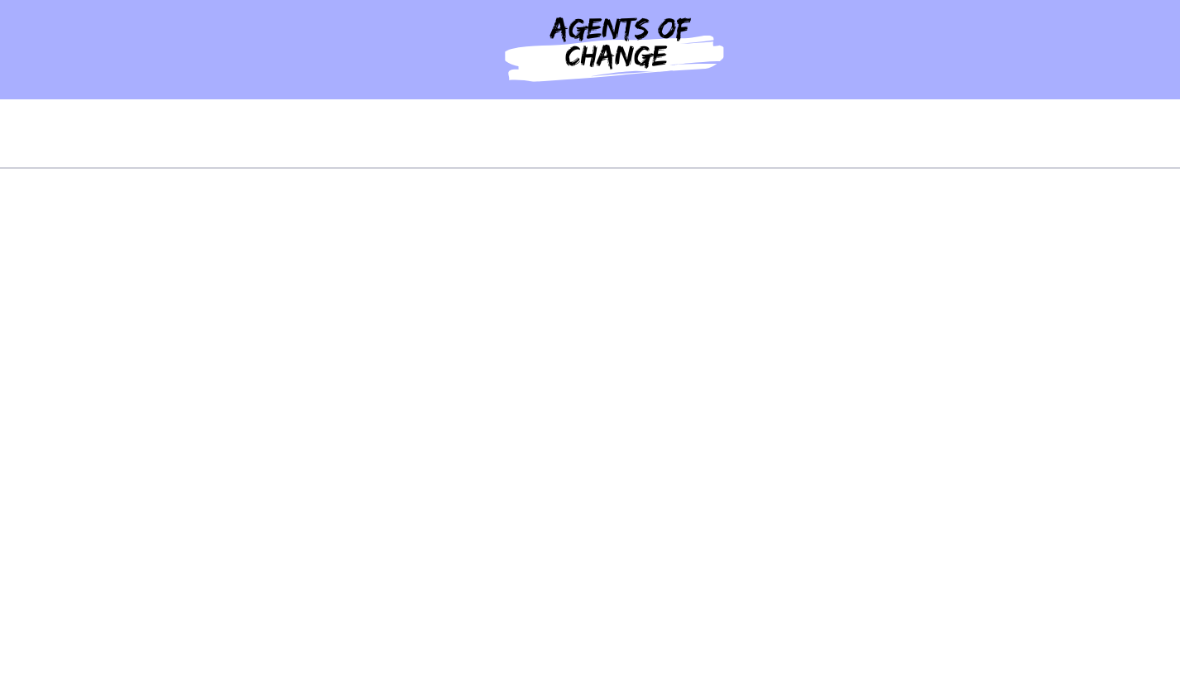 click at bounding box center [228, 261] 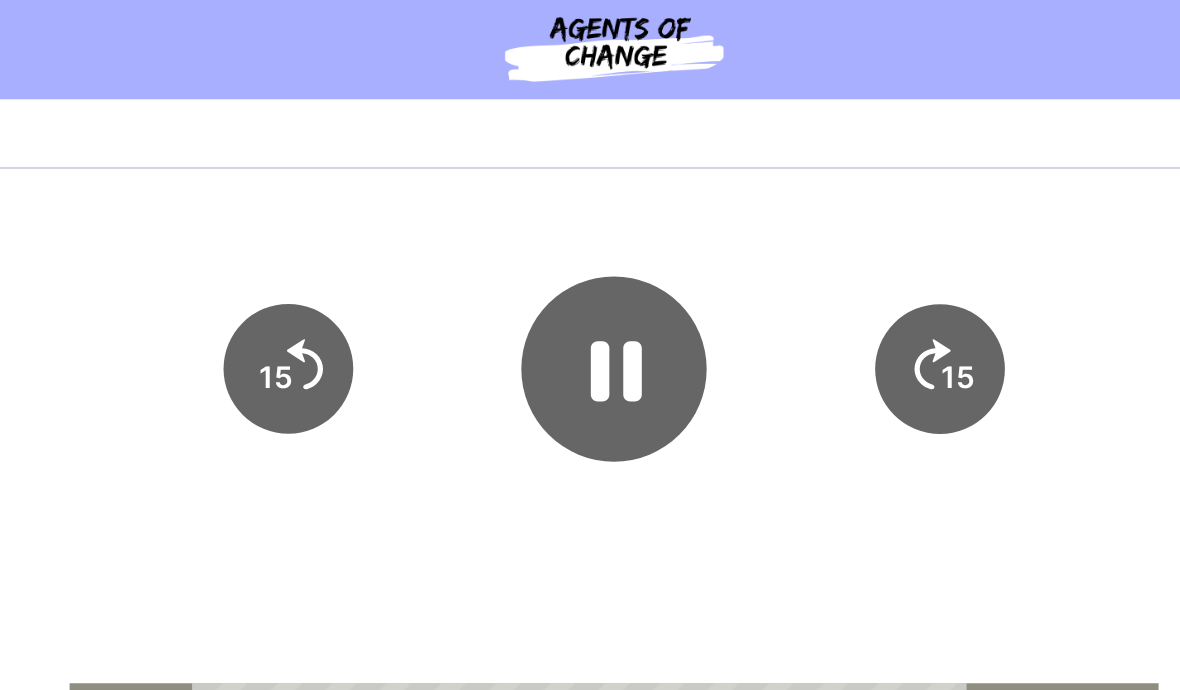 click 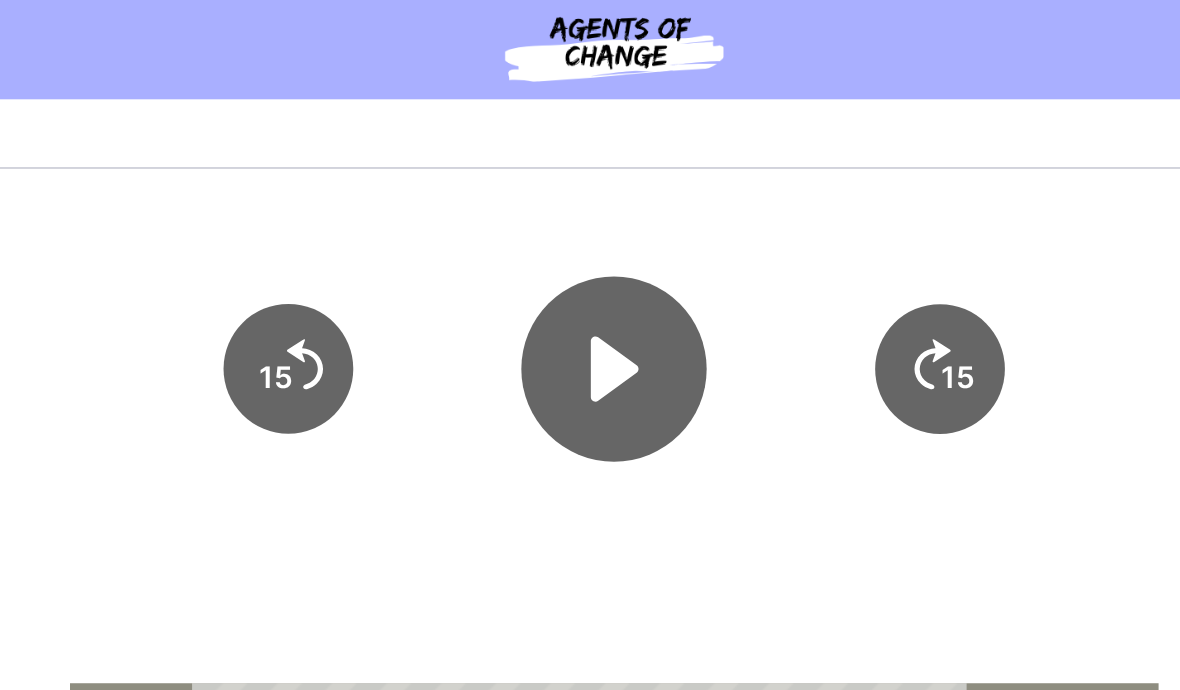 click 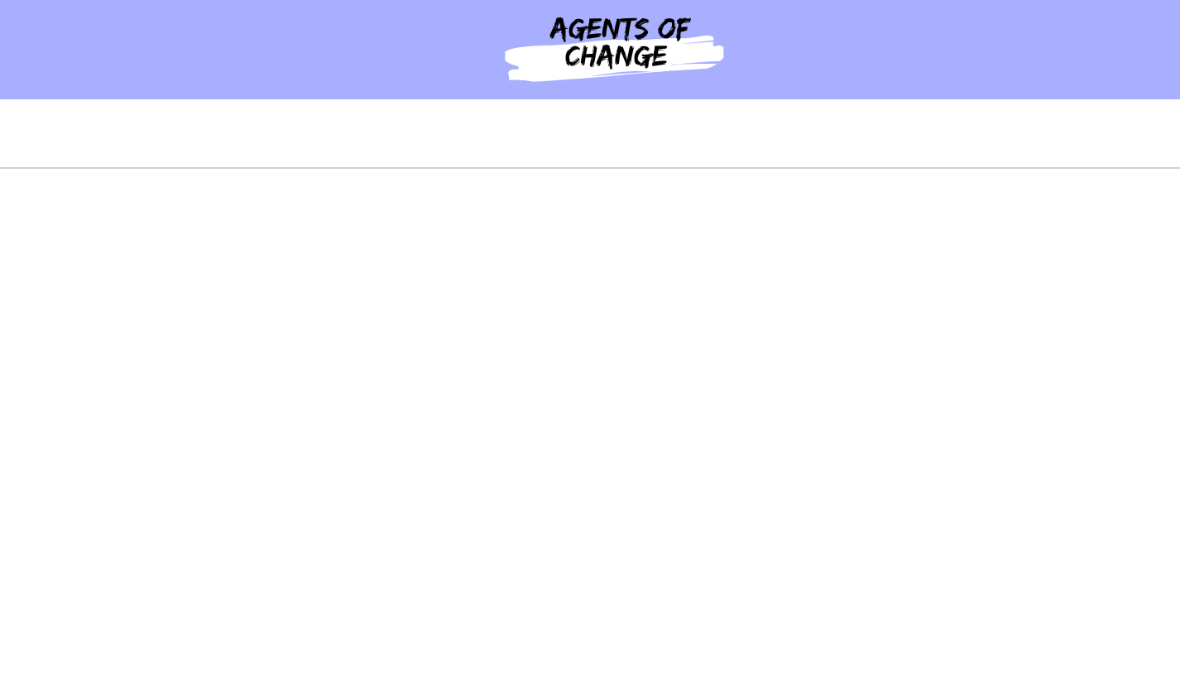 click at bounding box center [228, 261] 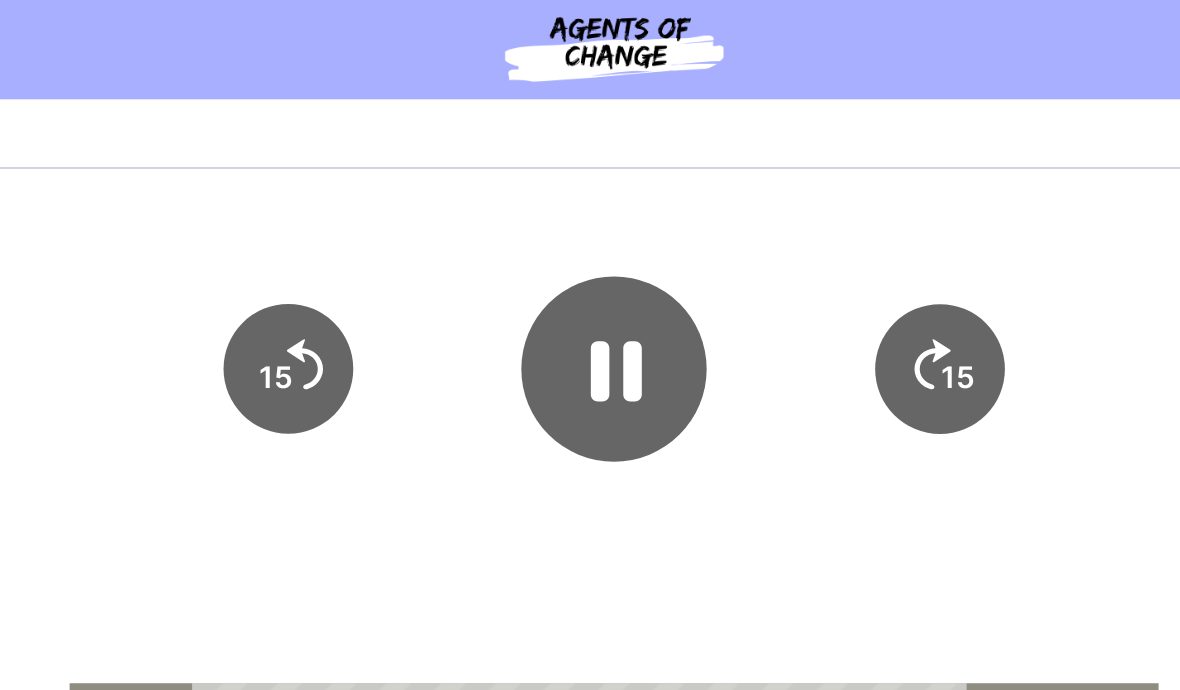 click 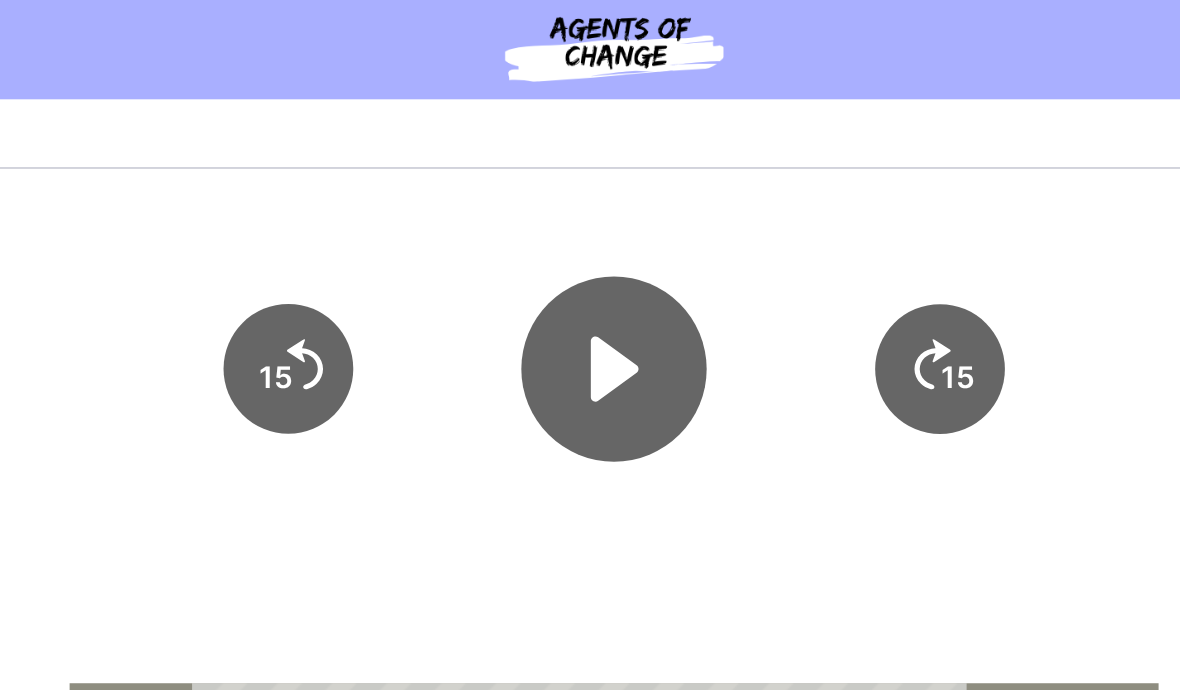 click 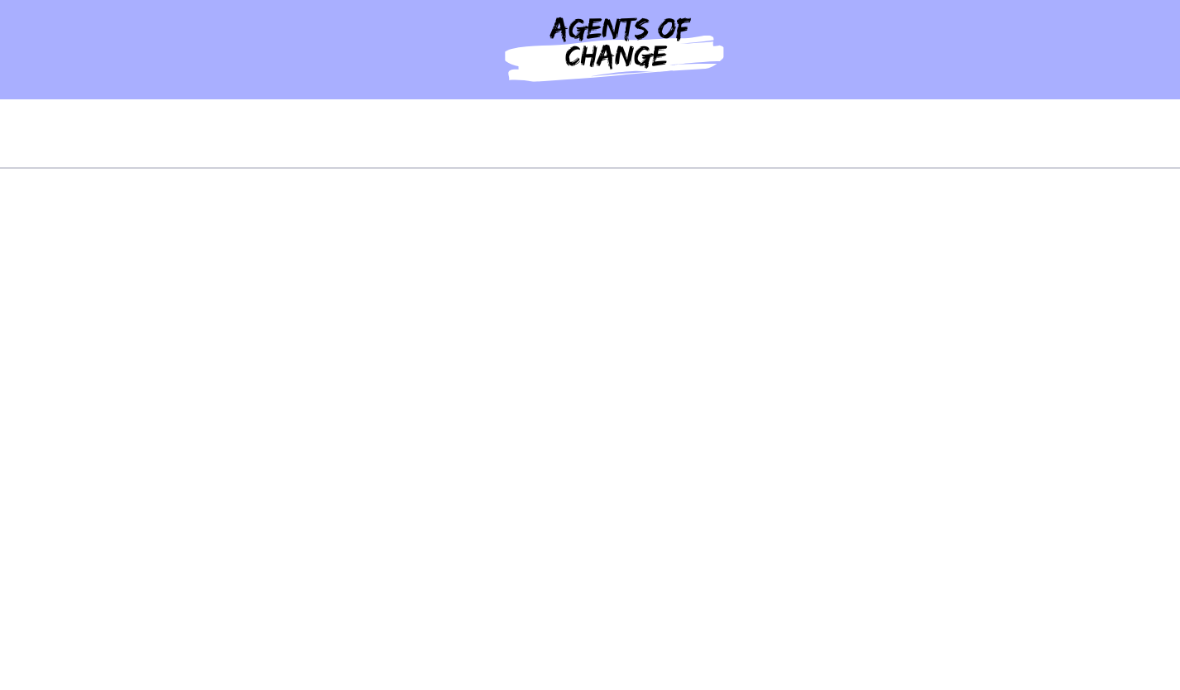 click at bounding box center (228, 261) 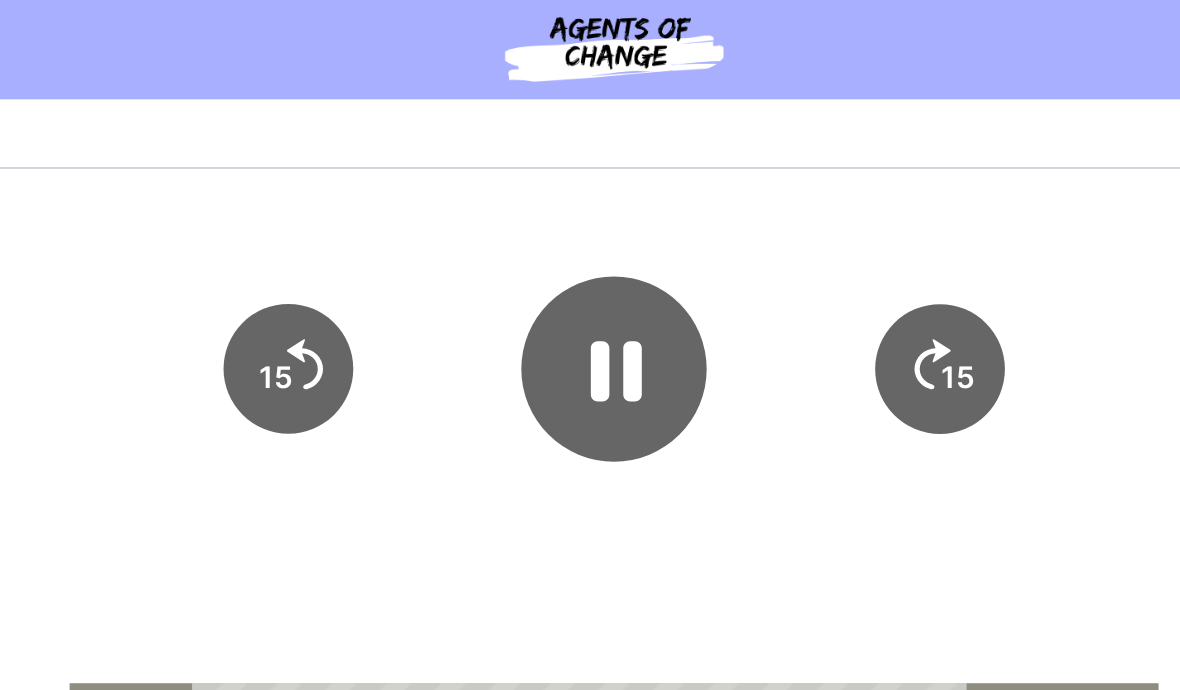 click 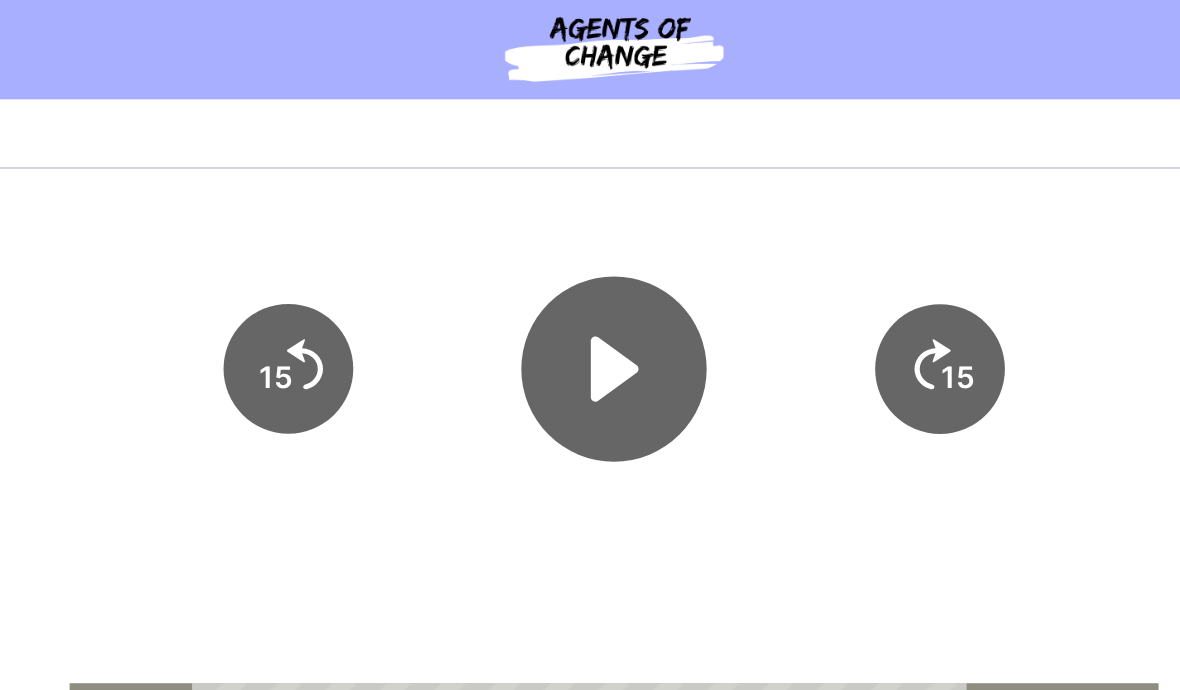 click 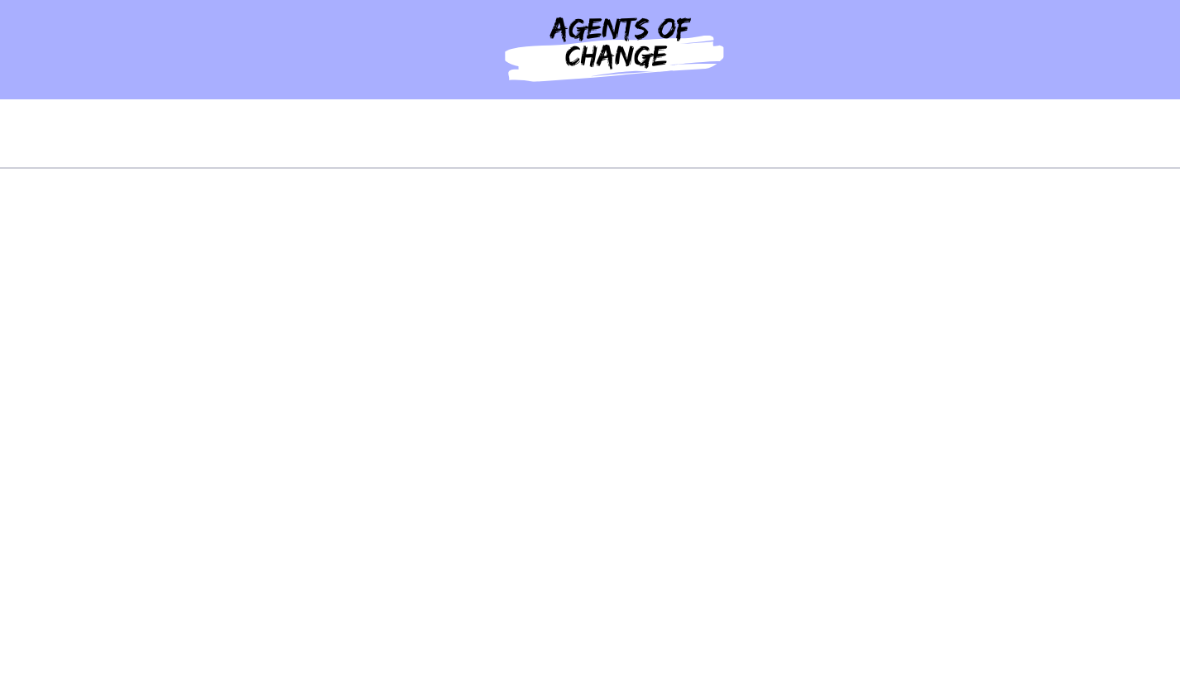 click at bounding box center [228, 261] 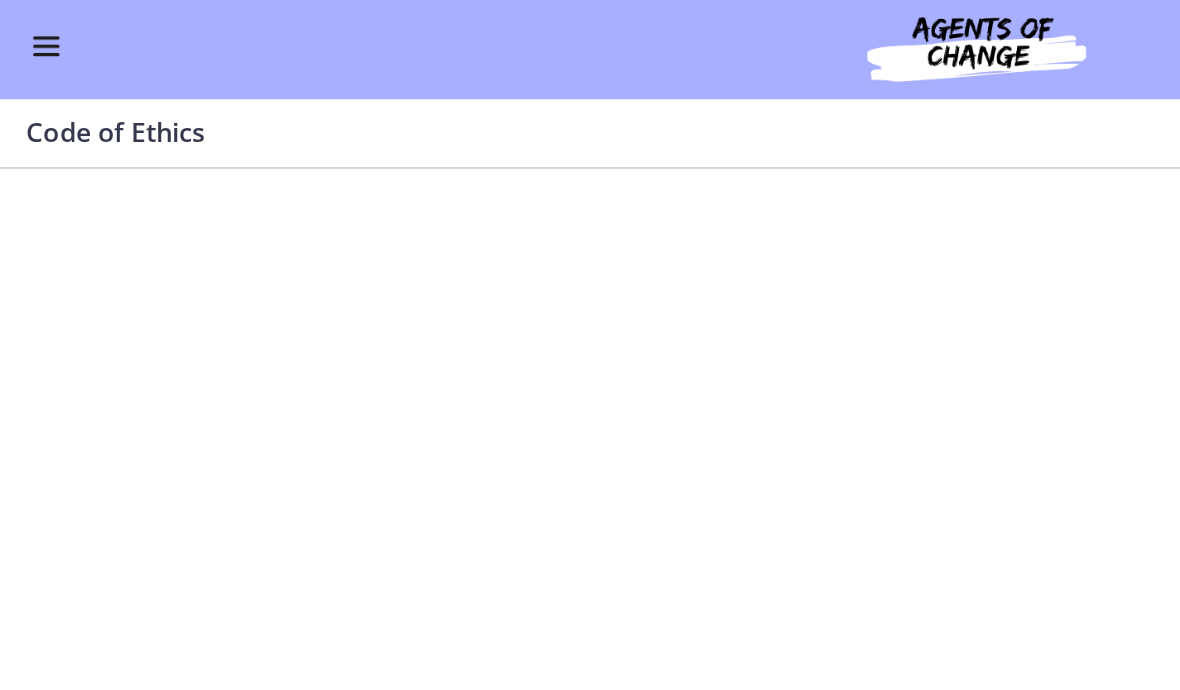 click at bounding box center (28, 32) 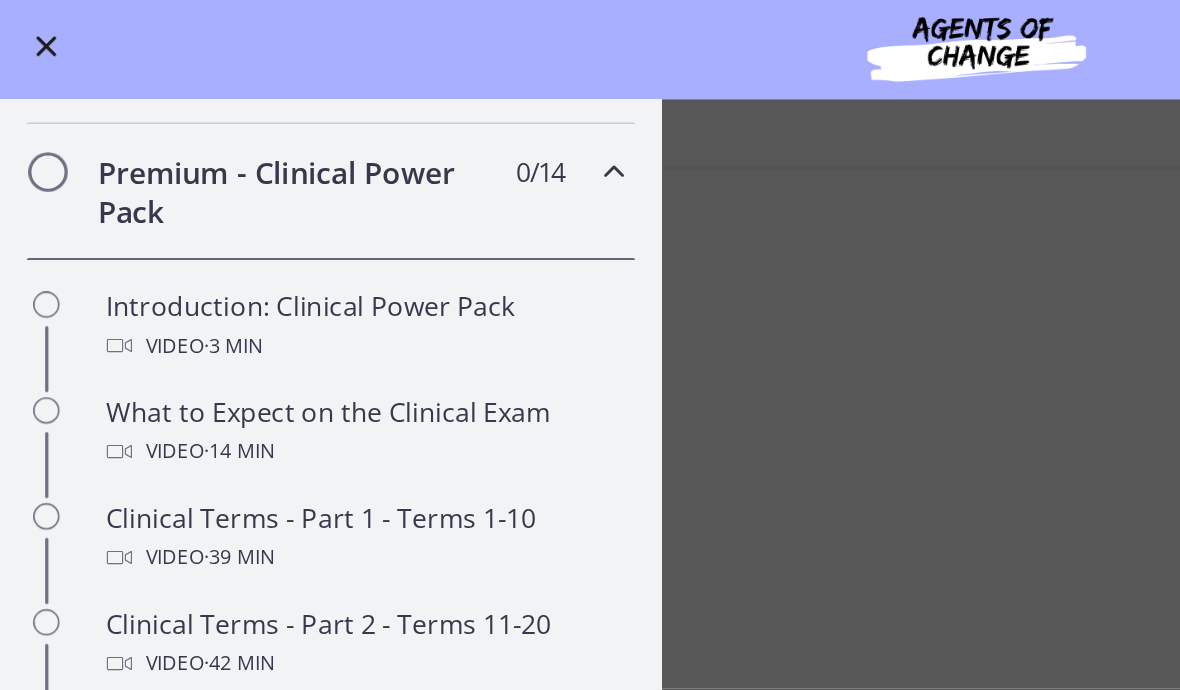 click at bounding box center [28, 32] 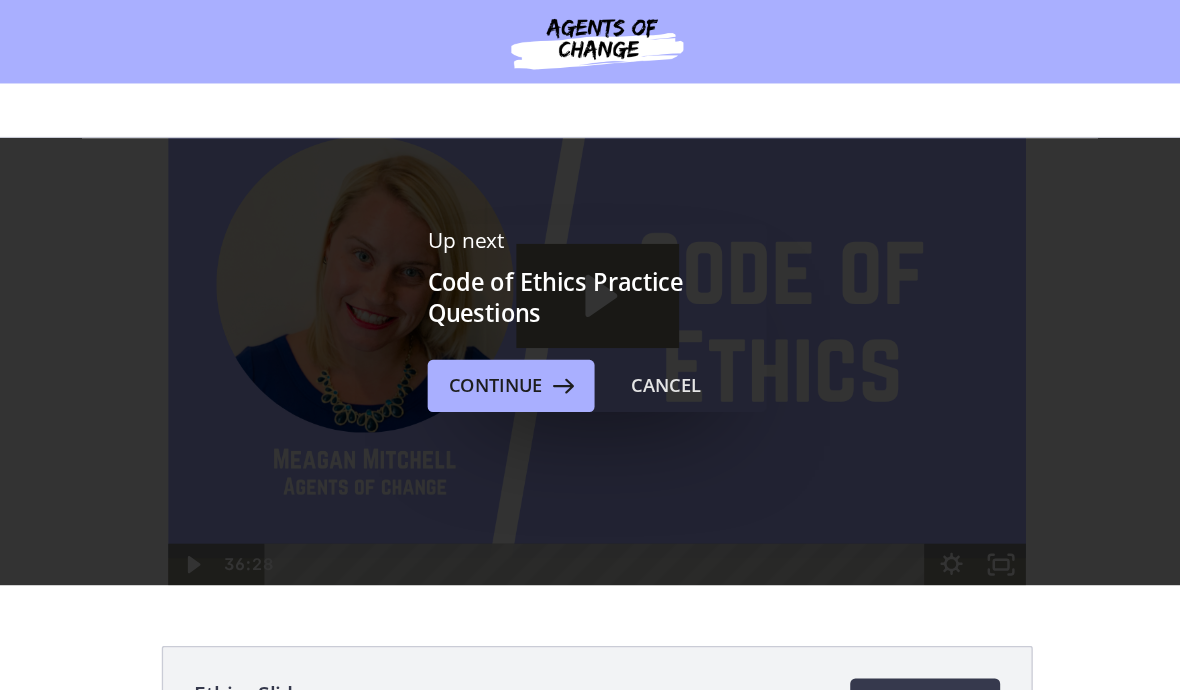 scroll, scrollTop: 0, scrollLeft: 0, axis: both 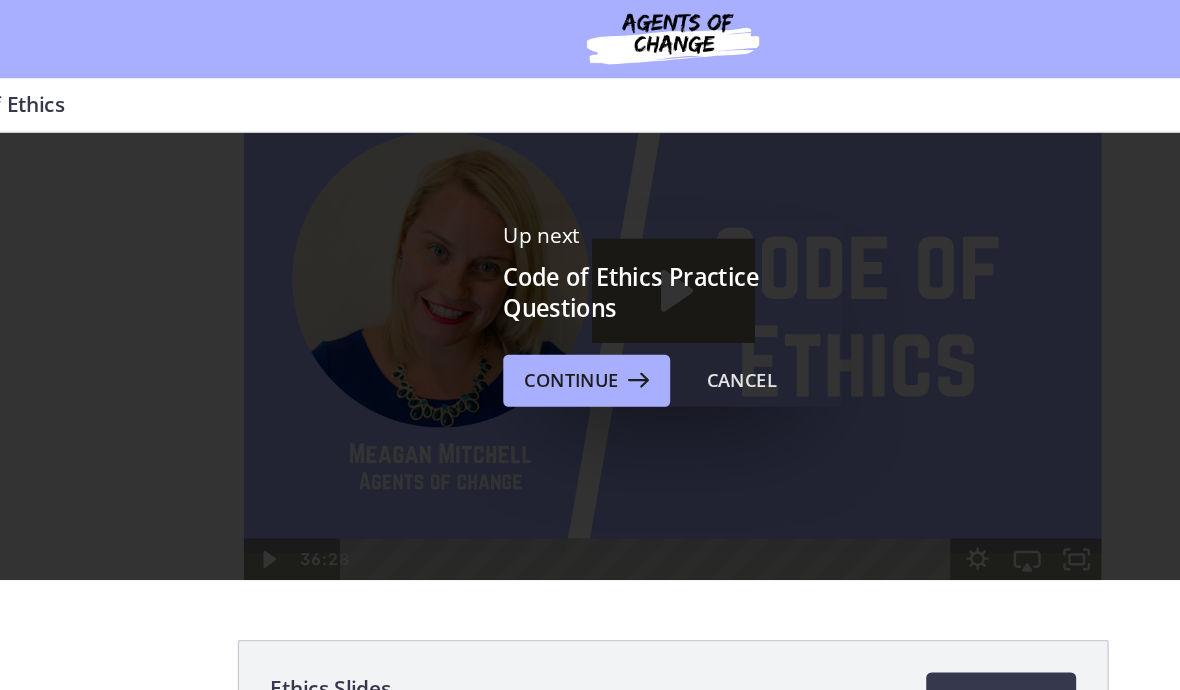 click on "Continue" at bounding box center (512, 296) 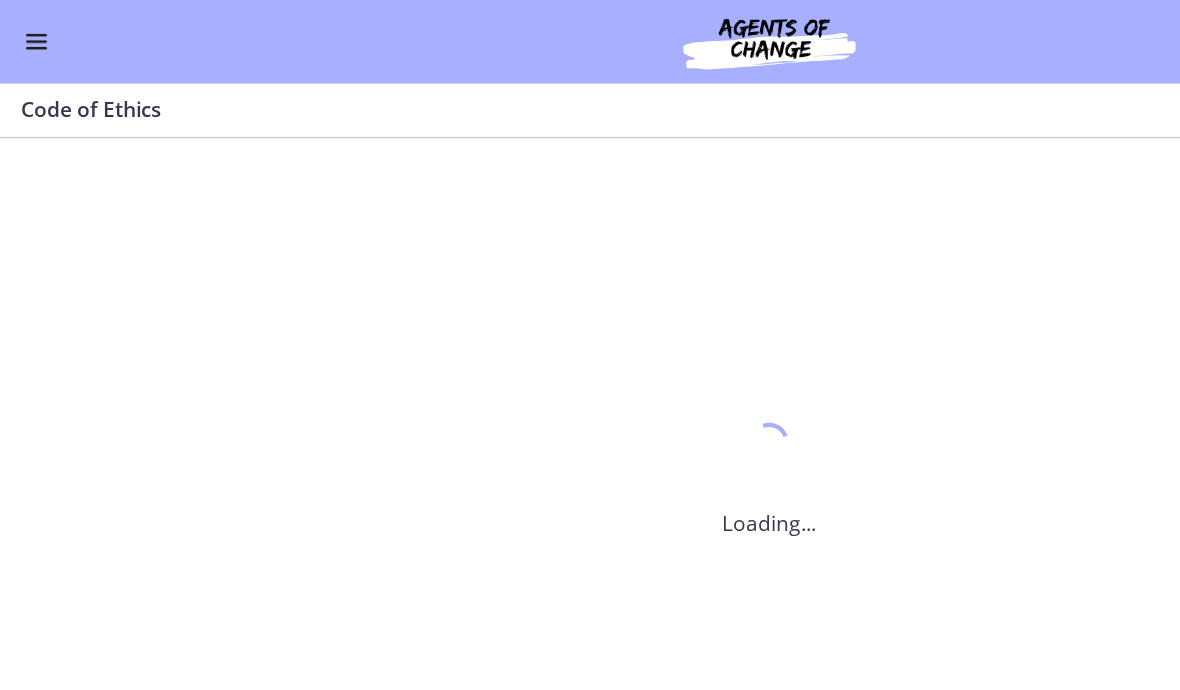 scroll, scrollTop: 0, scrollLeft: 0, axis: both 